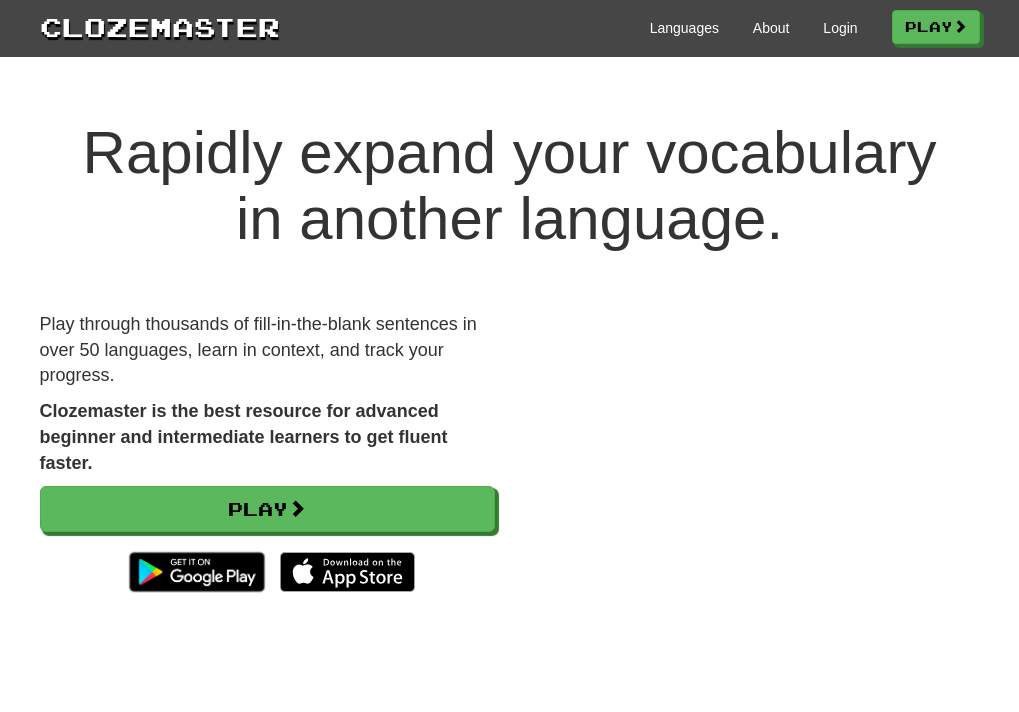scroll, scrollTop: 0, scrollLeft: 0, axis: both 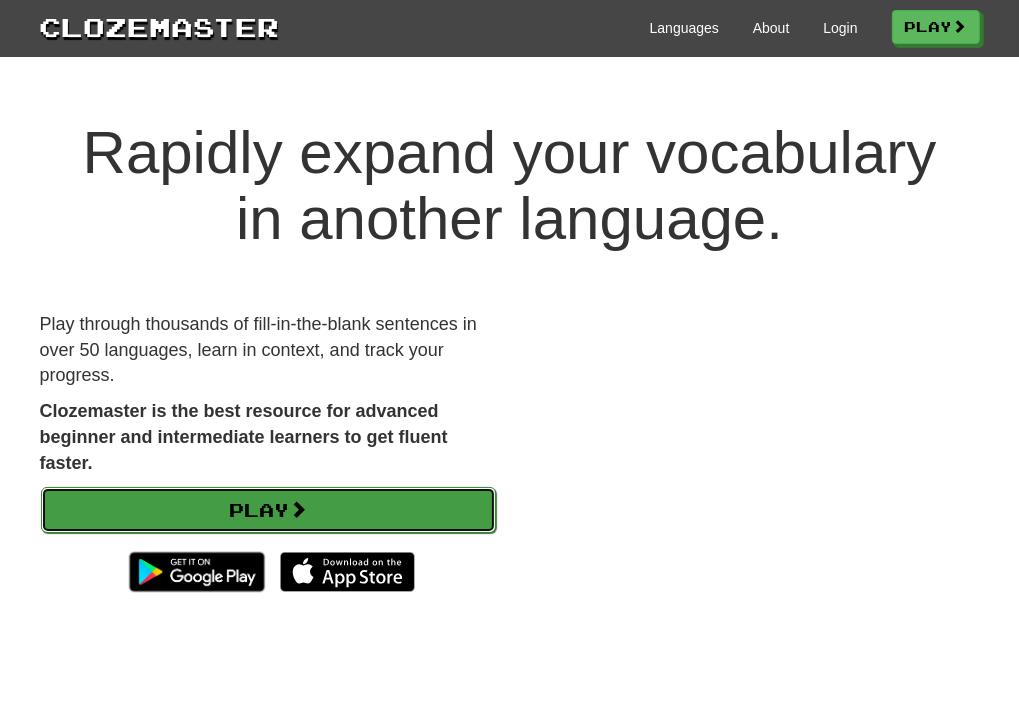 click on "Play" at bounding box center (268, 510) 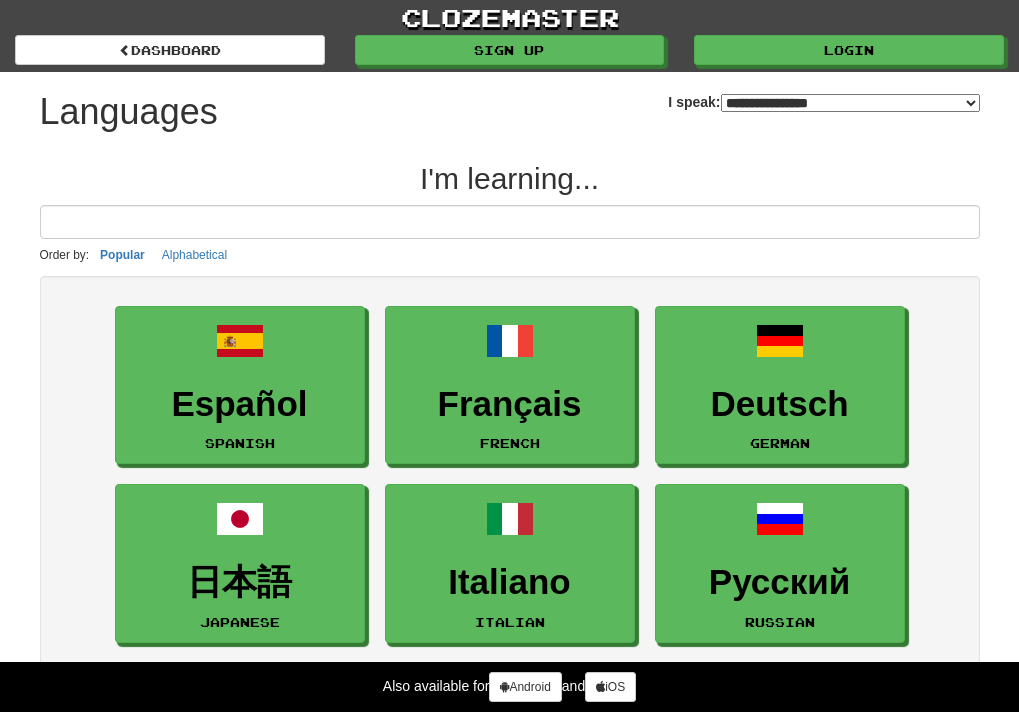 select on "*******" 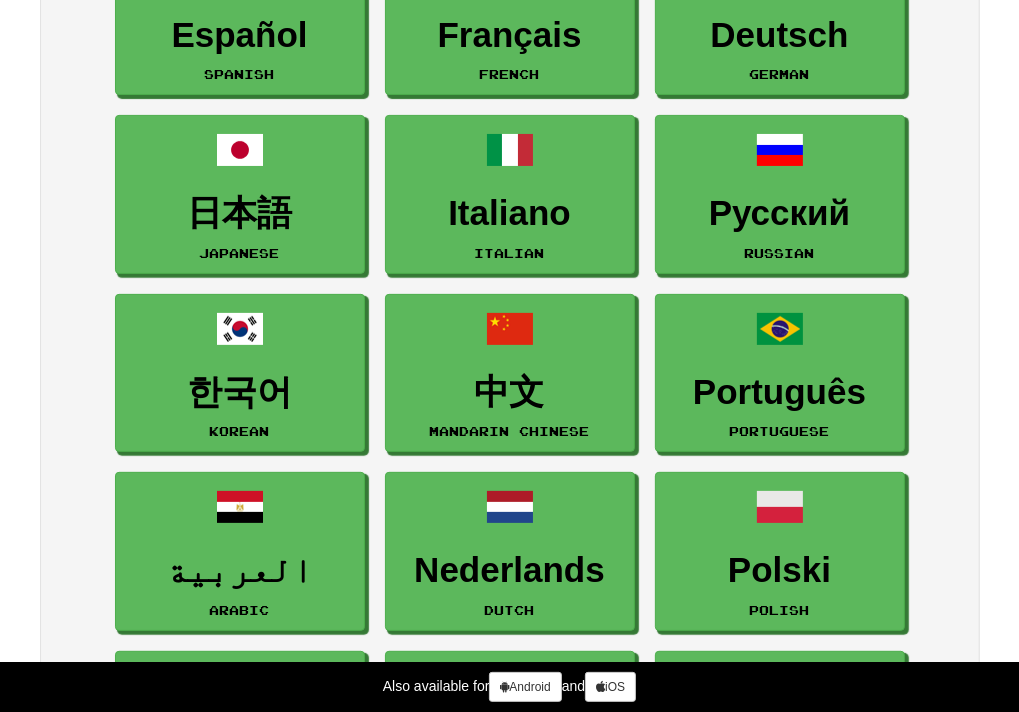 scroll, scrollTop: 100, scrollLeft: 0, axis: vertical 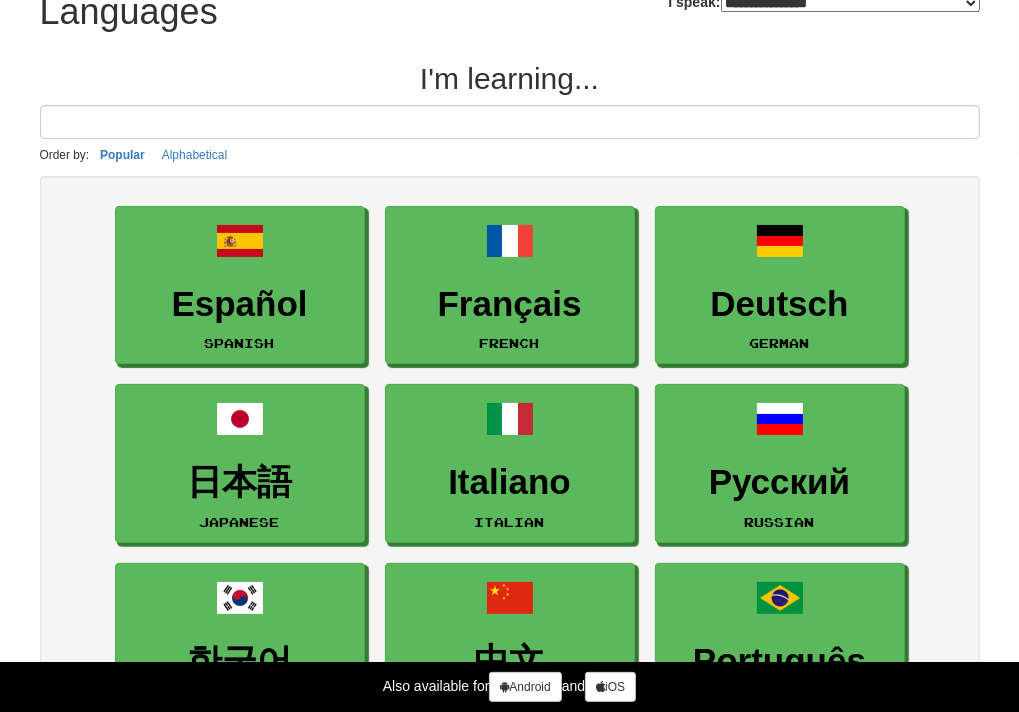 click at bounding box center (510, 122) 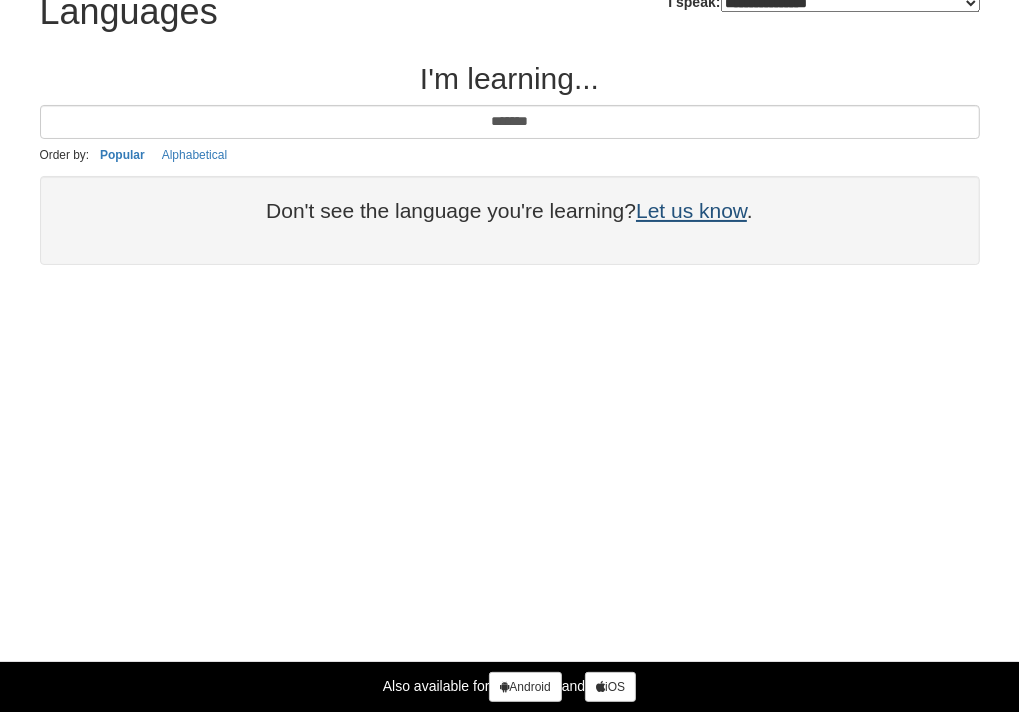 type on "*******" 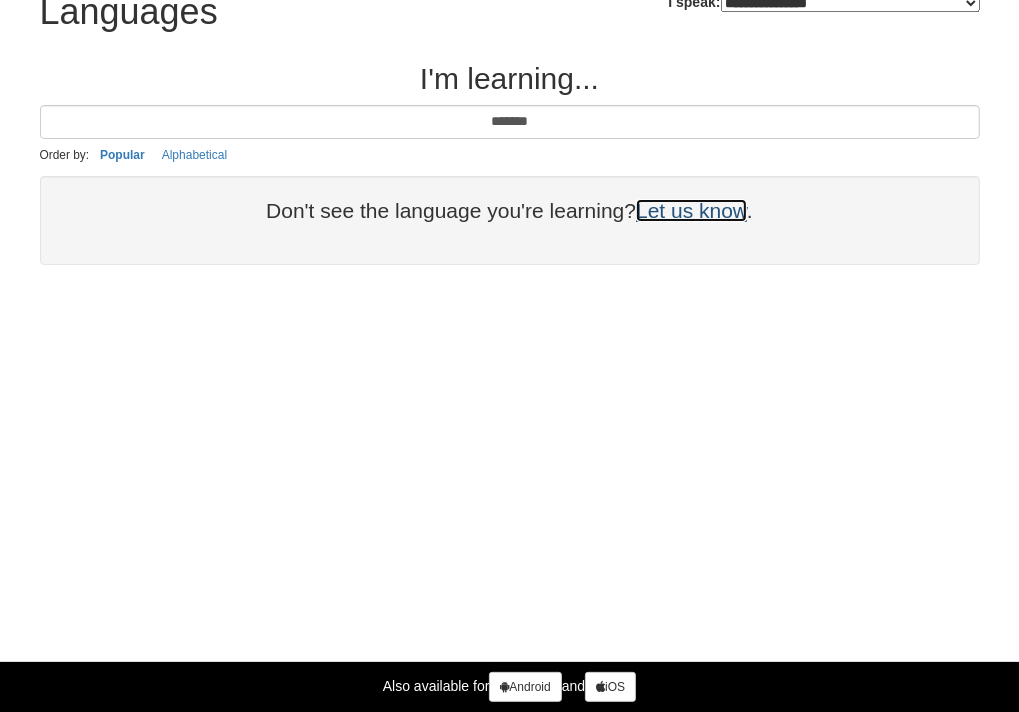 click on "Let us know" at bounding box center (691, 210) 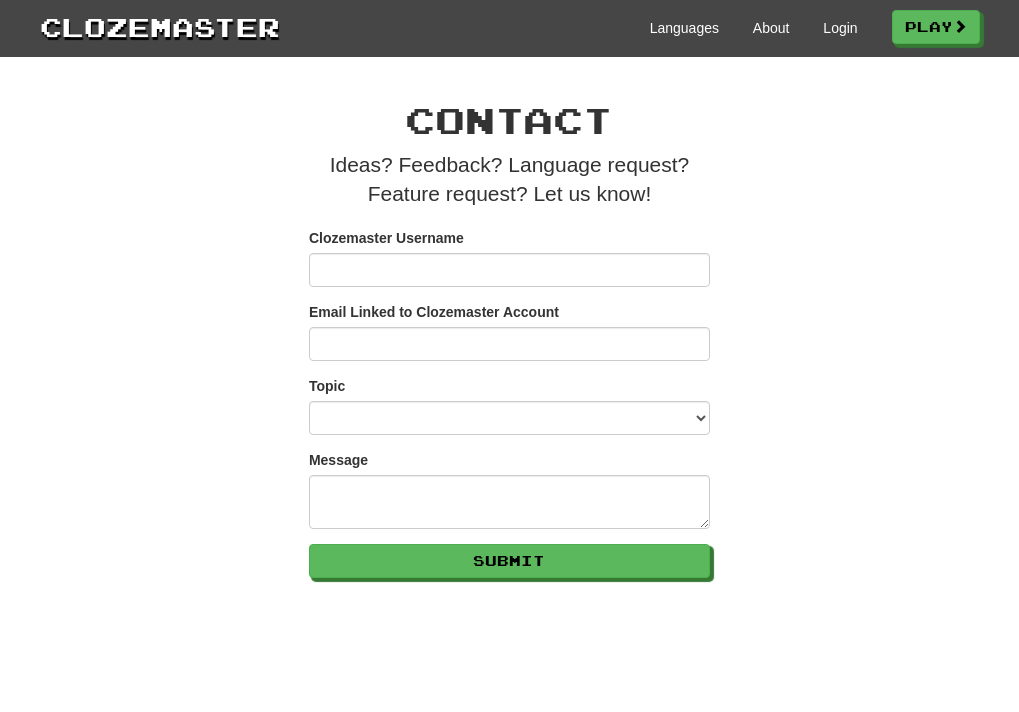 scroll, scrollTop: 0, scrollLeft: 0, axis: both 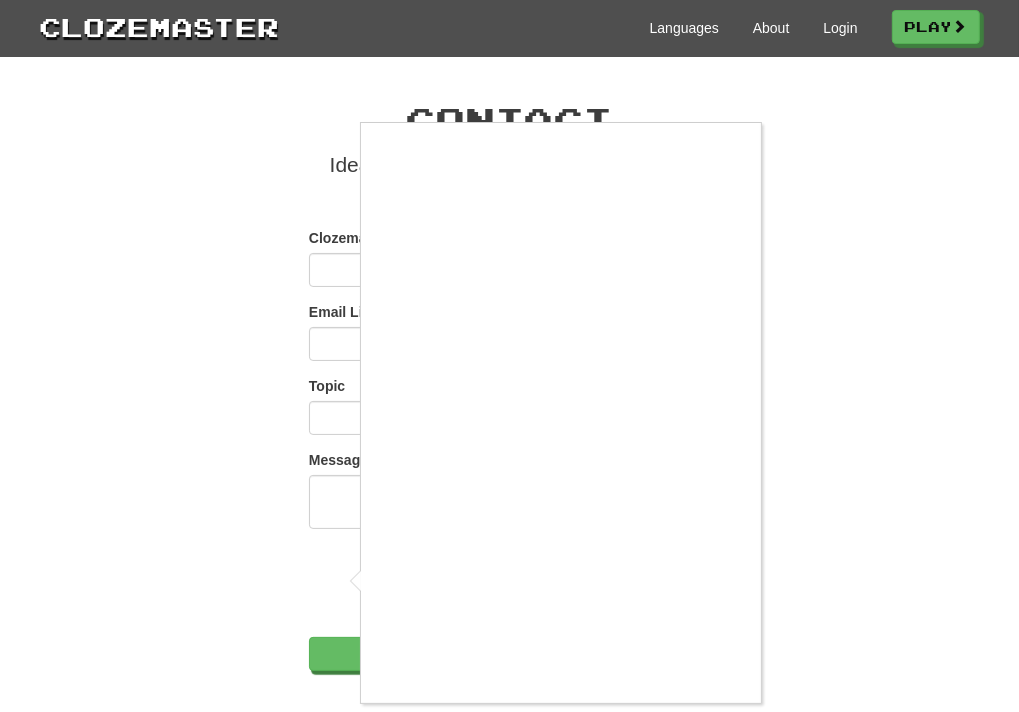 click at bounding box center [509, 356] 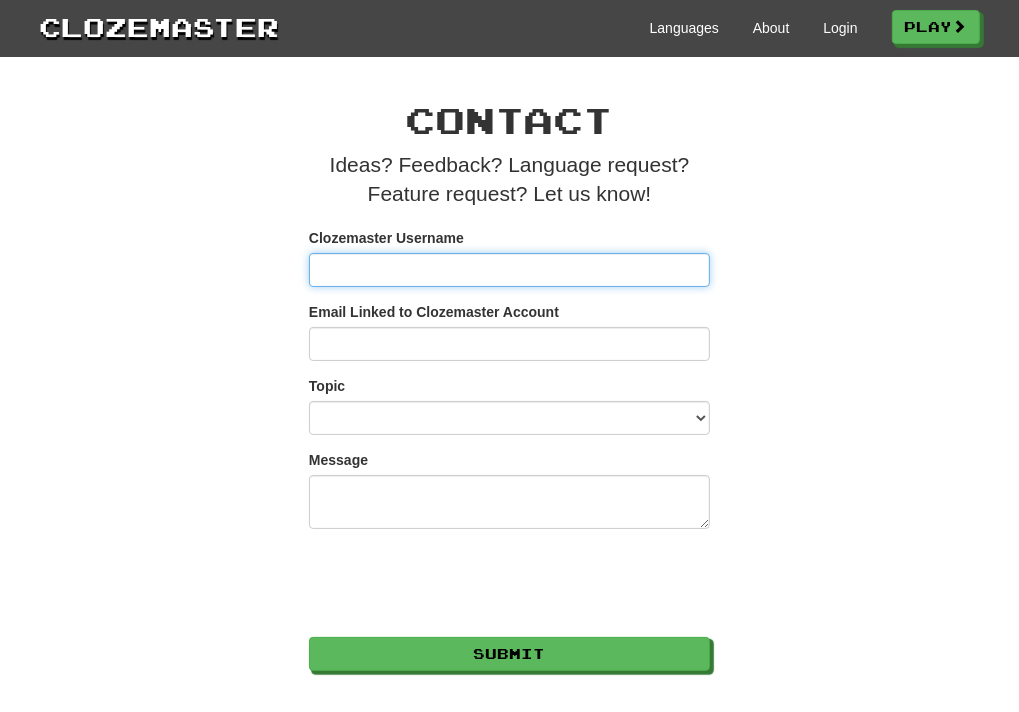 click on "Clozemaster Username" at bounding box center [509, 270] 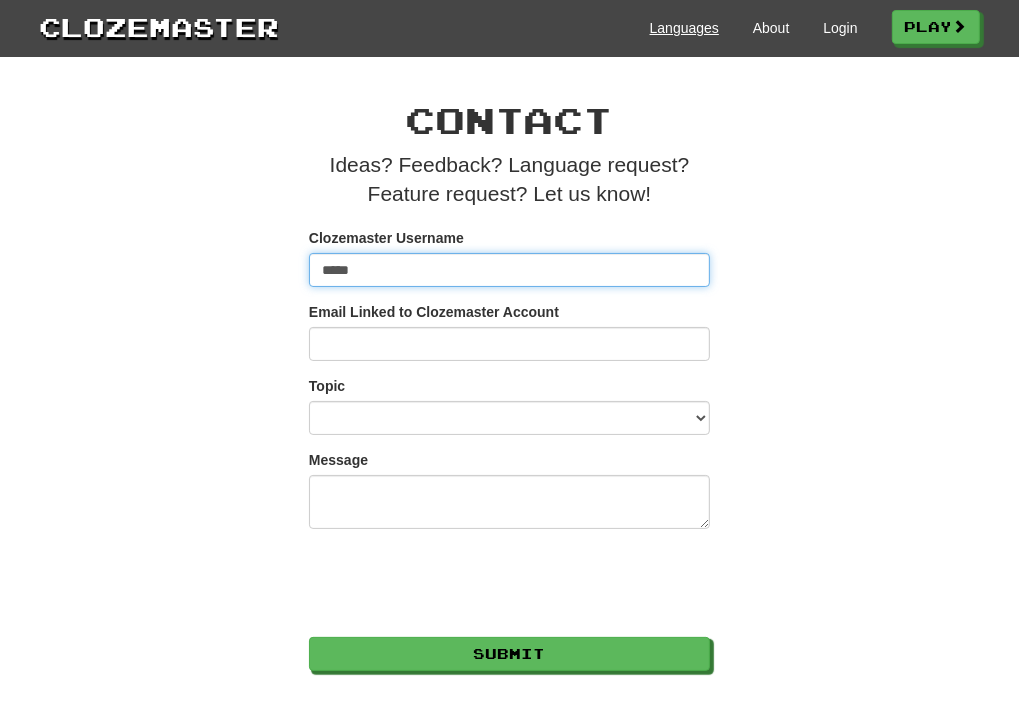 type on "*****" 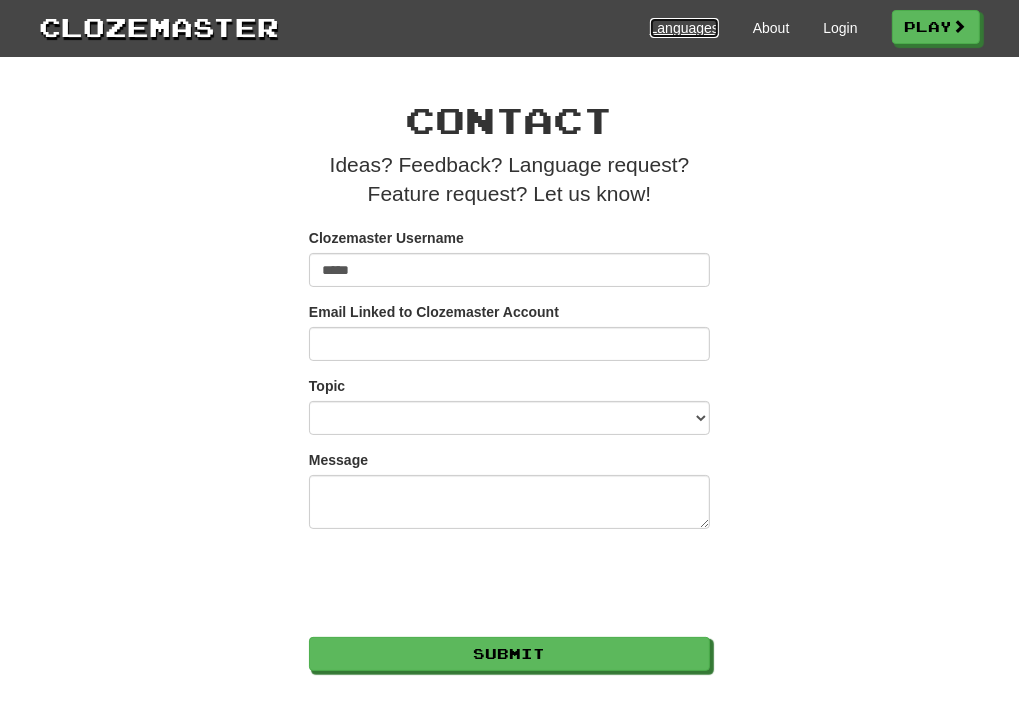 click on "Languages" at bounding box center (684, 28) 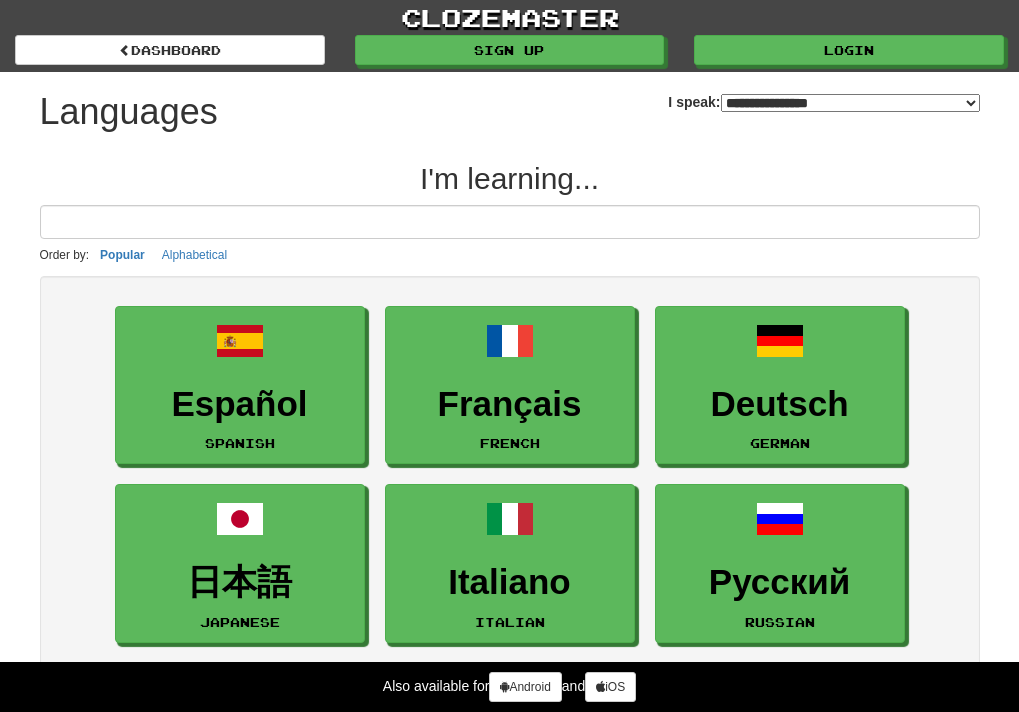 scroll, scrollTop: 0, scrollLeft: 0, axis: both 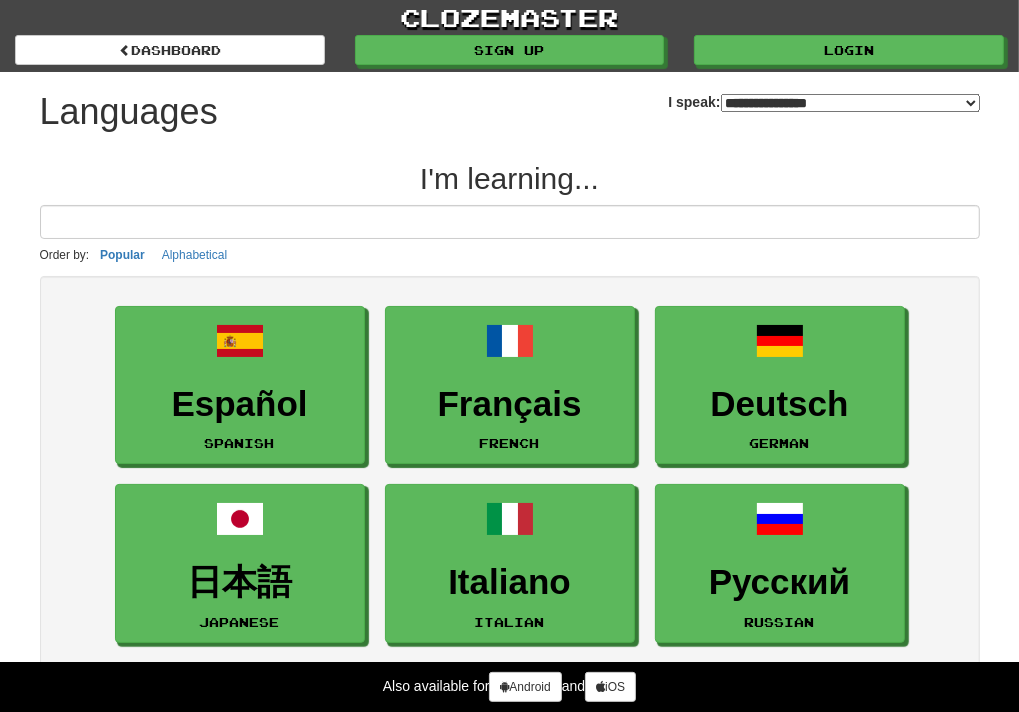 click on "**********" at bounding box center (850, 103) 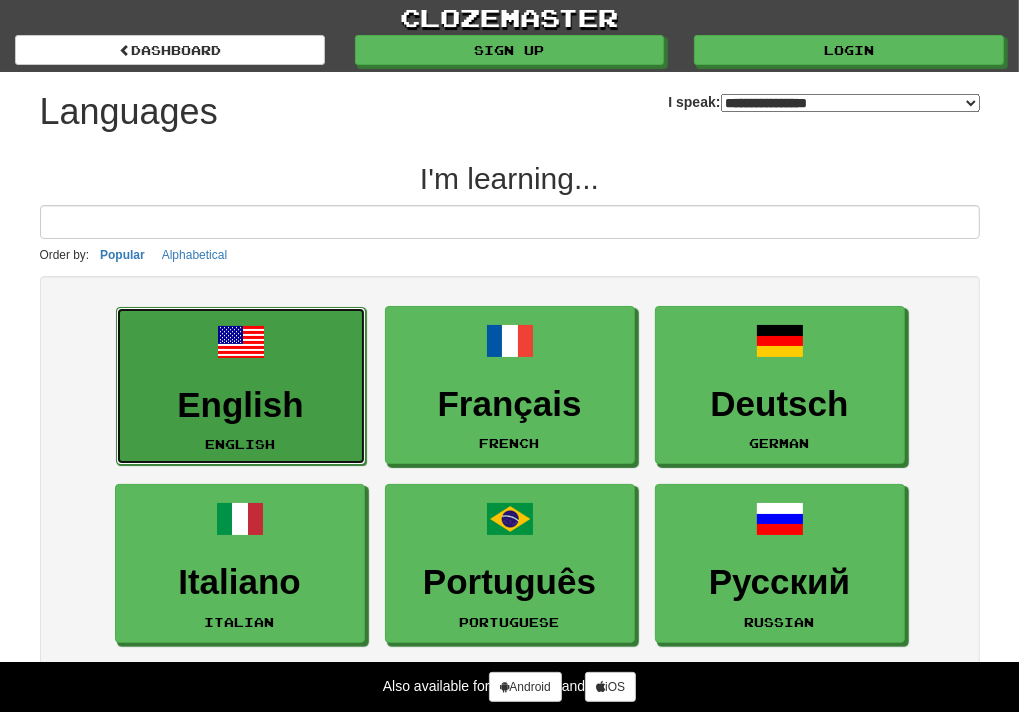click on "English" at bounding box center [241, 405] 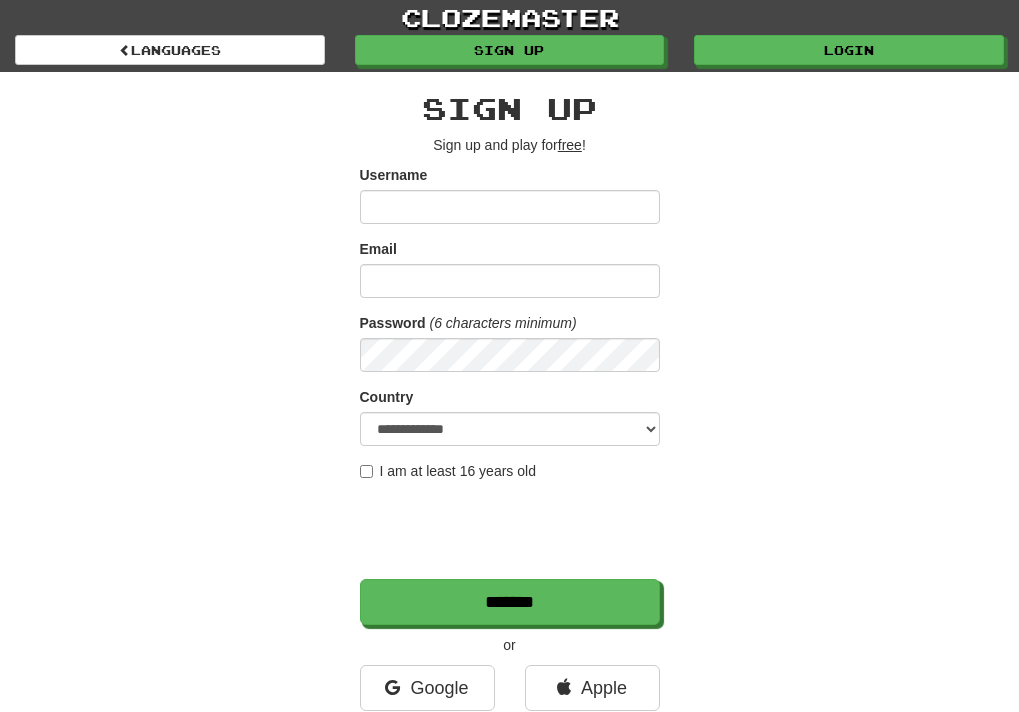 scroll, scrollTop: 0, scrollLeft: 0, axis: both 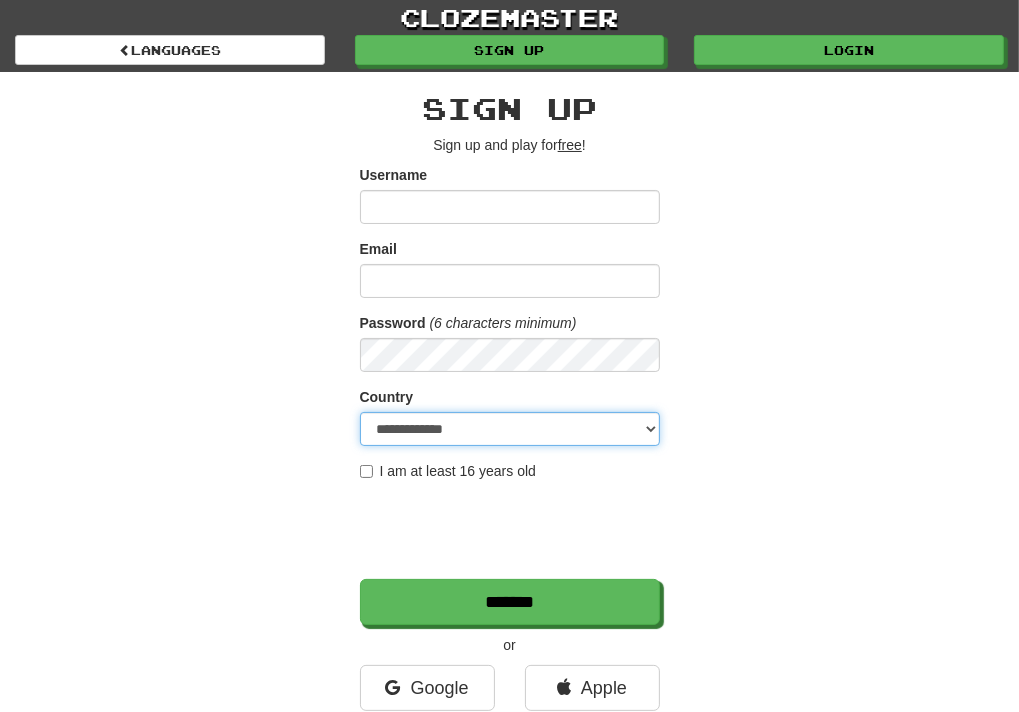 click on "**********" at bounding box center [510, 429] 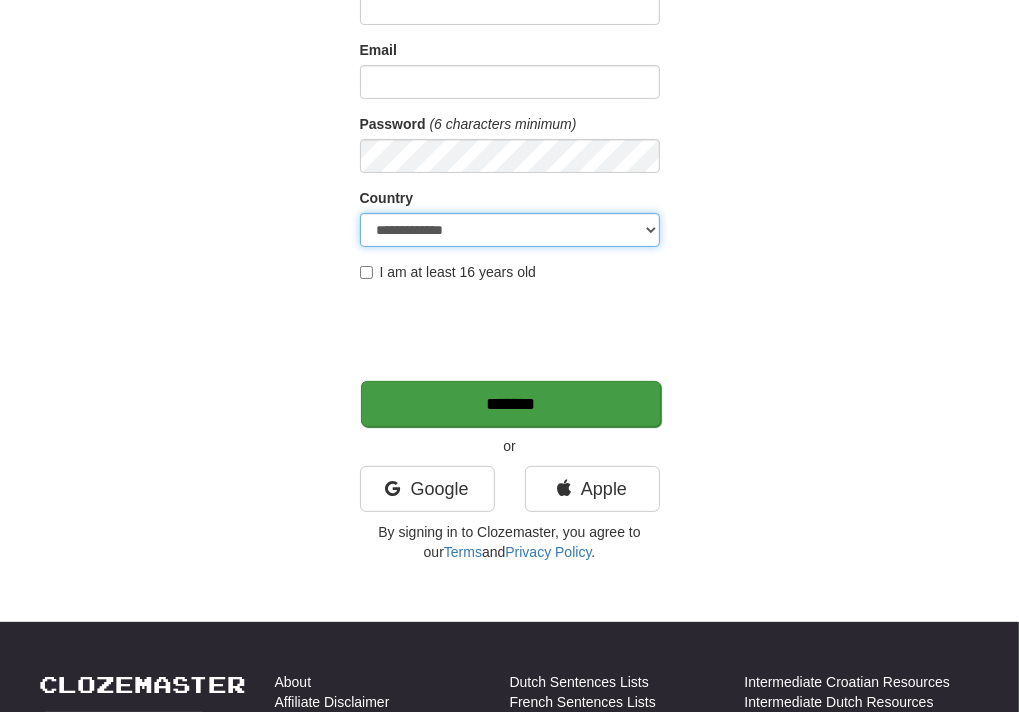 scroll, scrollTop: 200, scrollLeft: 0, axis: vertical 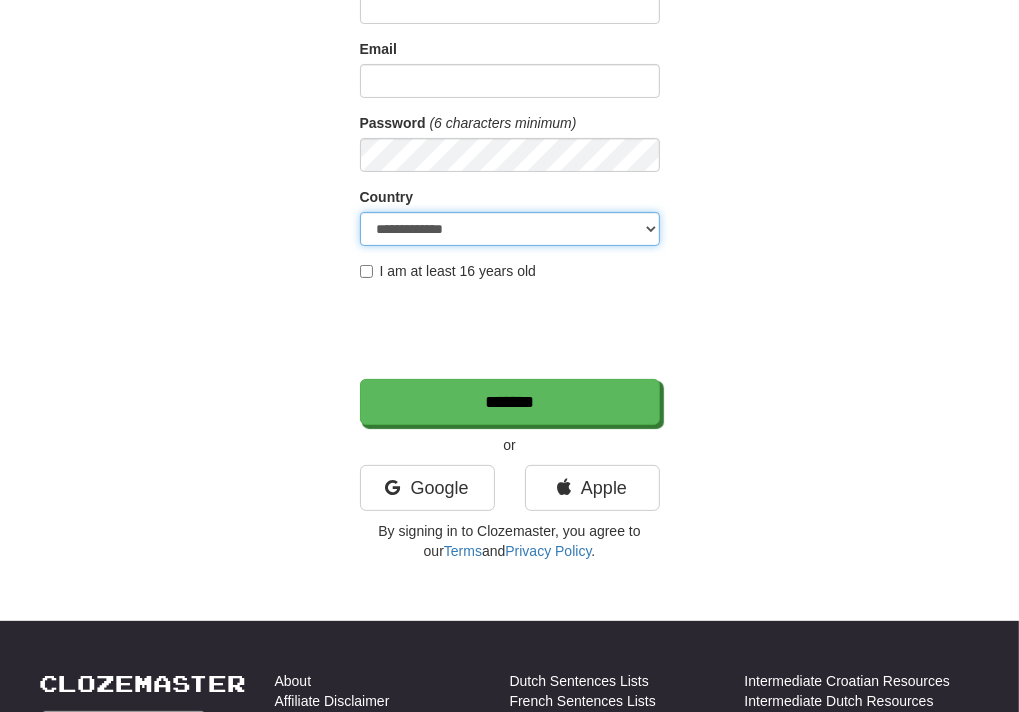 click on "**********" at bounding box center (510, 229) 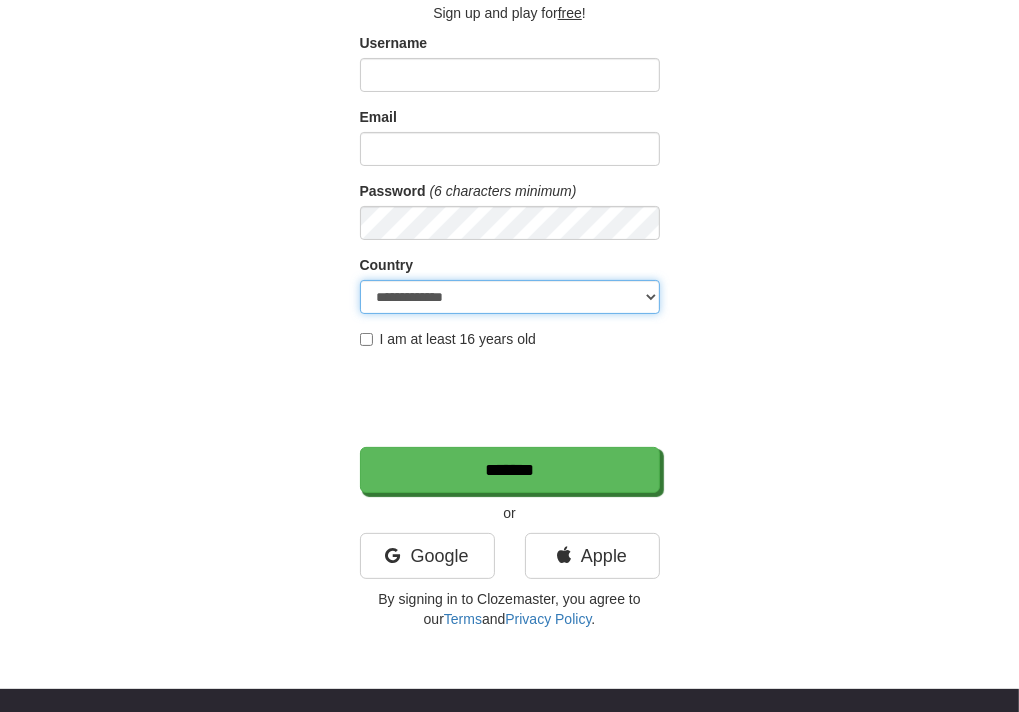 scroll, scrollTop: 0, scrollLeft: 0, axis: both 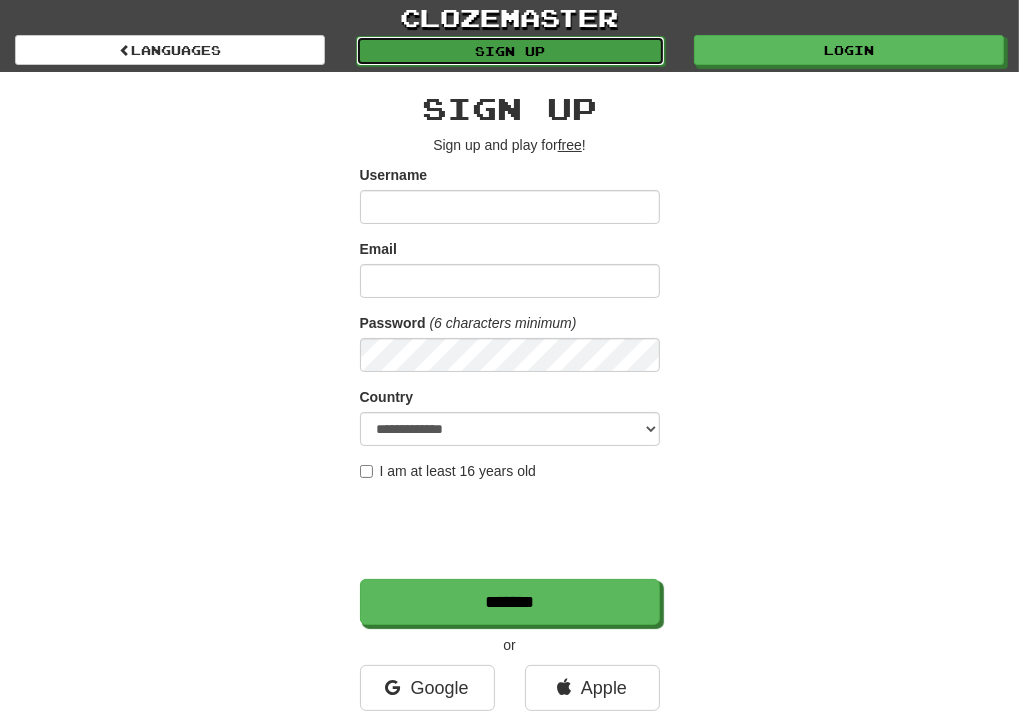 click on "Sign up" at bounding box center (511, 51) 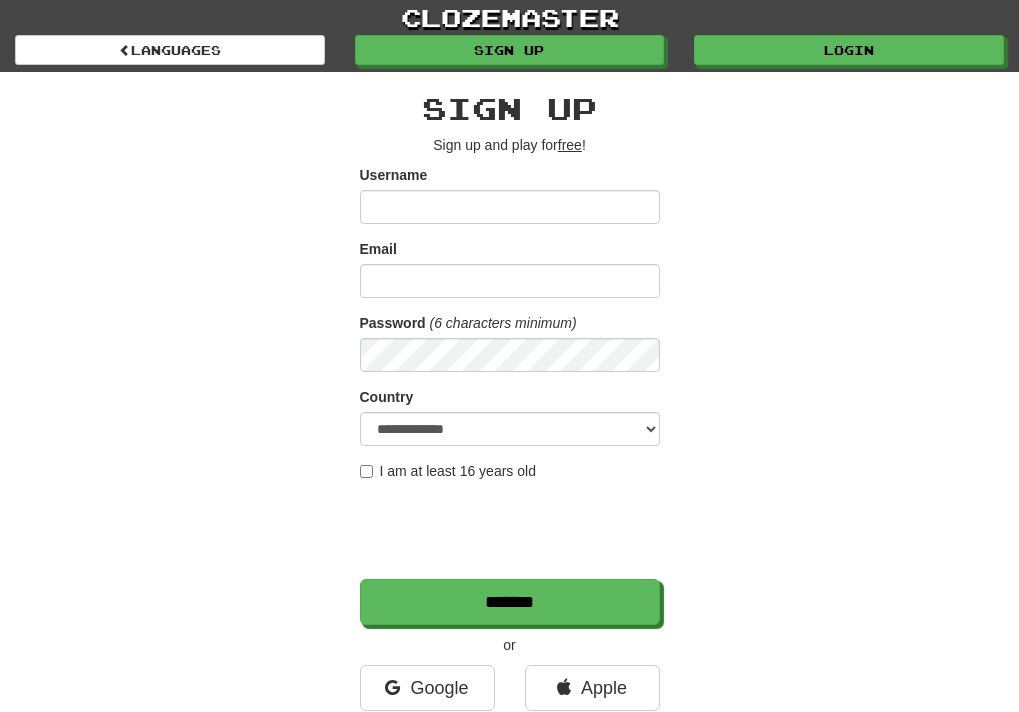 scroll, scrollTop: 0, scrollLeft: 0, axis: both 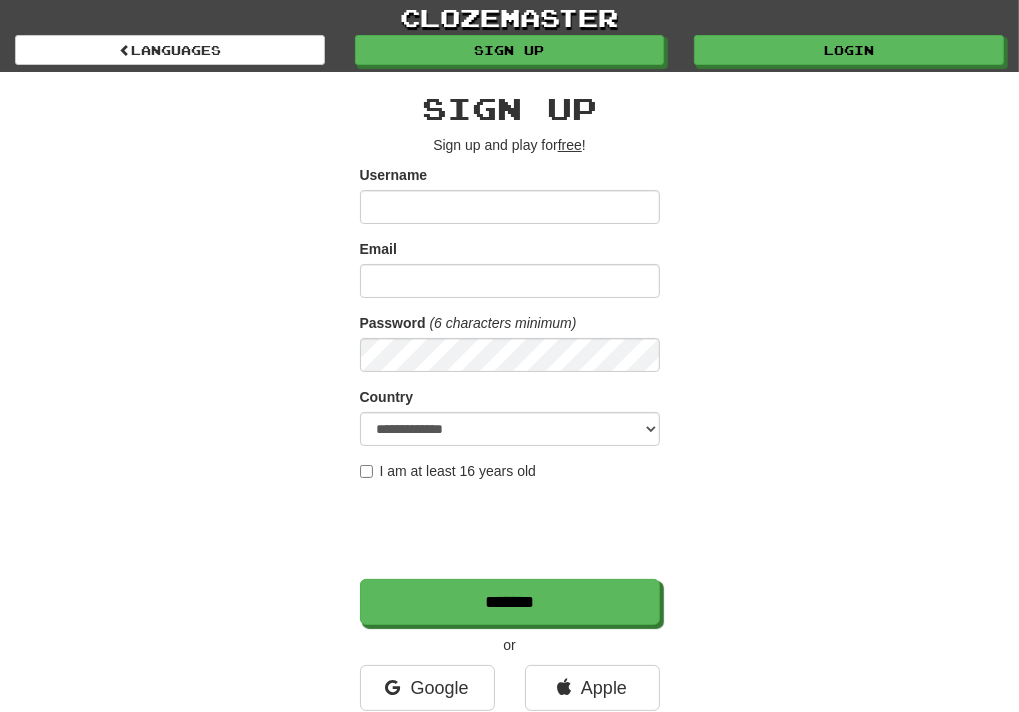 click on "Username" at bounding box center (510, 207) 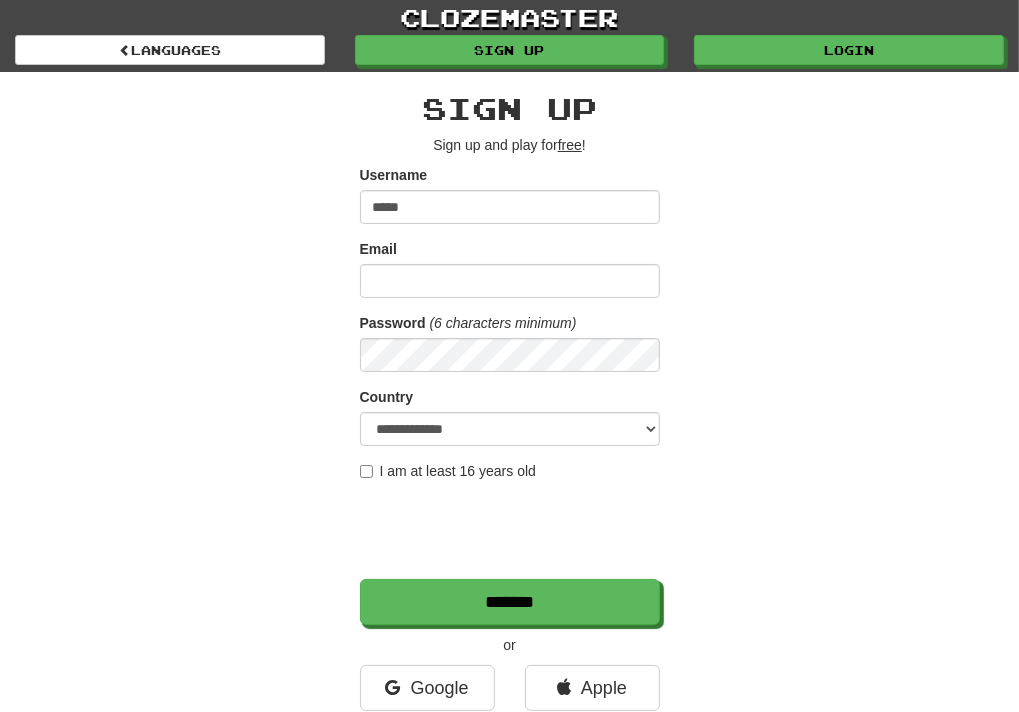 type on "*****" 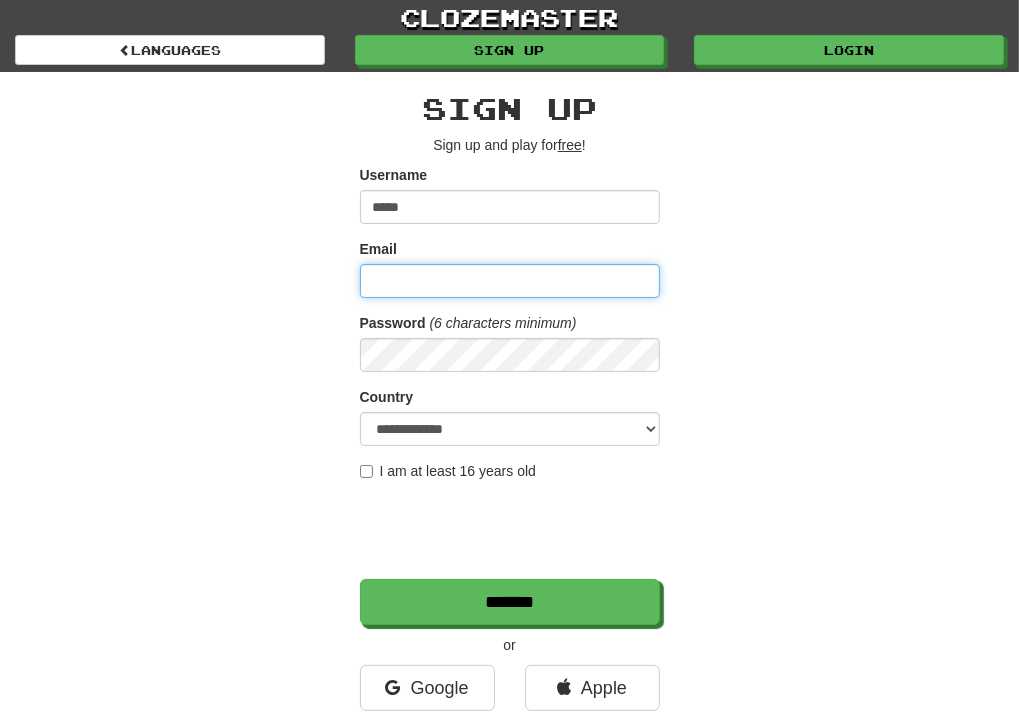 click on "Email" at bounding box center (510, 281) 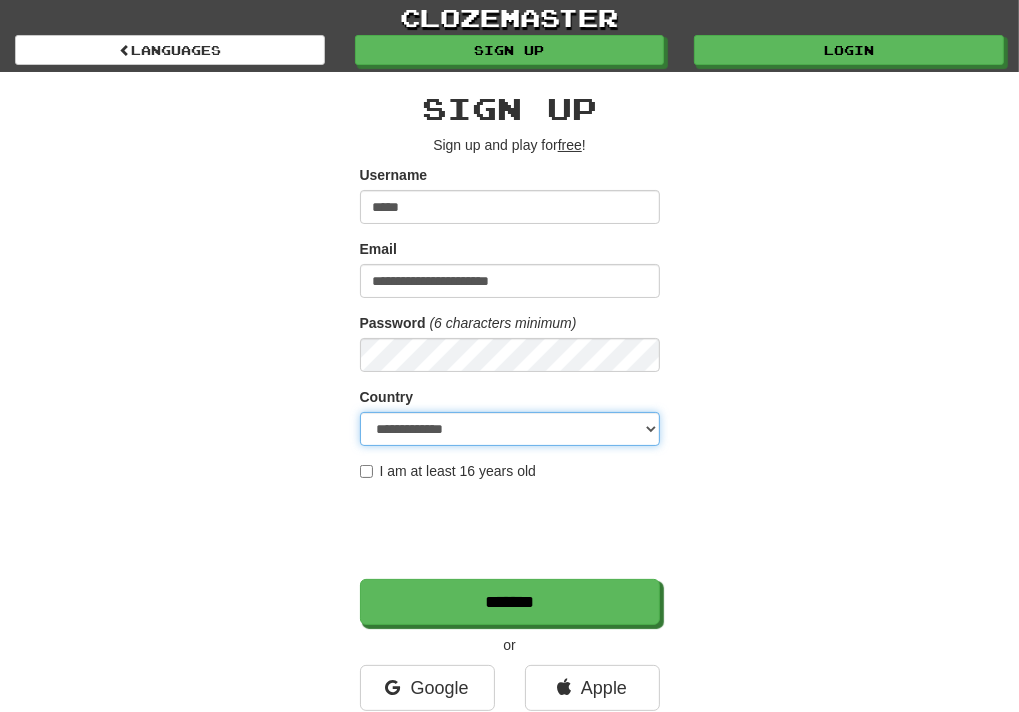 select on "**" 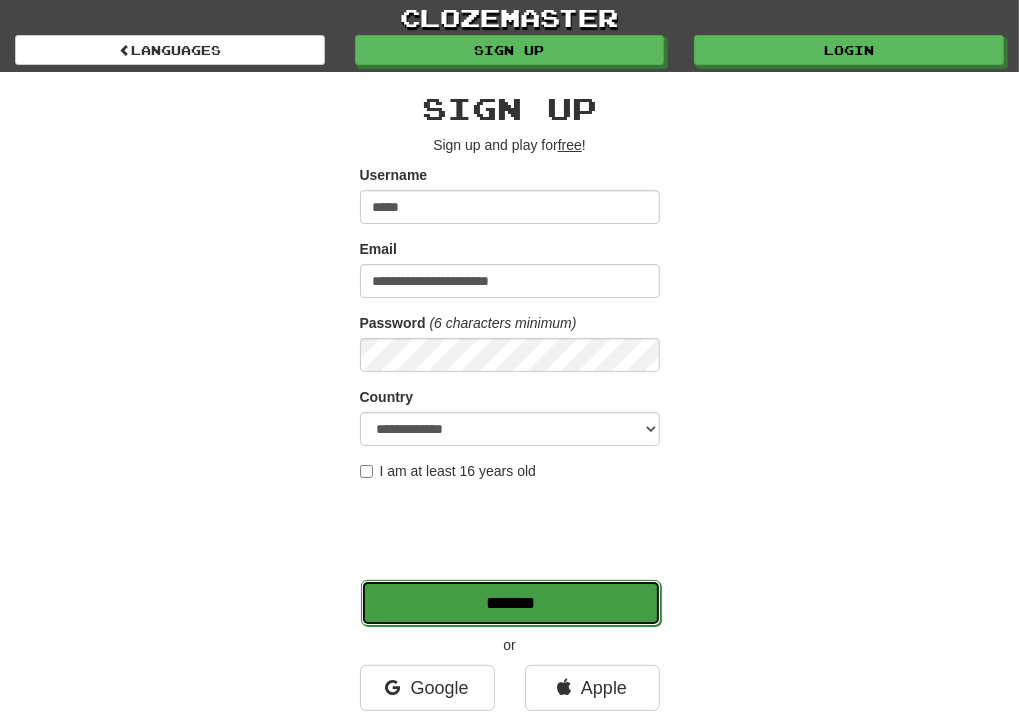 click on "*******" at bounding box center (511, 603) 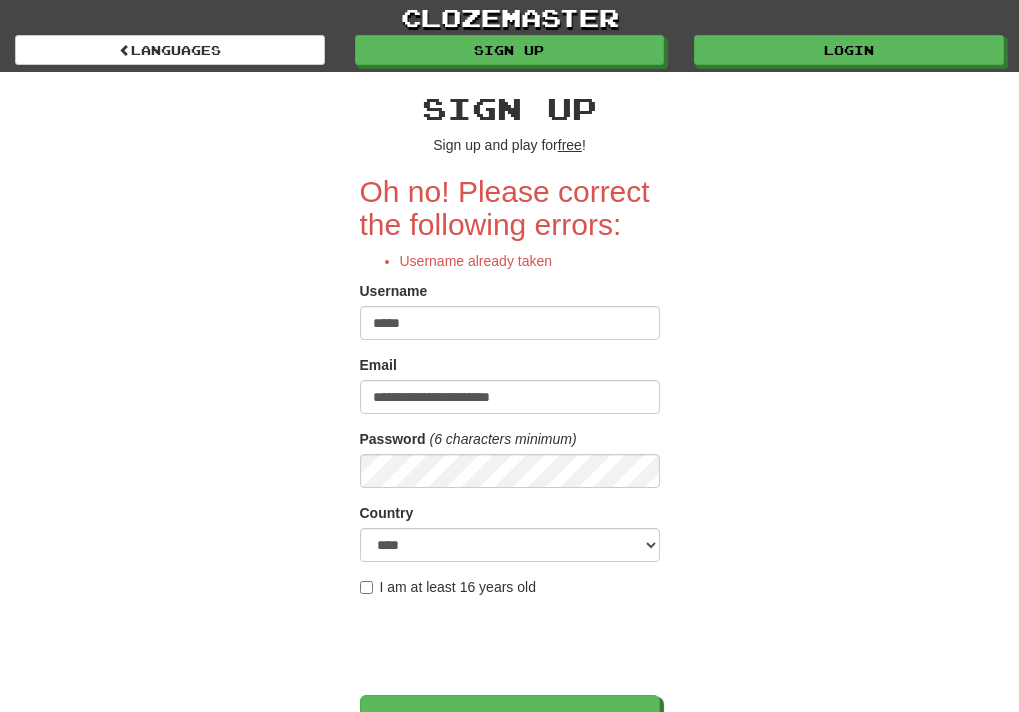 scroll, scrollTop: 0, scrollLeft: 0, axis: both 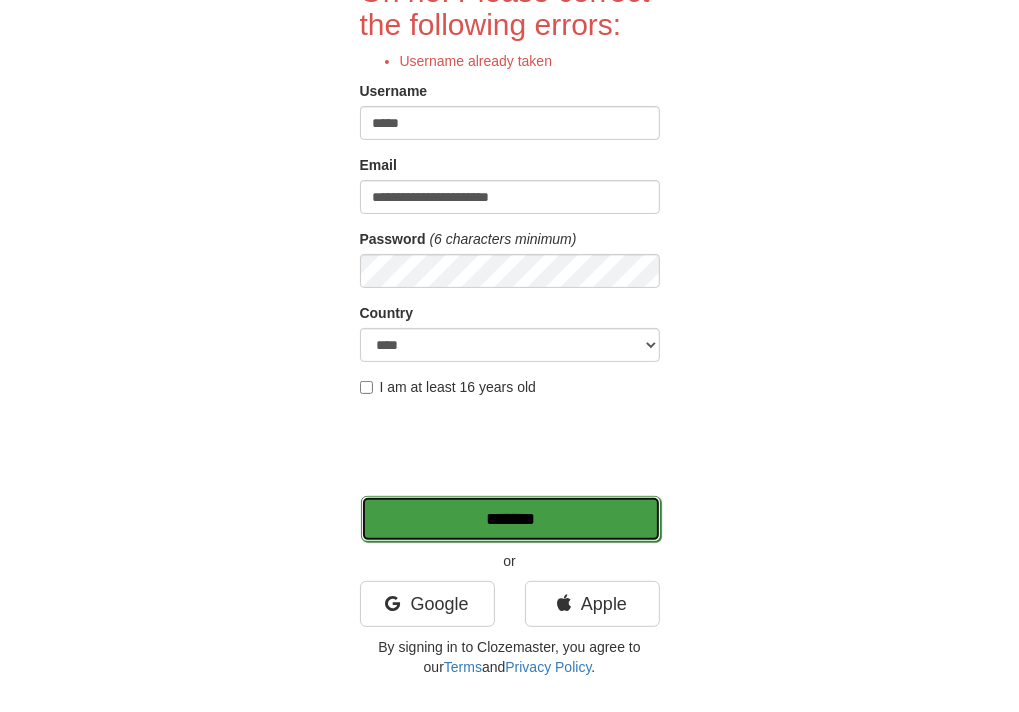 click on "*******" at bounding box center [511, 519] 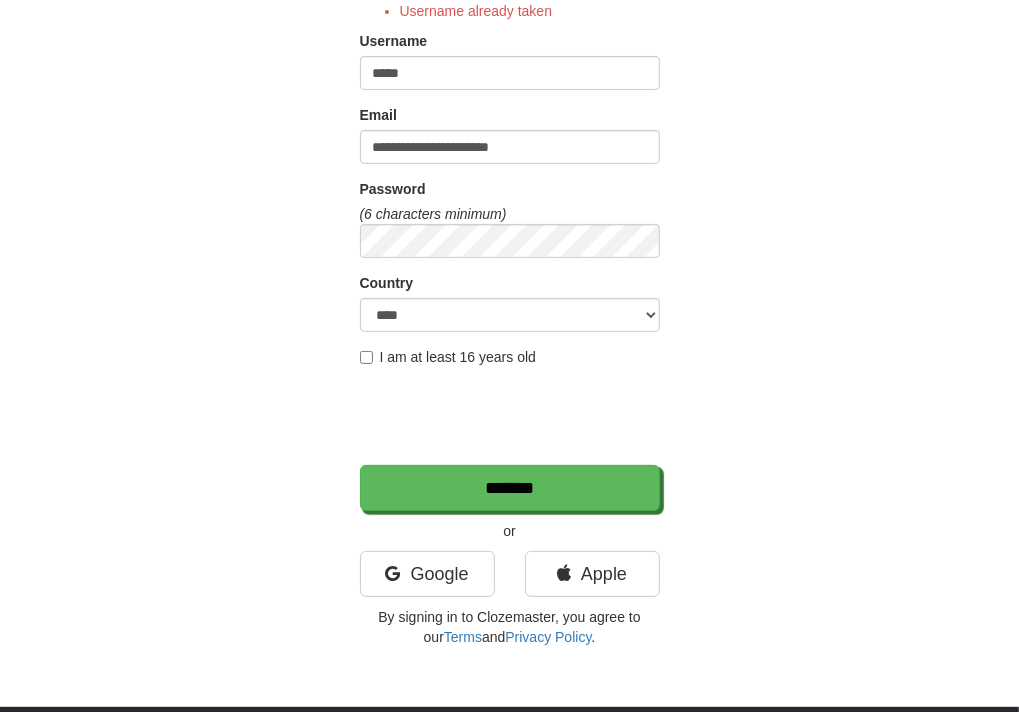 scroll, scrollTop: 300, scrollLeft: 0, axis: vertical 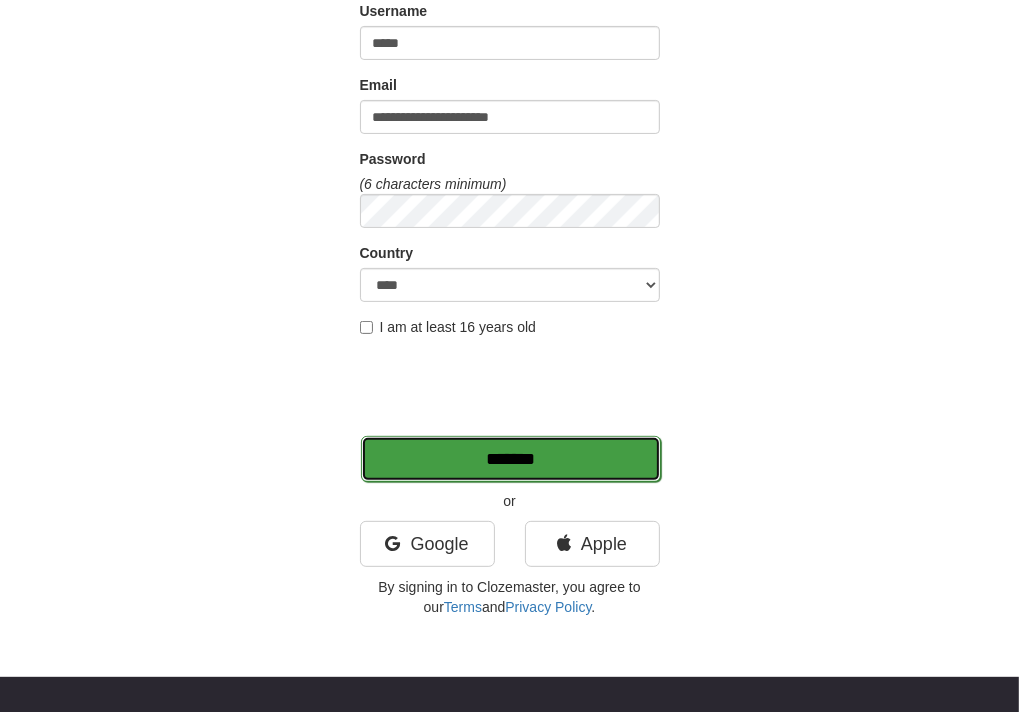 click on "*******" at bounding box center [511, 459] 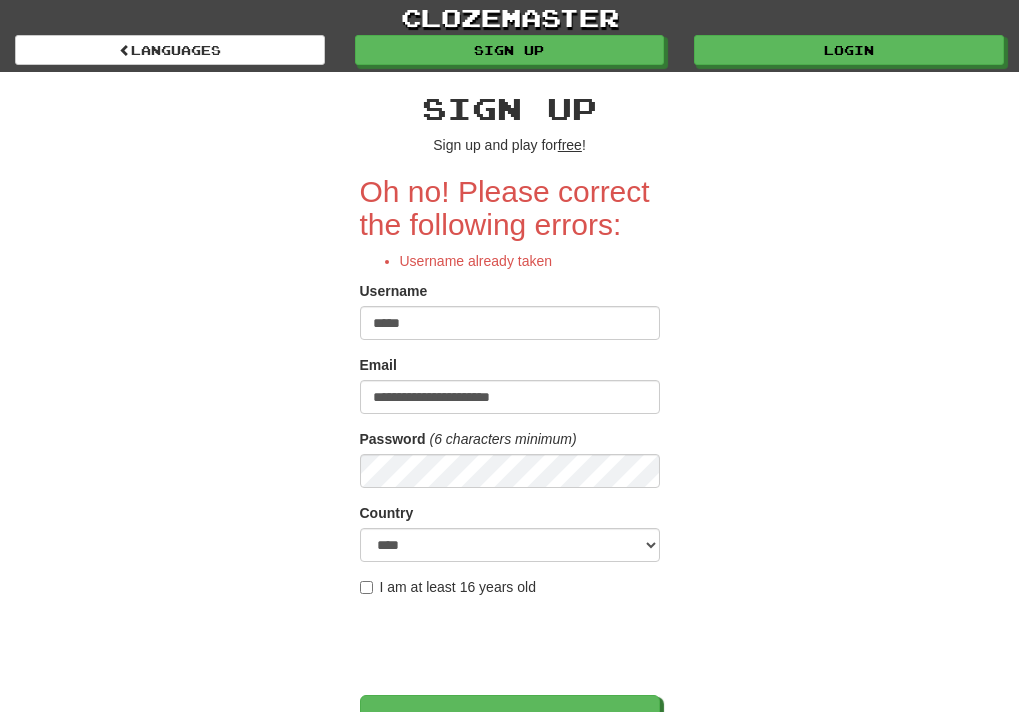 scroll, scrollTop: 0, scrollLeft: 0, axis: both 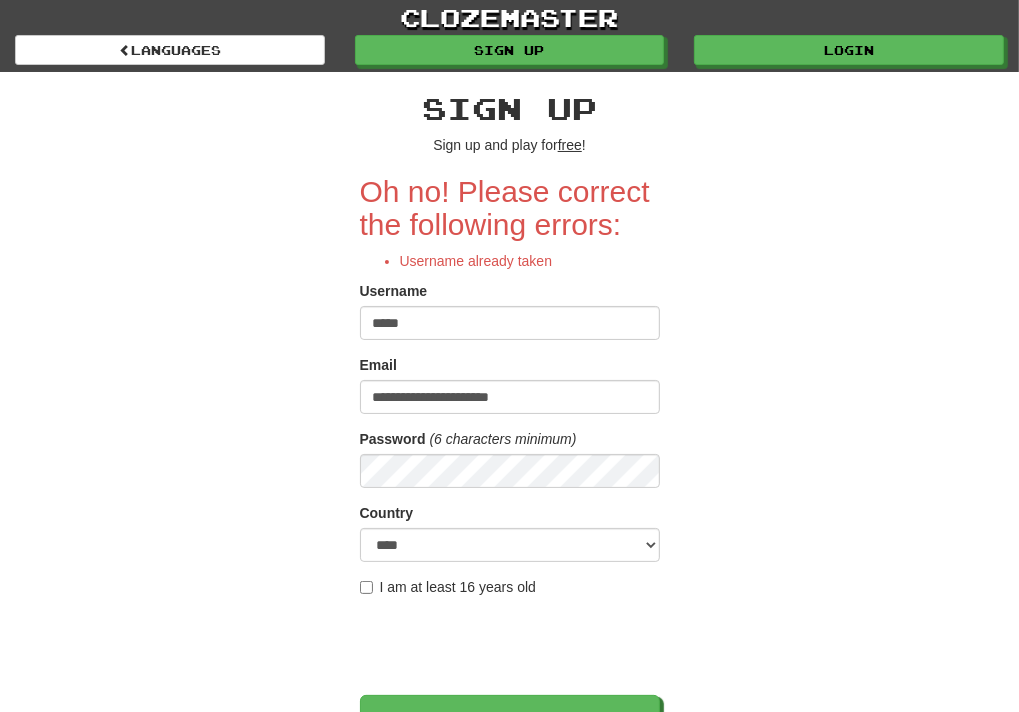 click on "*****" at bounding box center [510, 323] 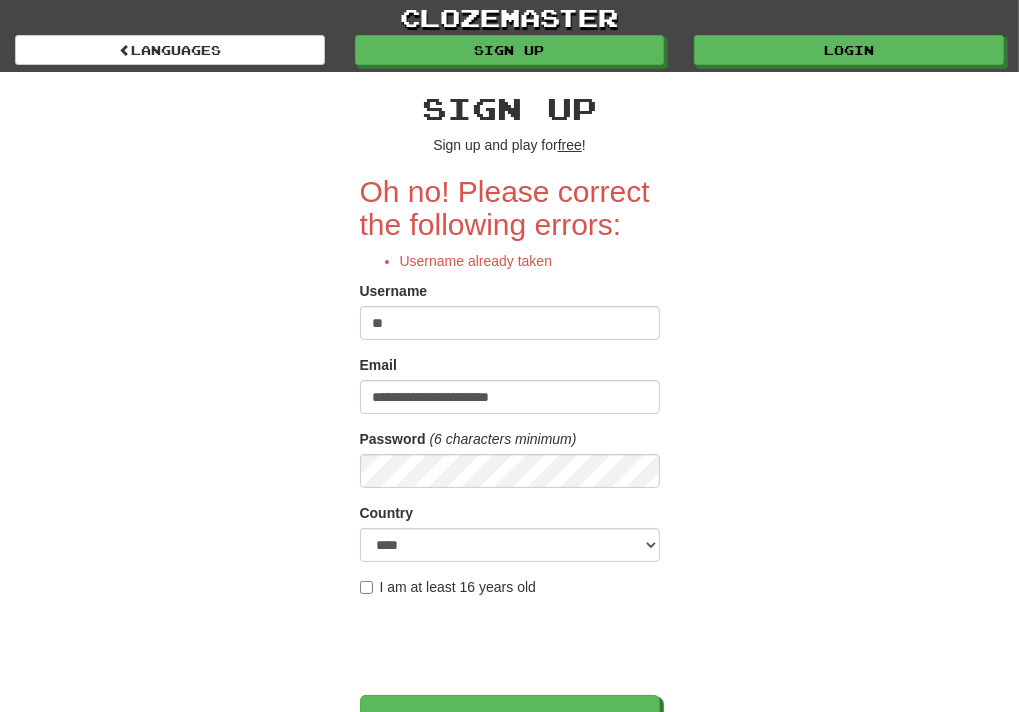 type on "*" 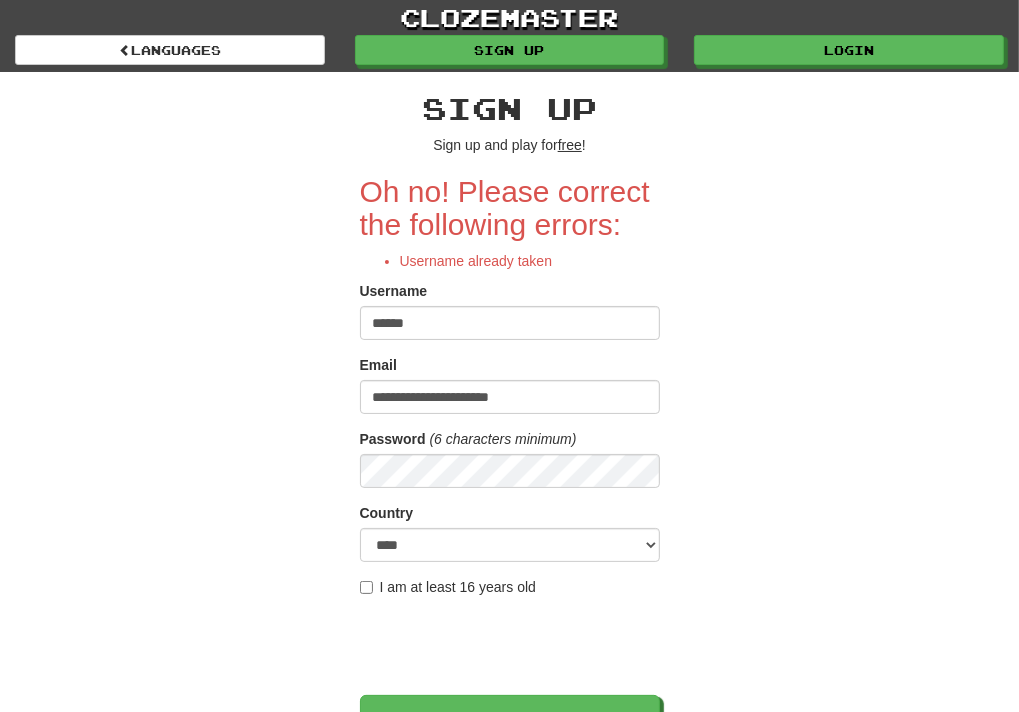 type on "******" 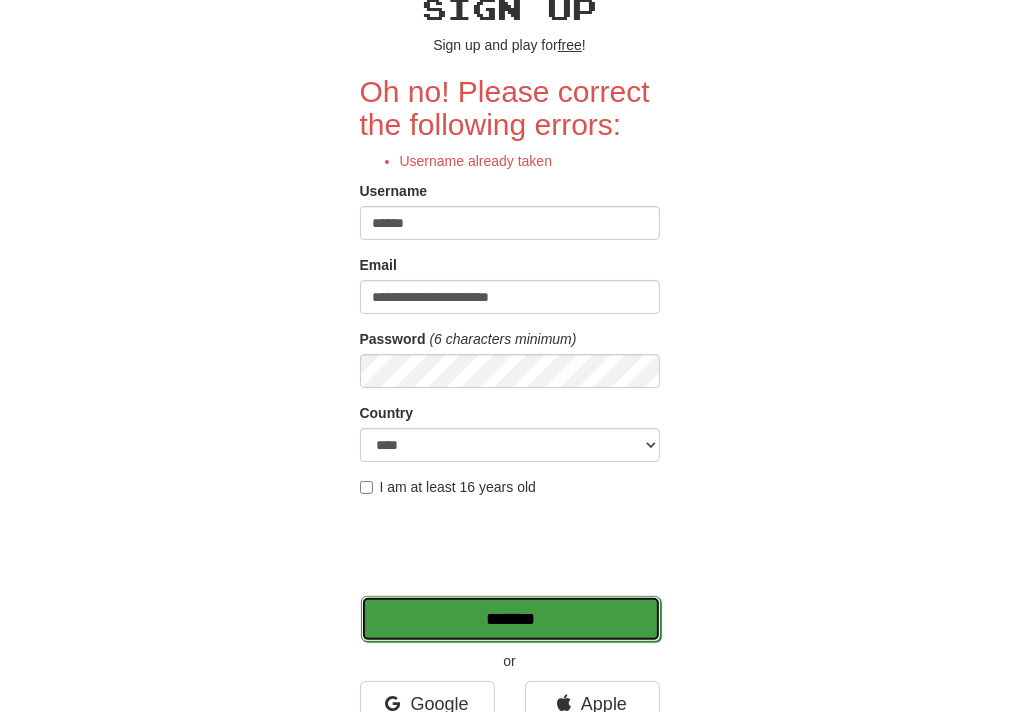 click on "*******" at bounding box center [511, 619] 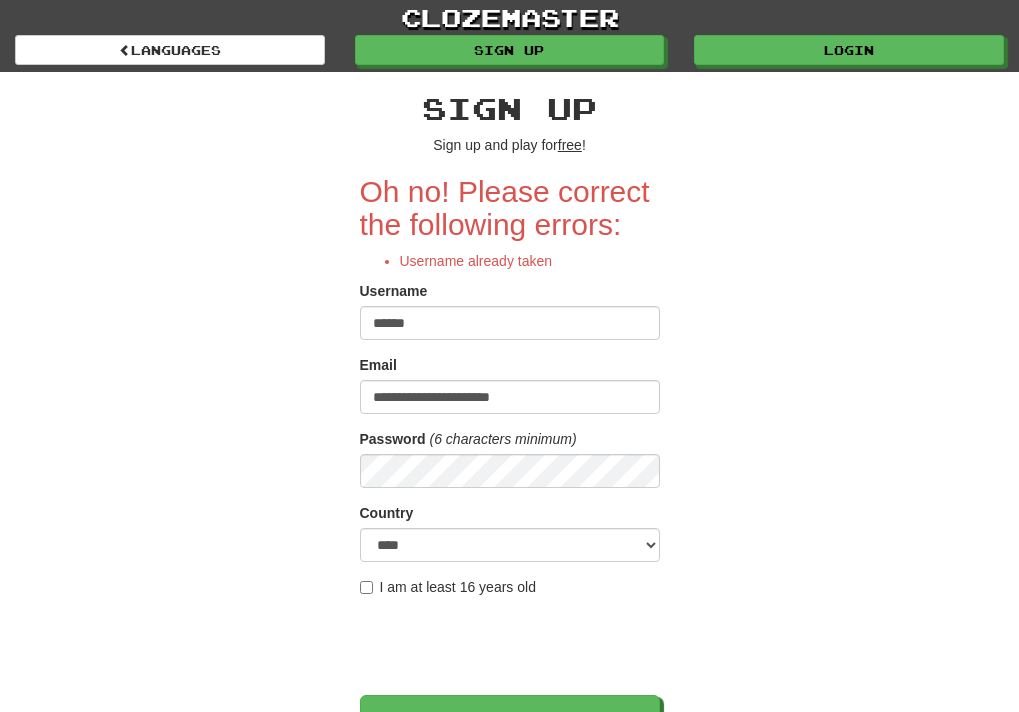 scroll, scrollTop: 0, scrollLeft: 0, axis: both 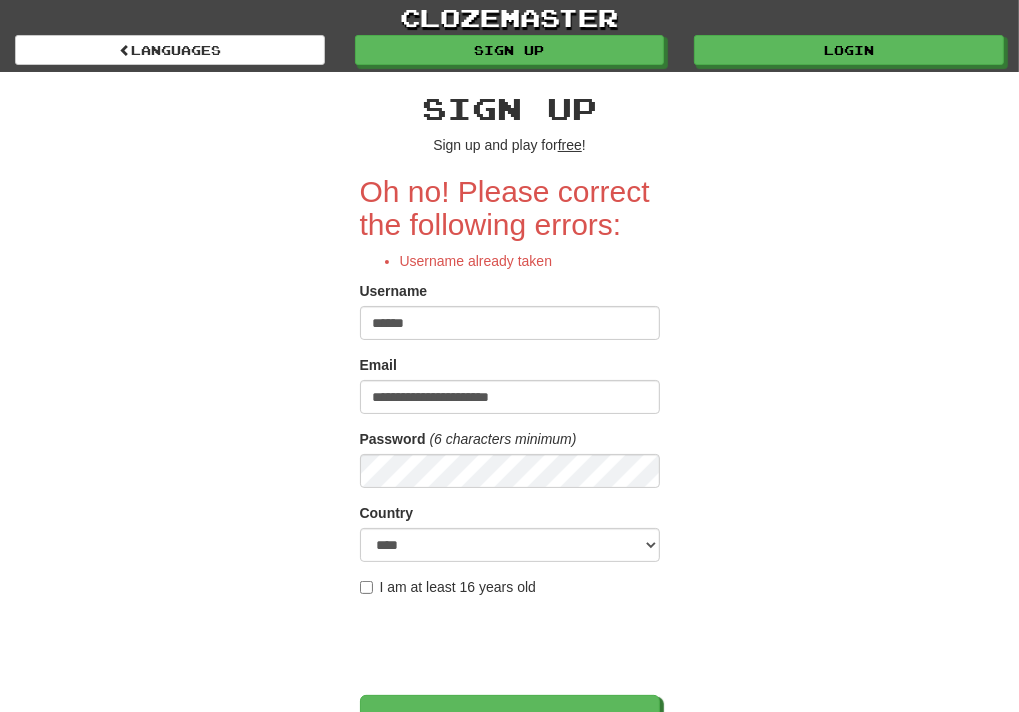 click on "******" at bounding box center (510, 323) 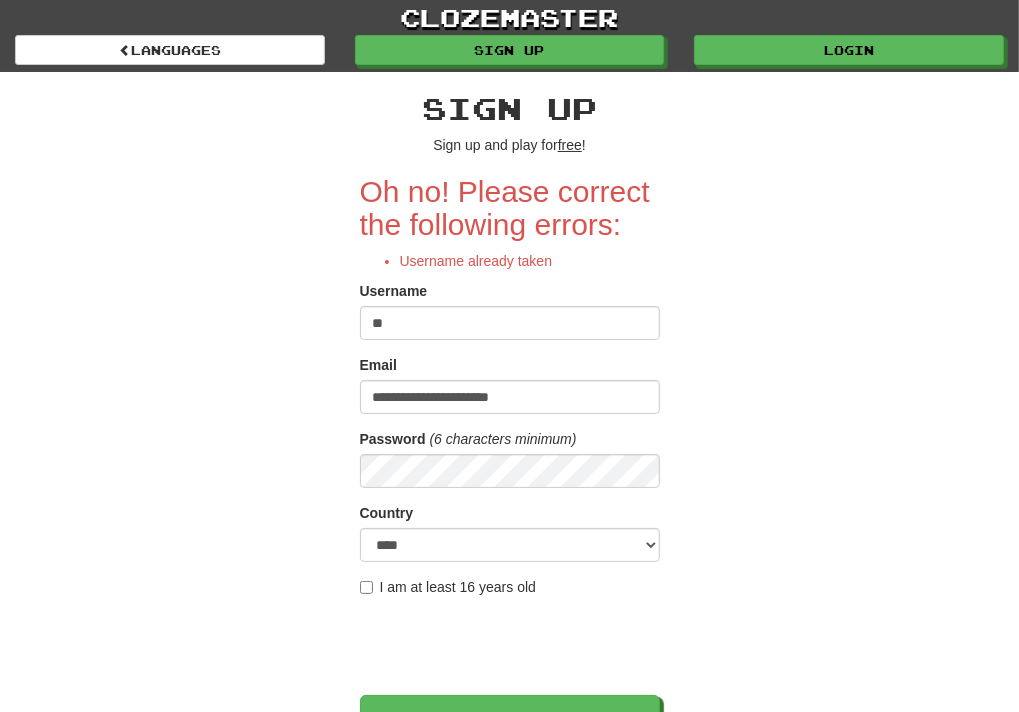 type on "*" 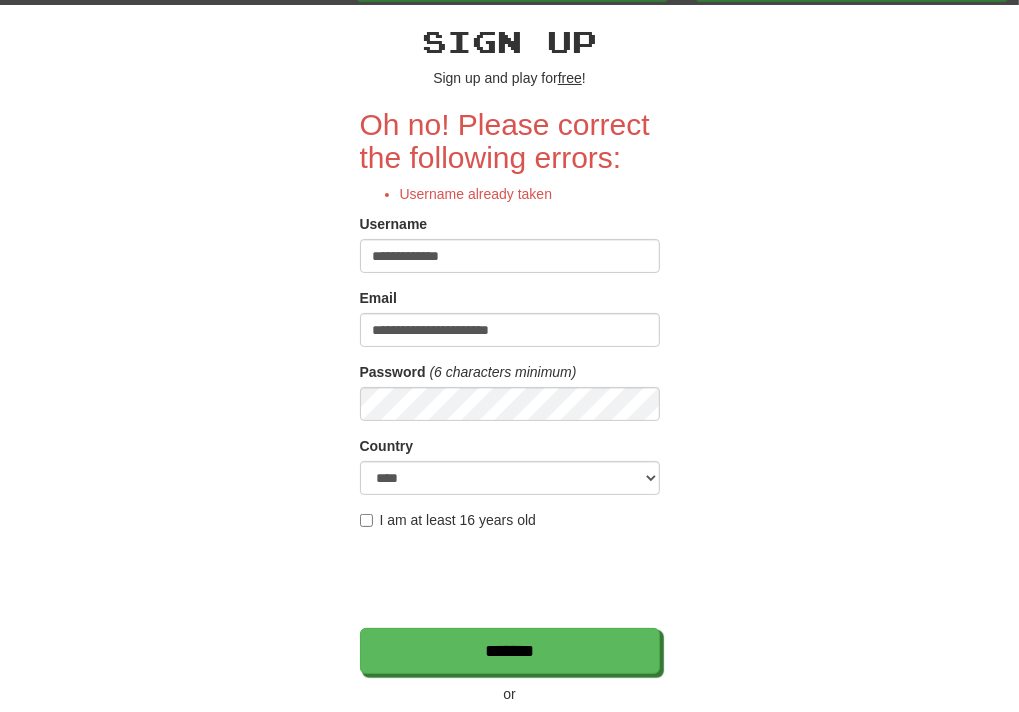 scroll, scrollTop: 100, scrollLeft: 0, axis: vertical 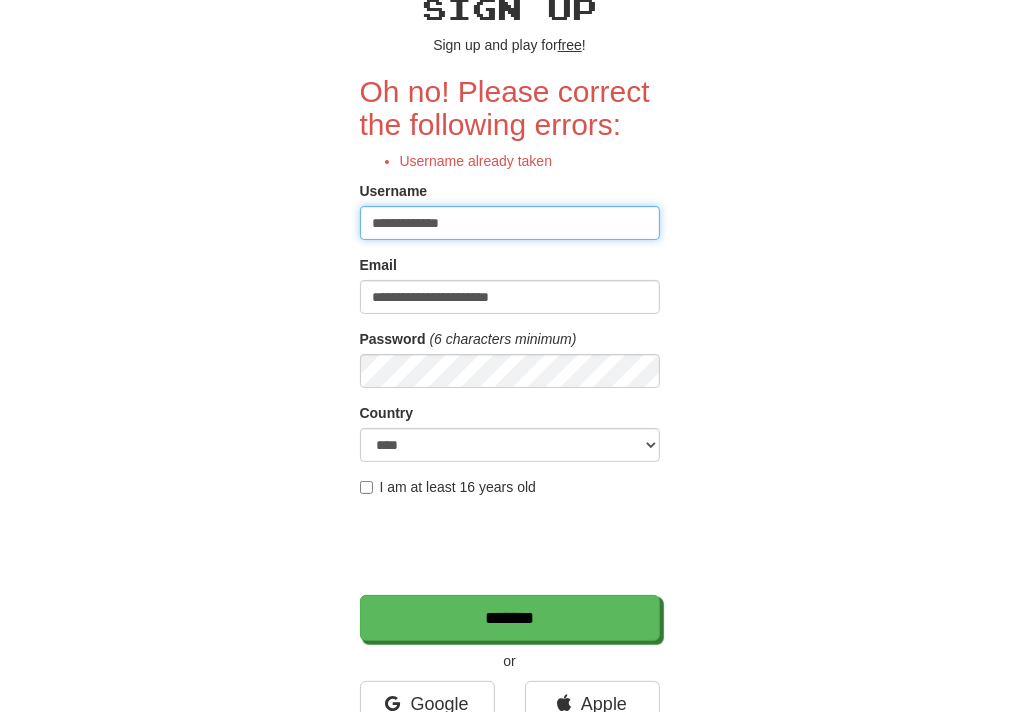 click on "**********" at bounding box center (510, 223) 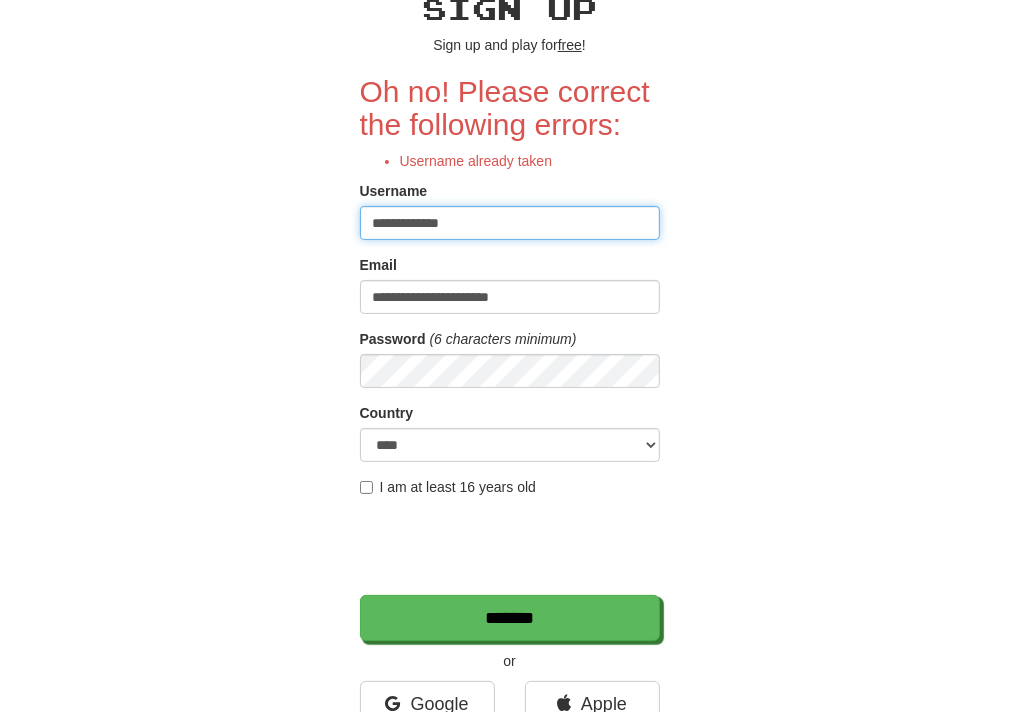 click on "**********" at bounding box center [510, 223] 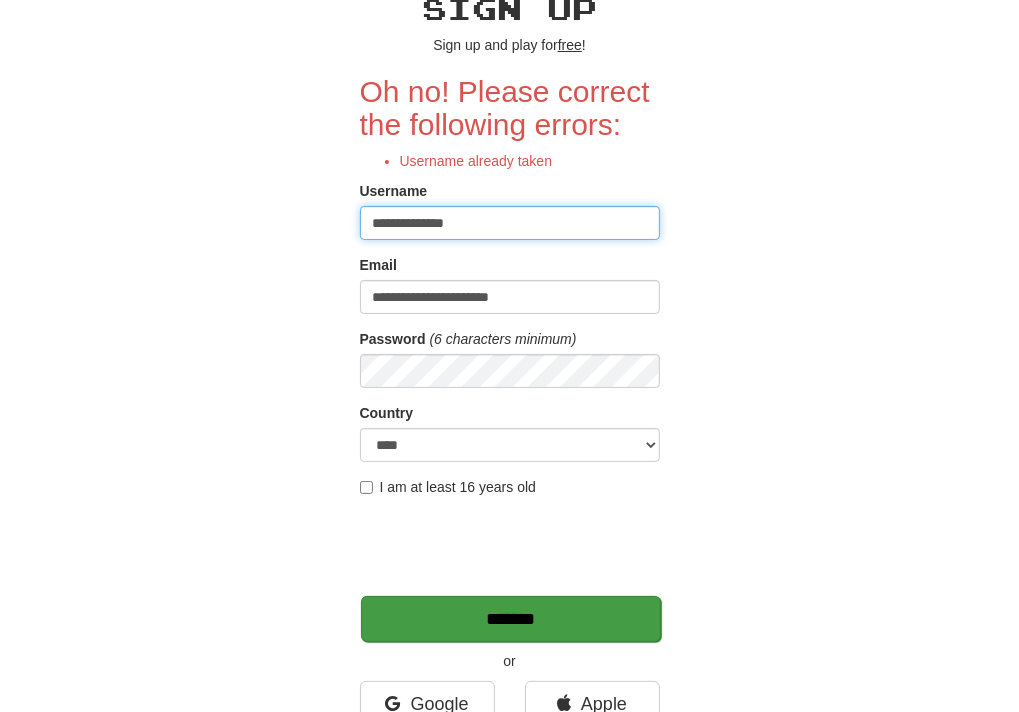 type on "**********" 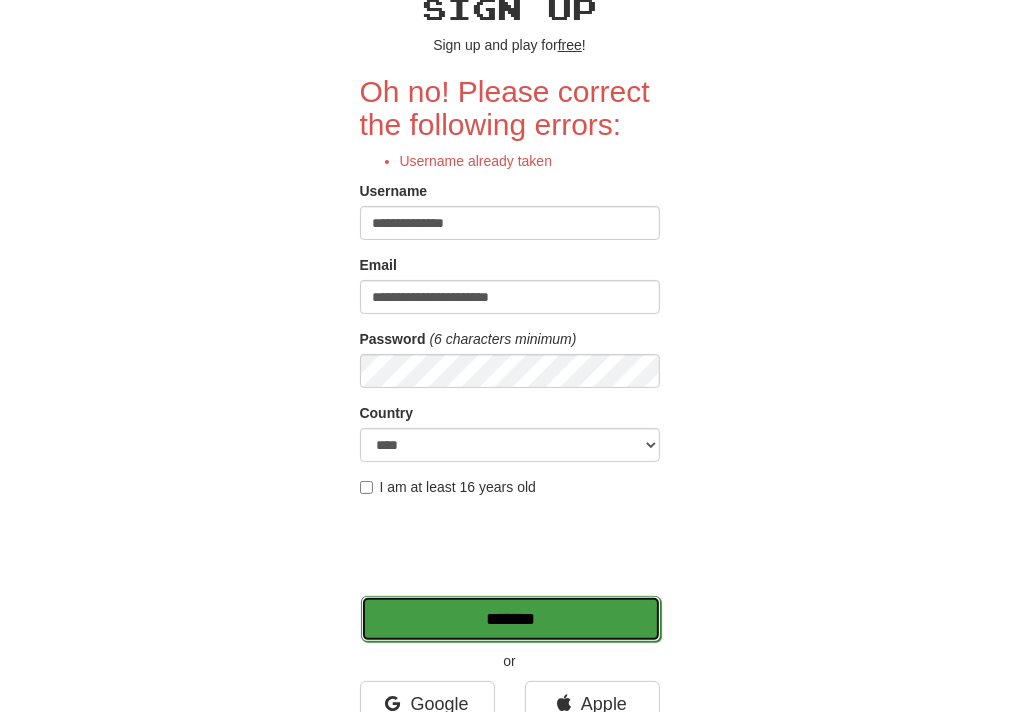 click on "*******" at bounding box center [511, 619] 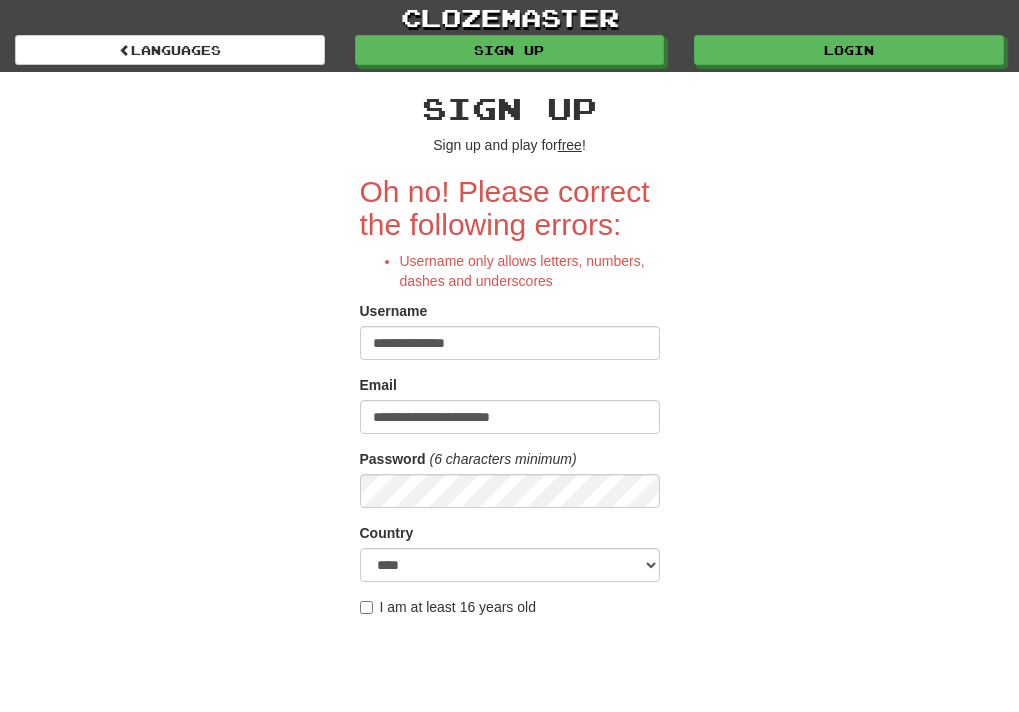 scroll, scrollTop: 0, scrollLeft: 0, axis: both 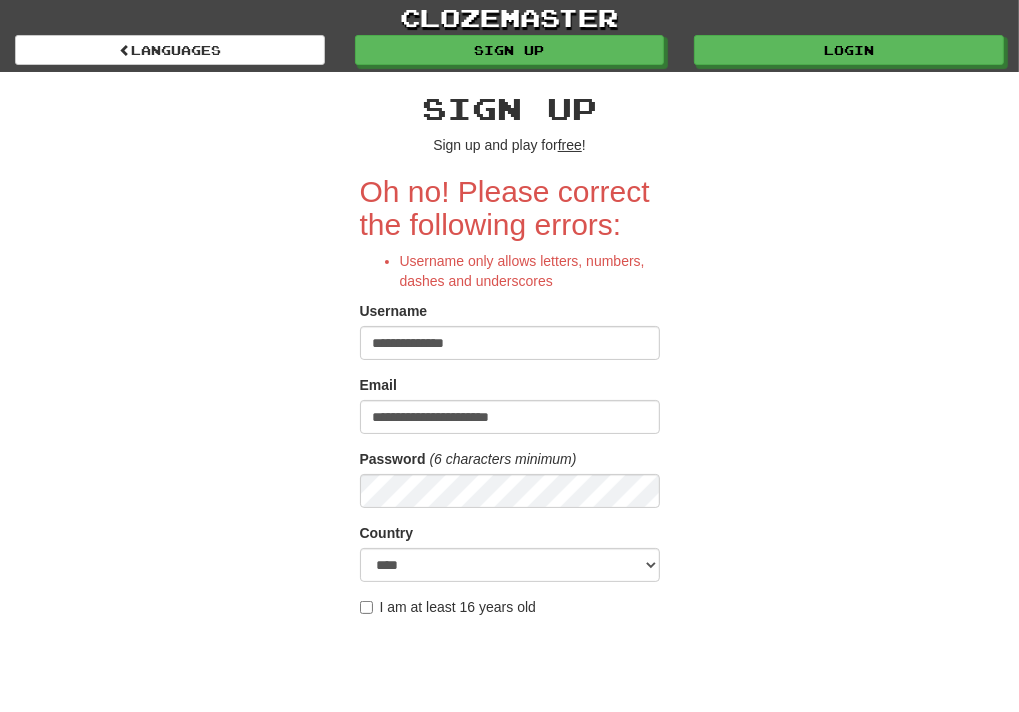 click on "**********" at bounding box center [510, 343] 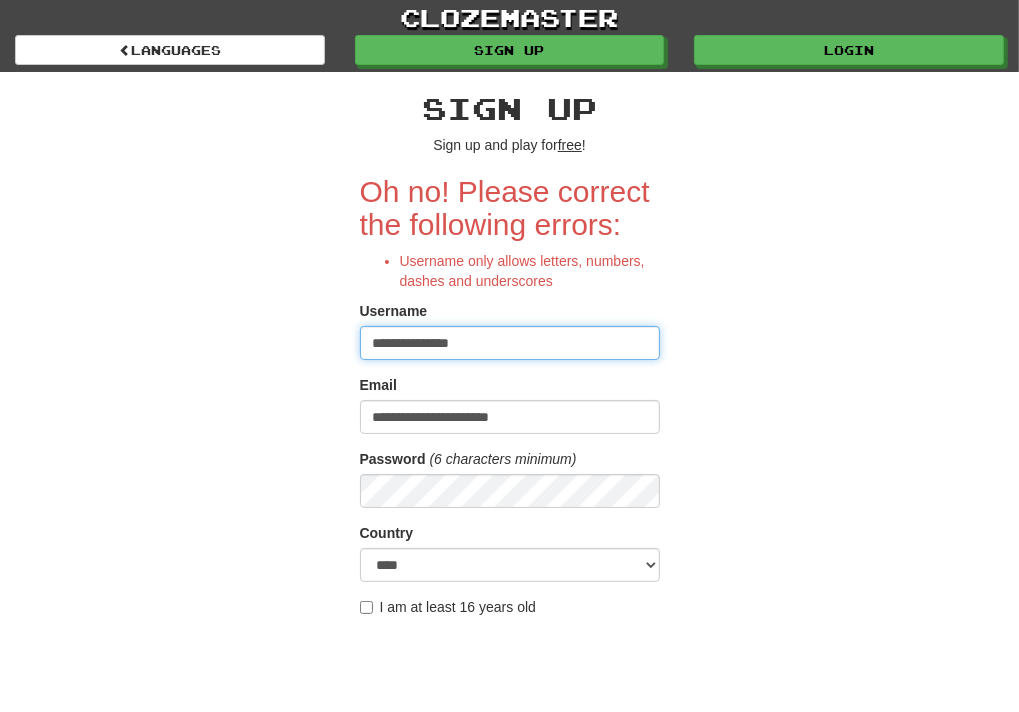 click on "**********" at bounding box center [510, 343] 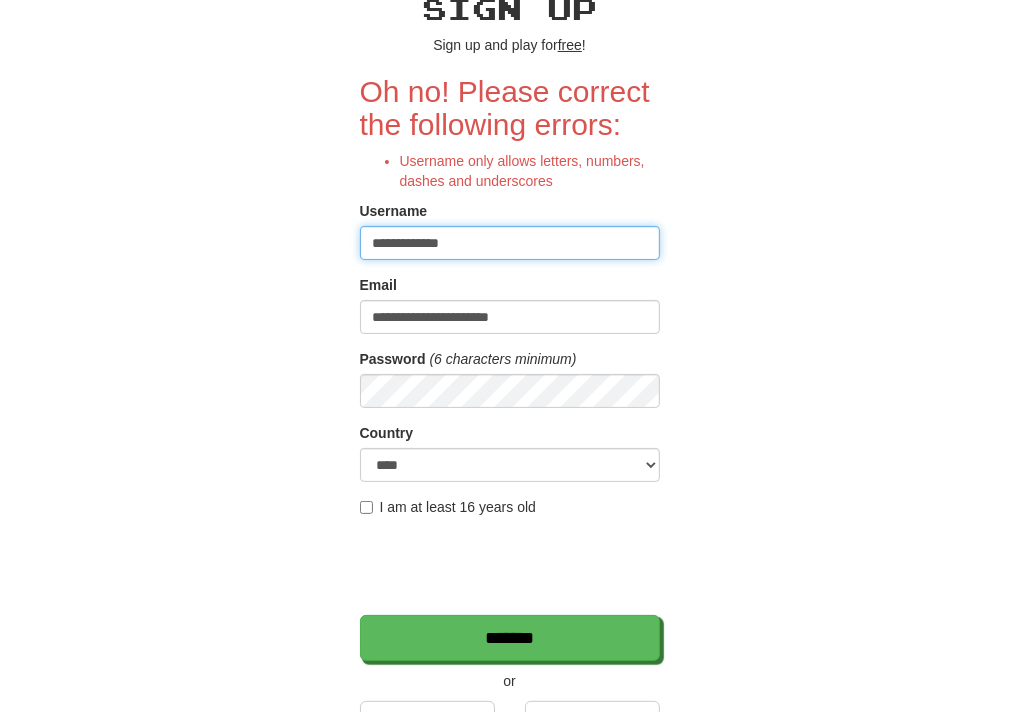 scroll, scrollTop: 200, scrollLeft: 0, axis: vertical 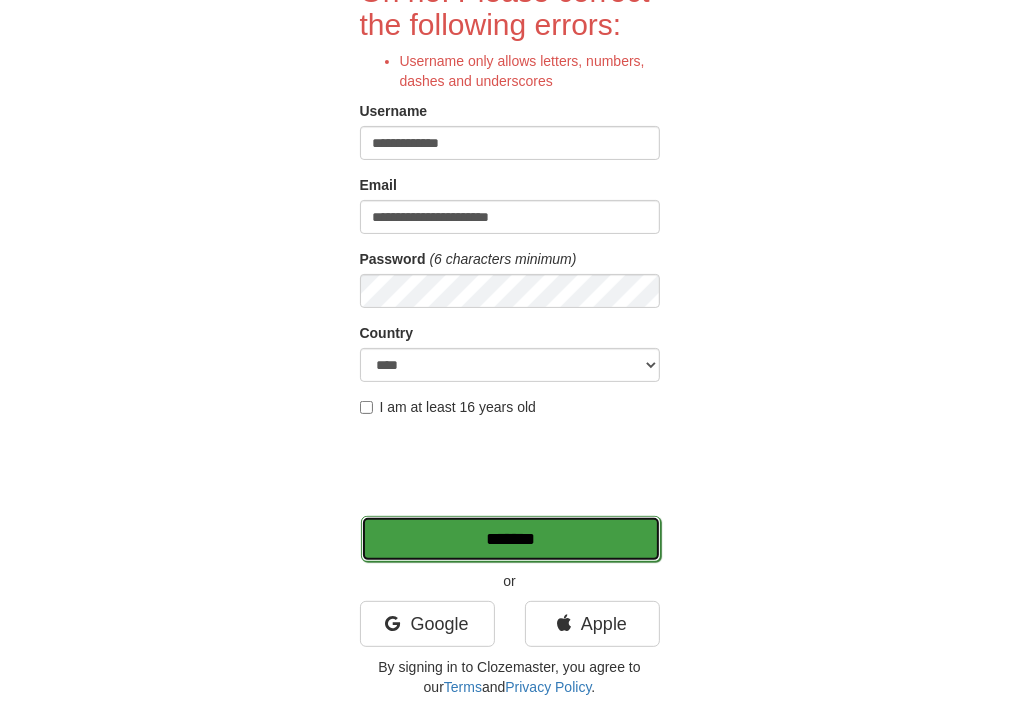 click on "*******" at bounding box center (511, 539) 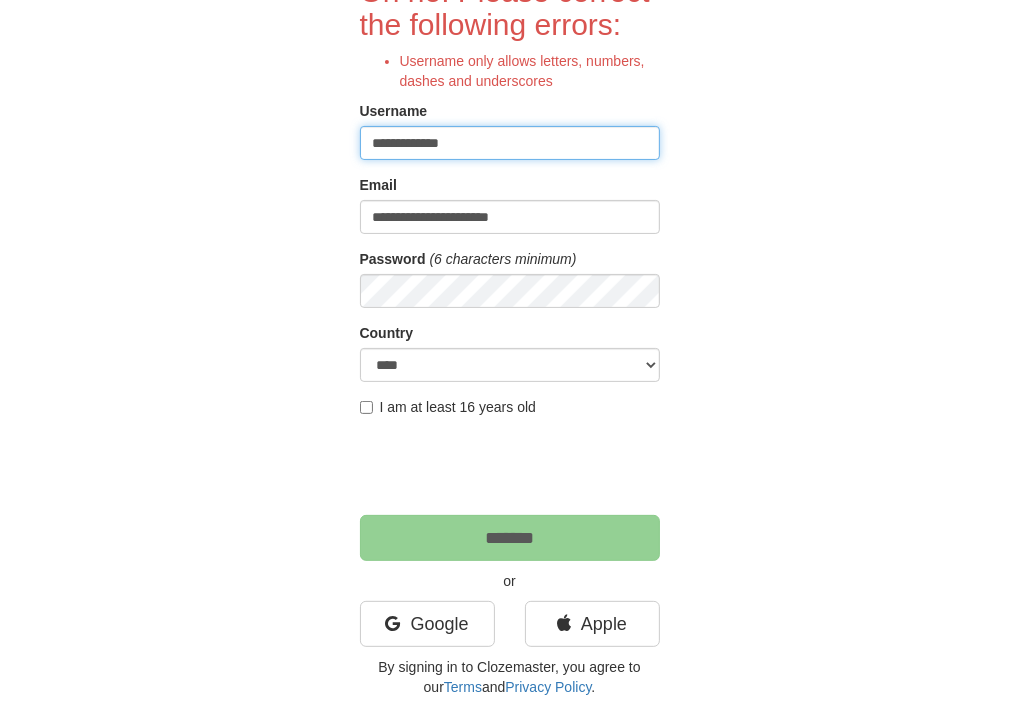 click on "**********" at bounding box center [510, 143] 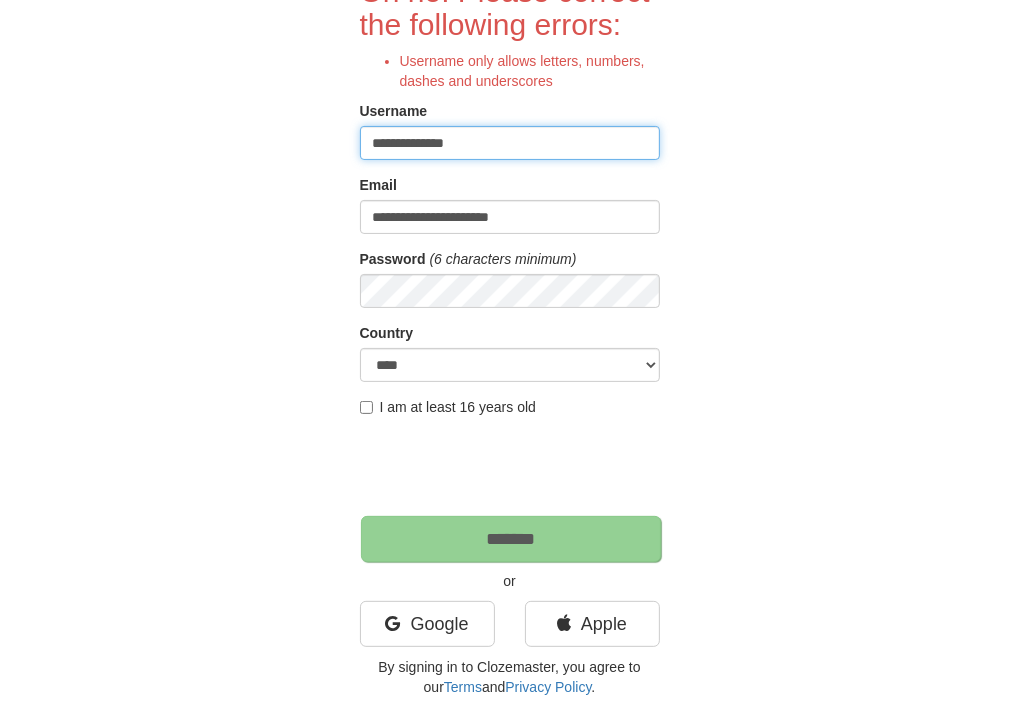 type on "**********" 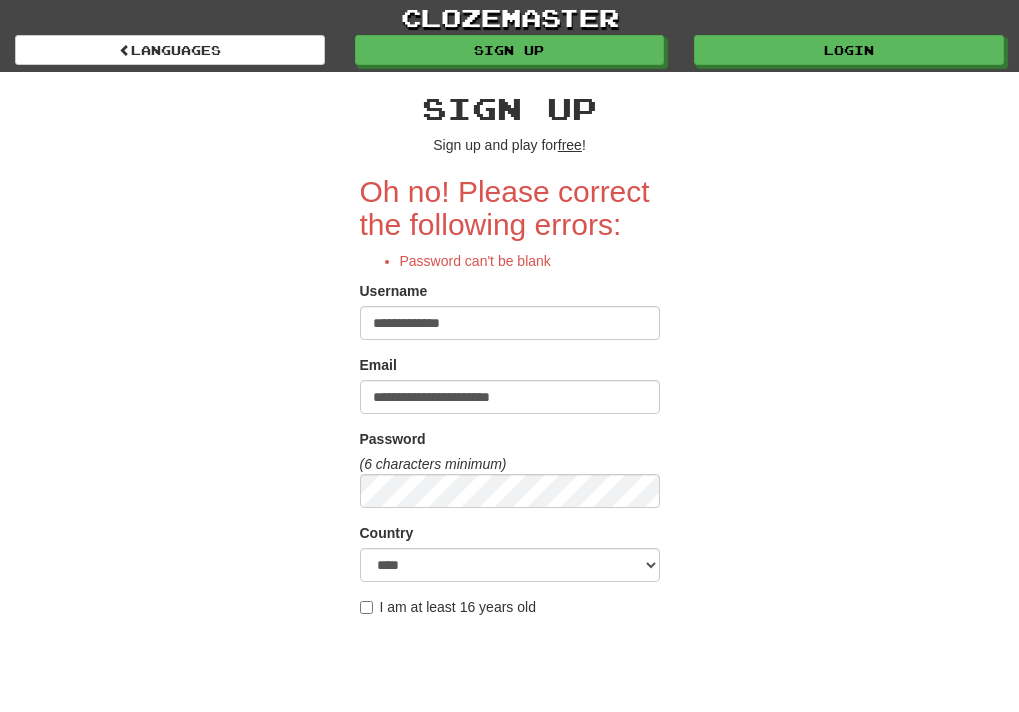 scroll, scrollTop: 0, scrollLeft: 0, axis: both 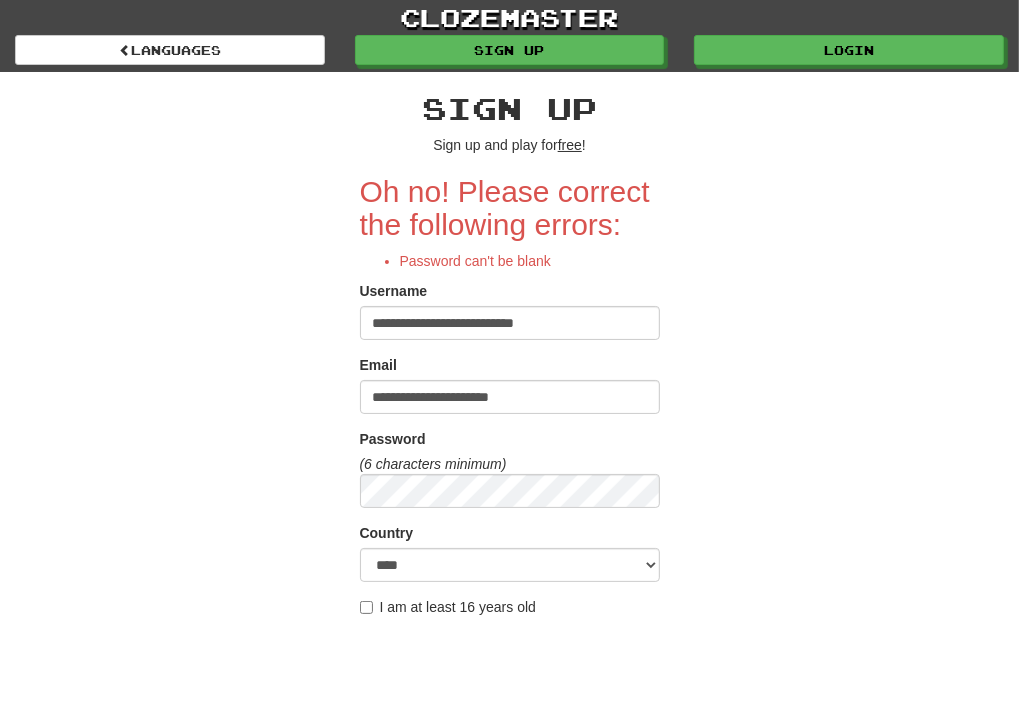 click on "**********" at bounding box center (510, 323) 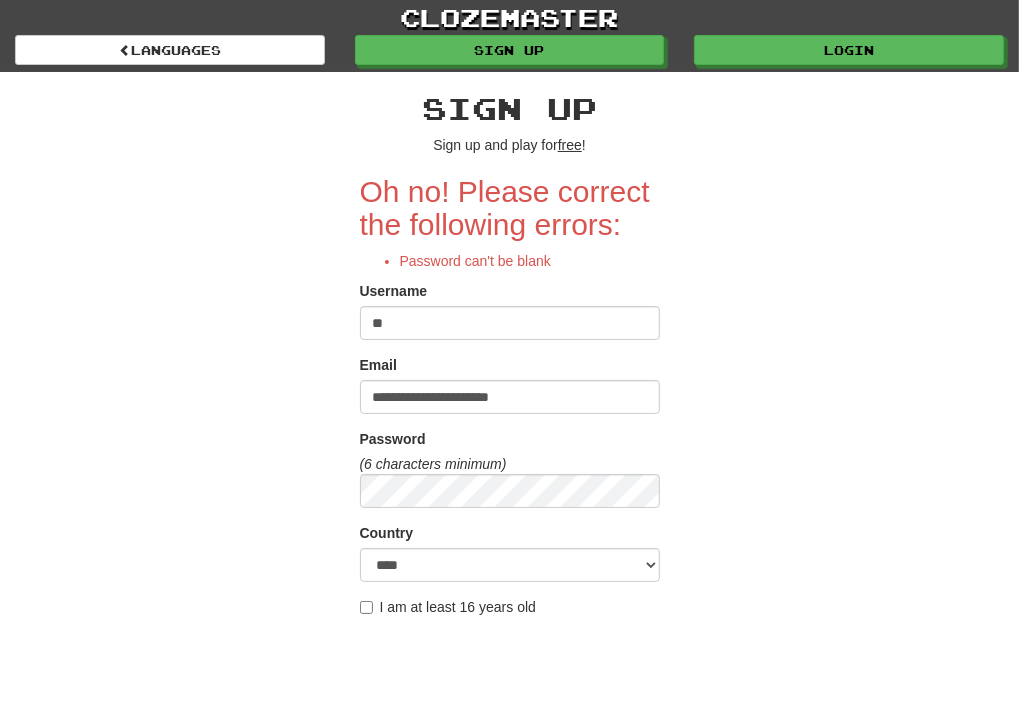 type on "*" 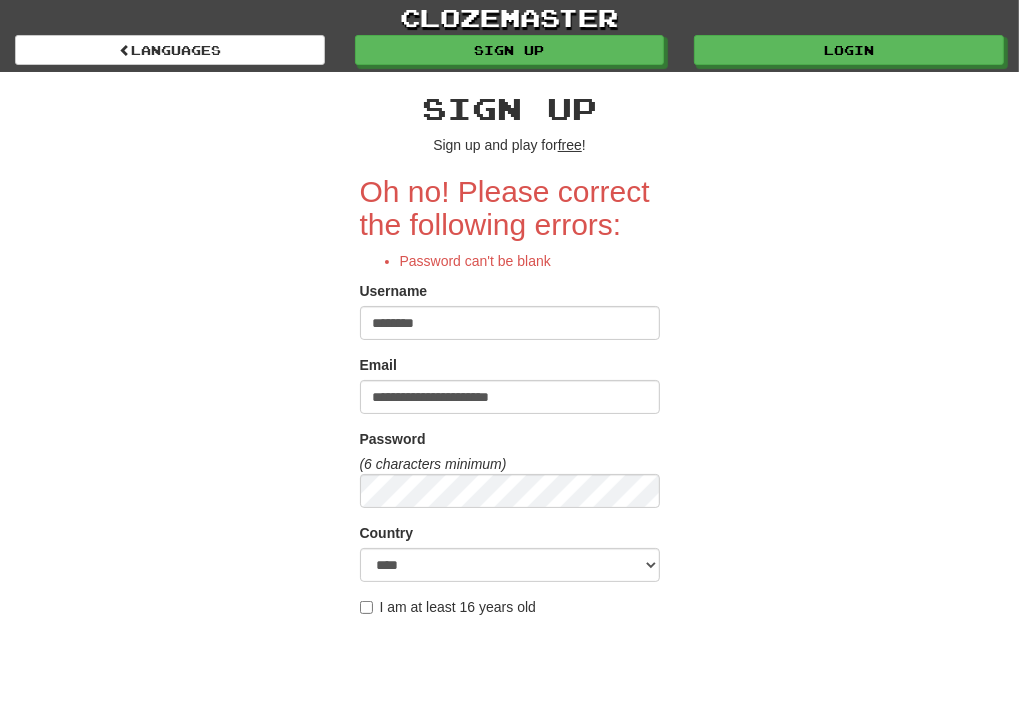 type on "********" 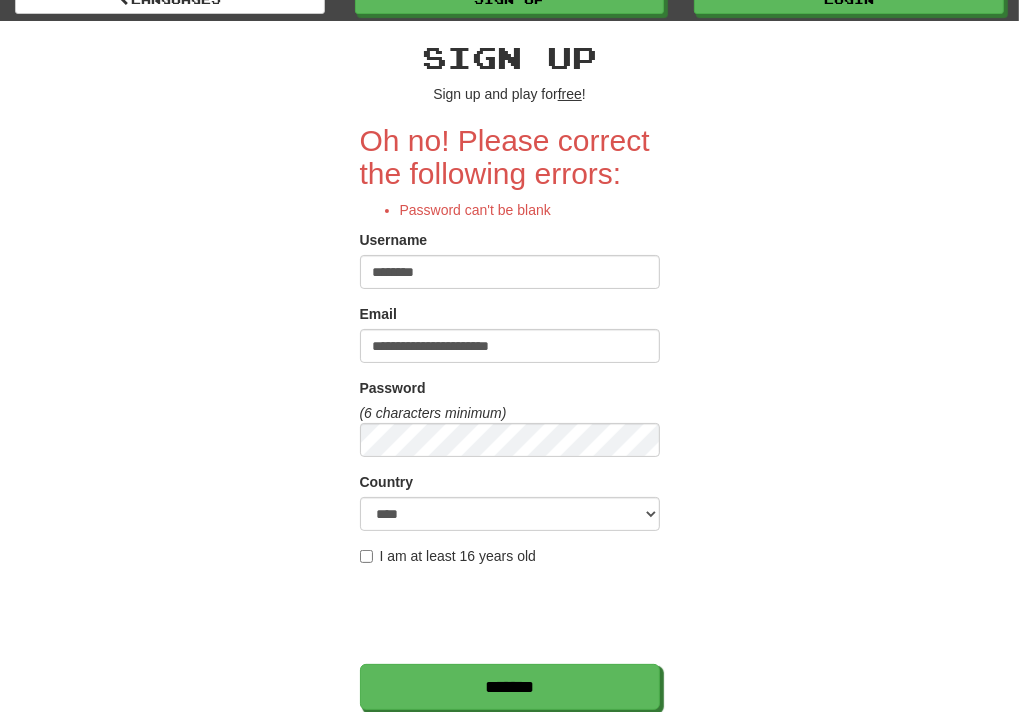 scroll, scrollTop: 100, scrollLeft: 0, axis: vertical 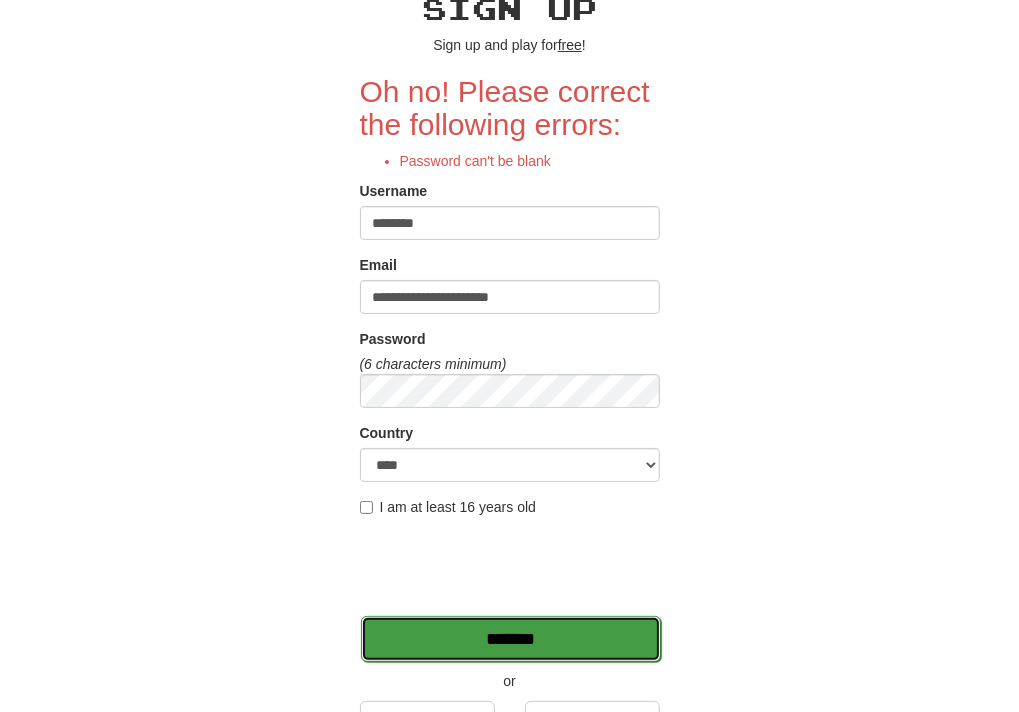 click on "*******" at bounding box center (511, 639) 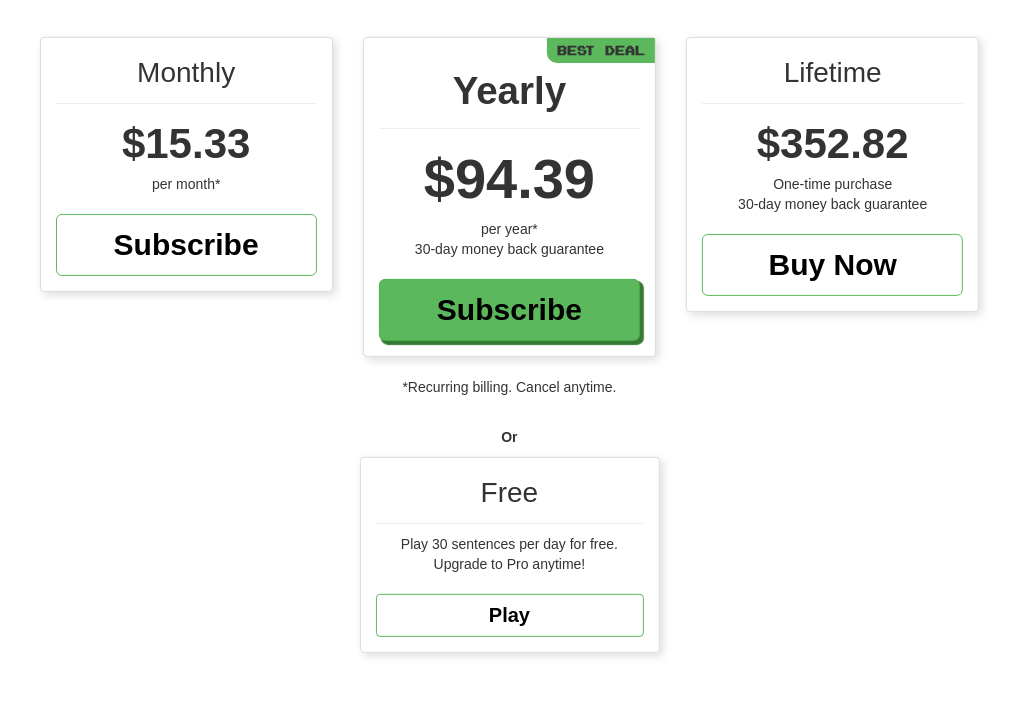 scroll, scrollTop: 300, scrollLeft: 0, axis: vertical 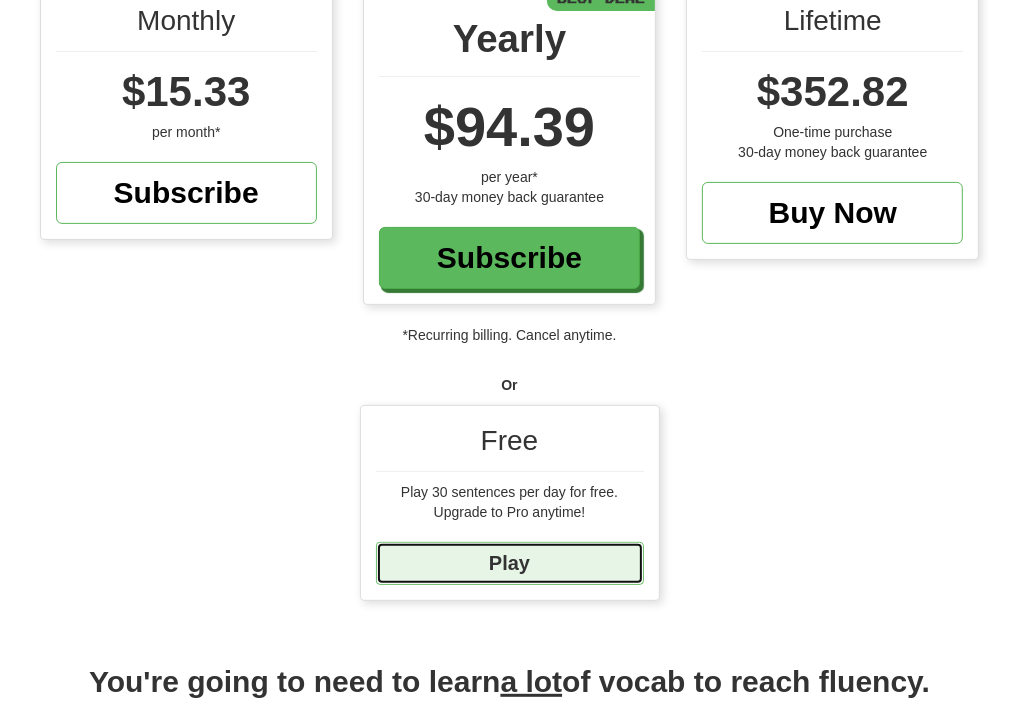 click on "Play" at bounding box center (510, 563) 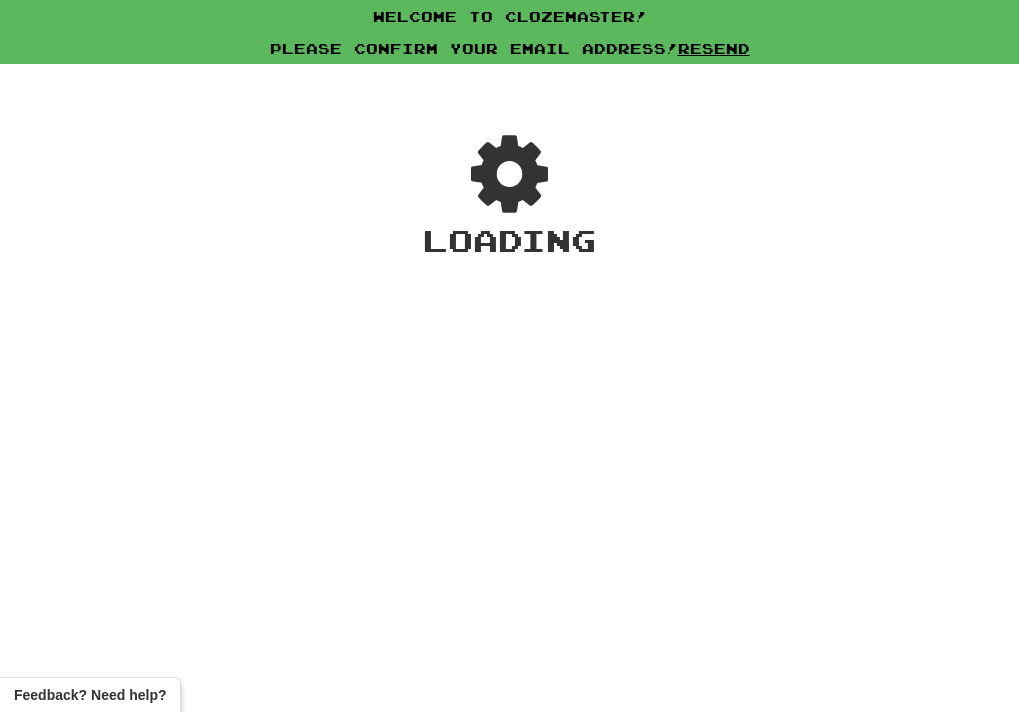 scroll, scrollTop: 0, scrollLeft: 0, axis: both 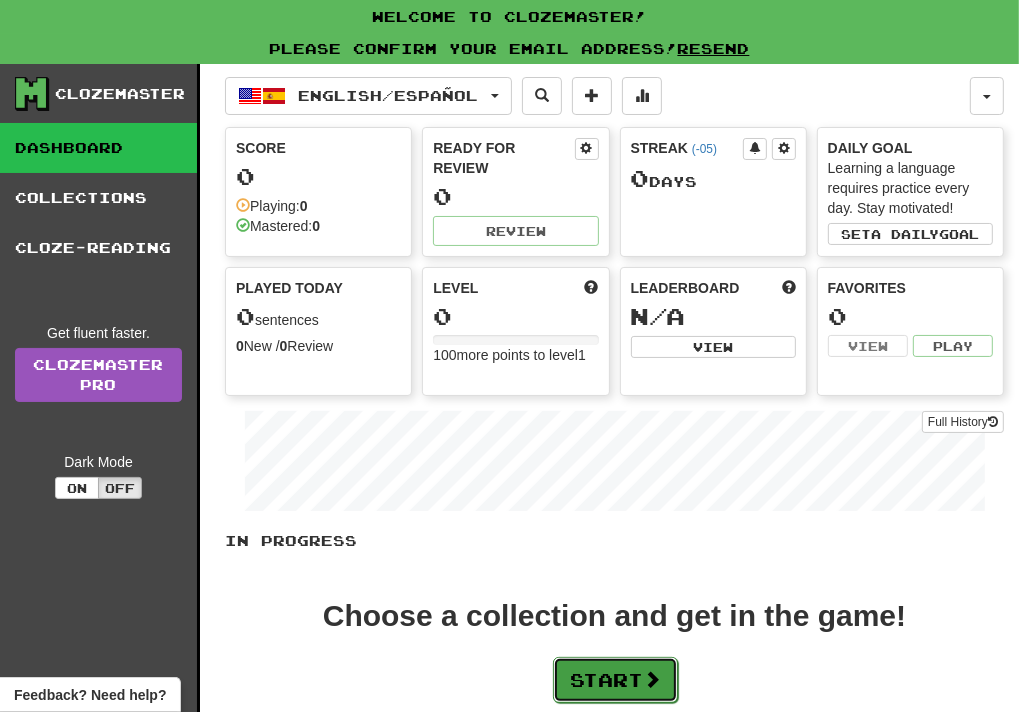 click on "Start" at bounding box center (615, 680) 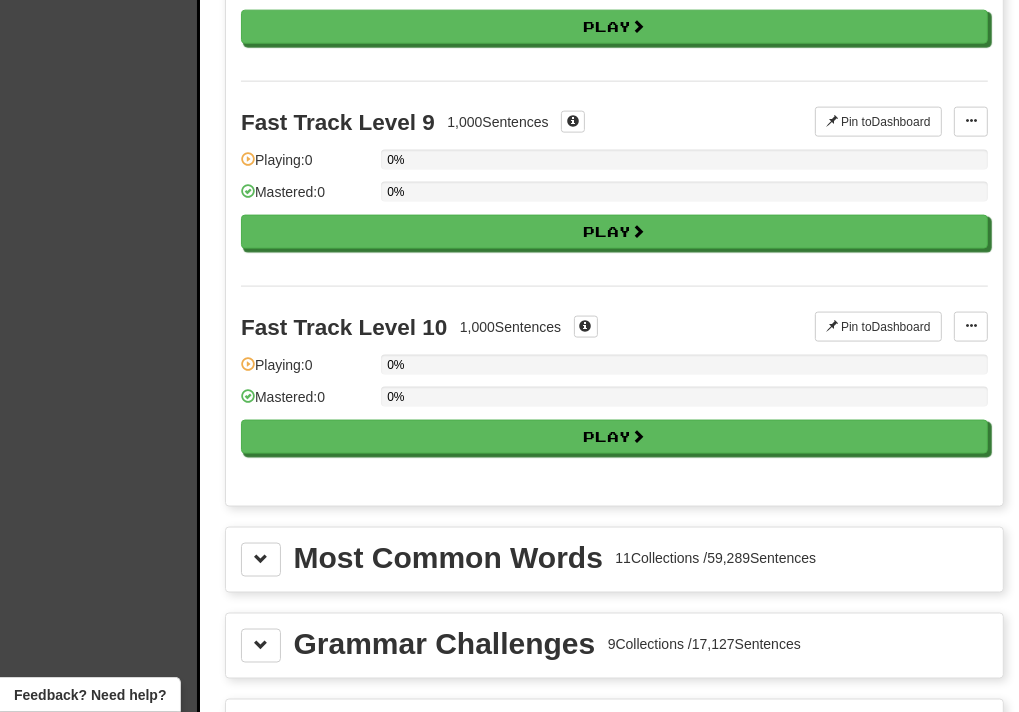 scroll, scrollTop: 2000, scrollLeft: 0, axis: vertical 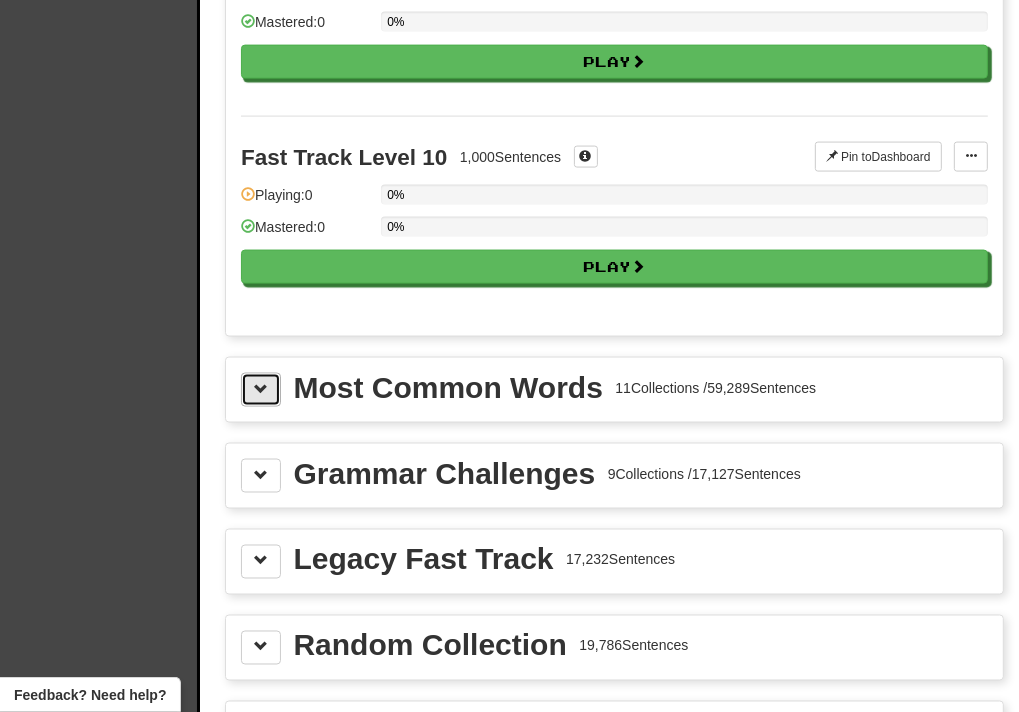 click at bounding box center [261, 390] 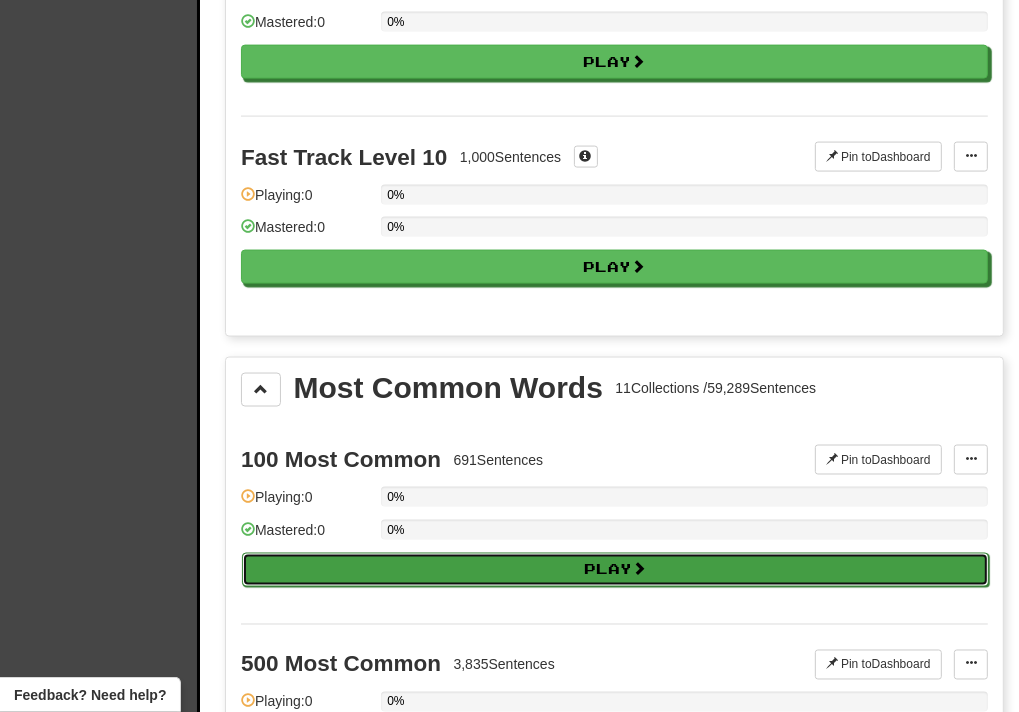 click on "Play" at bounding box center (615, 570) 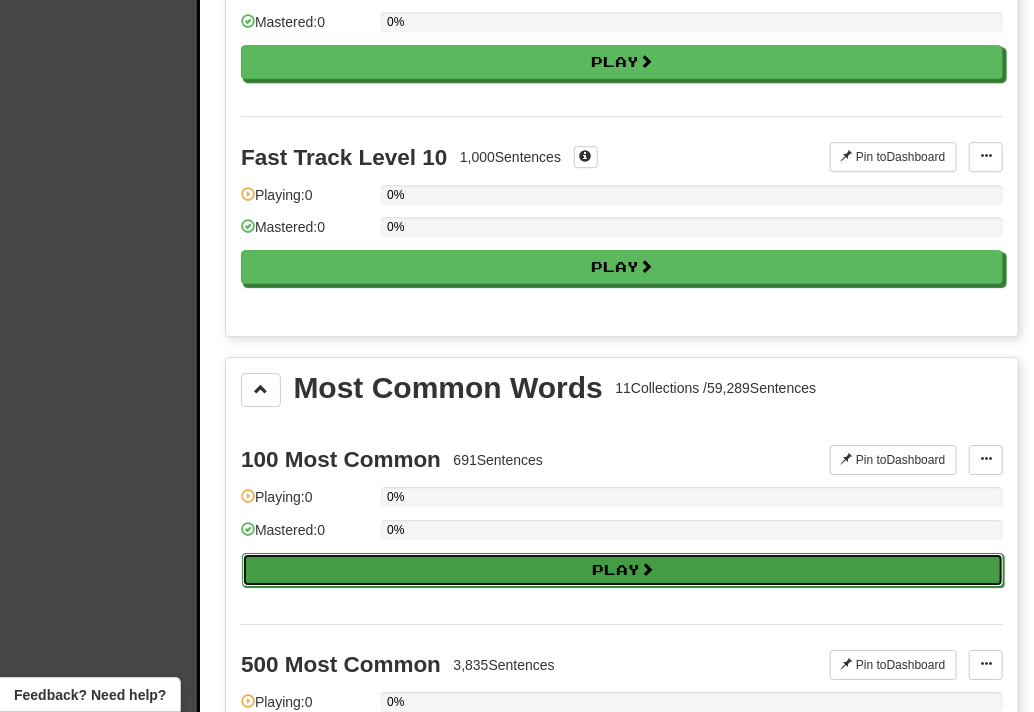 select on "**" 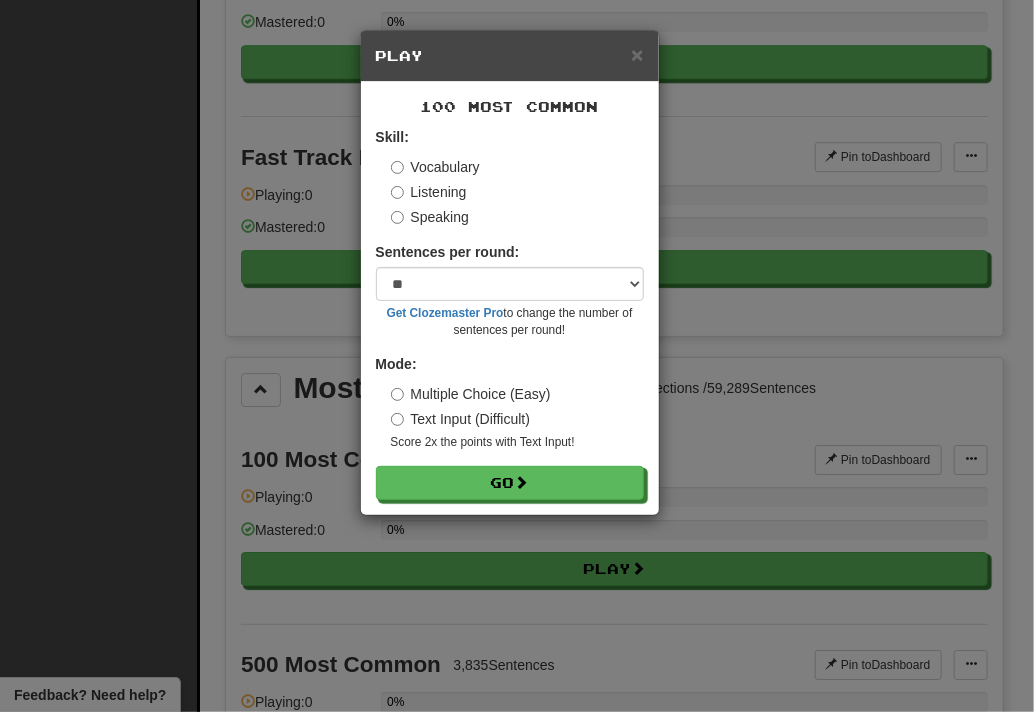 click on "× Play 100 Most Common Skill: Vocabulary Listening Speaking Sentences per round: * ** ** ** ** ** *** ******** Get Clozemaster Pro  to change the number of sentences per round! Mode: Multiple Choice (Easy) Text Input (Difficult) Score 2x the points with Text Input ! Go" at bounding box center (517, 356) 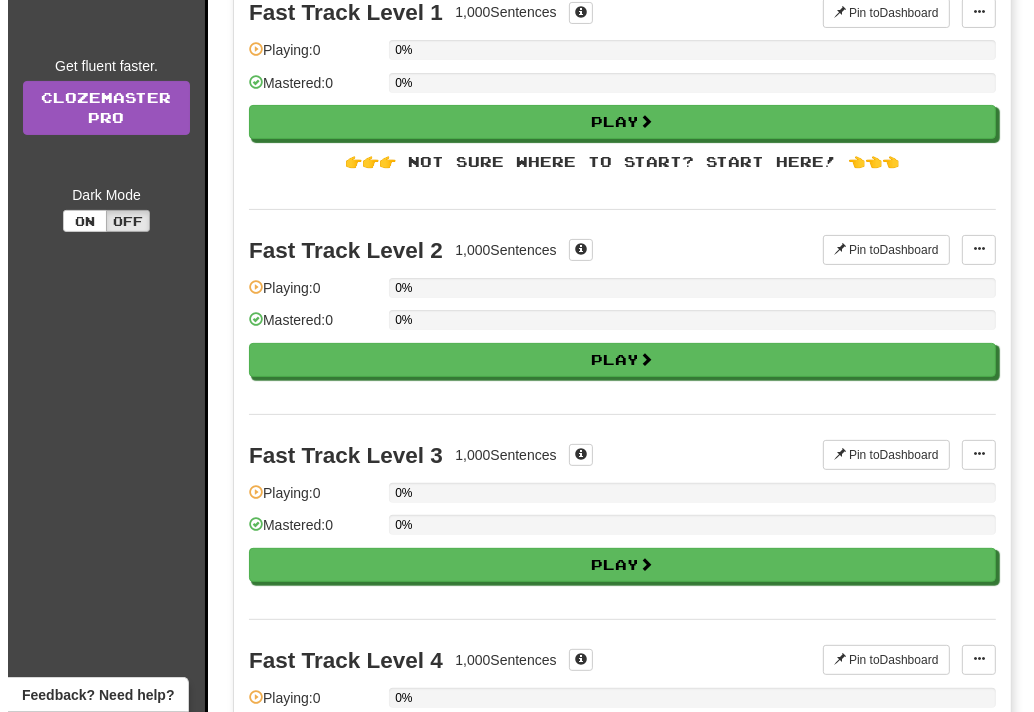 scroll, scrollTop: 0, scrollLeft: 0, axis: both 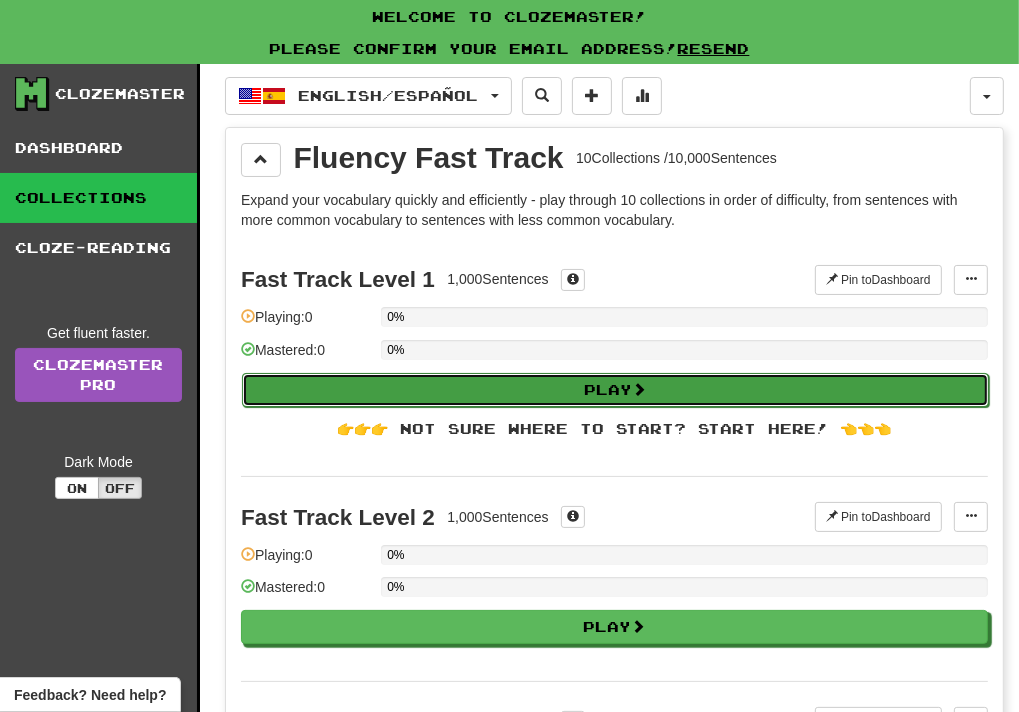 click on "Play" at bounding box center [615, 390] 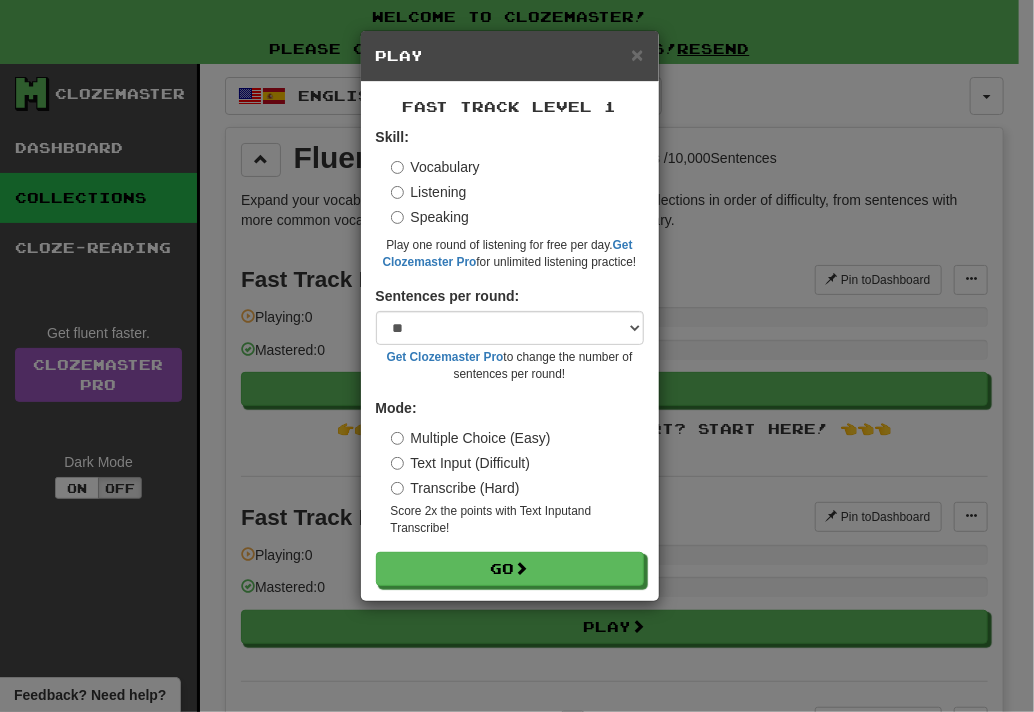 click on "Skill: Vocabulary Listening Speaking Play one round of listening for free per day.  Get Clozemaster Pro  for unlimited listening practice!" at bounding box center [510, 199] 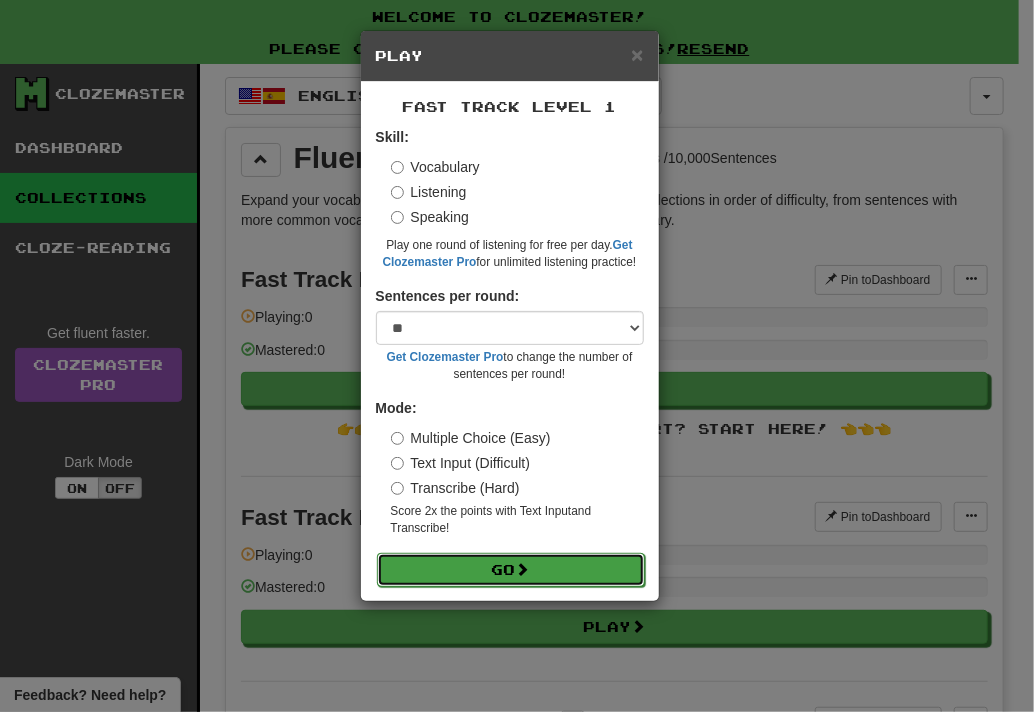 click on "Go" at bounding box center (511, 570) 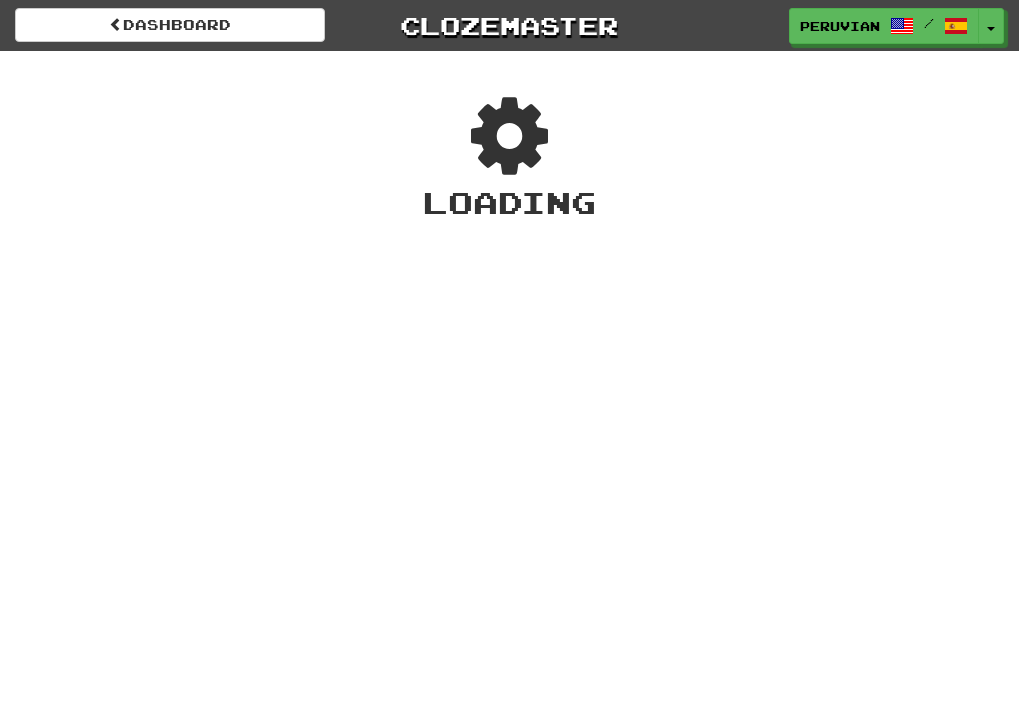 scroll, scrollTop: 0, scrollLeft: 0, axis: both 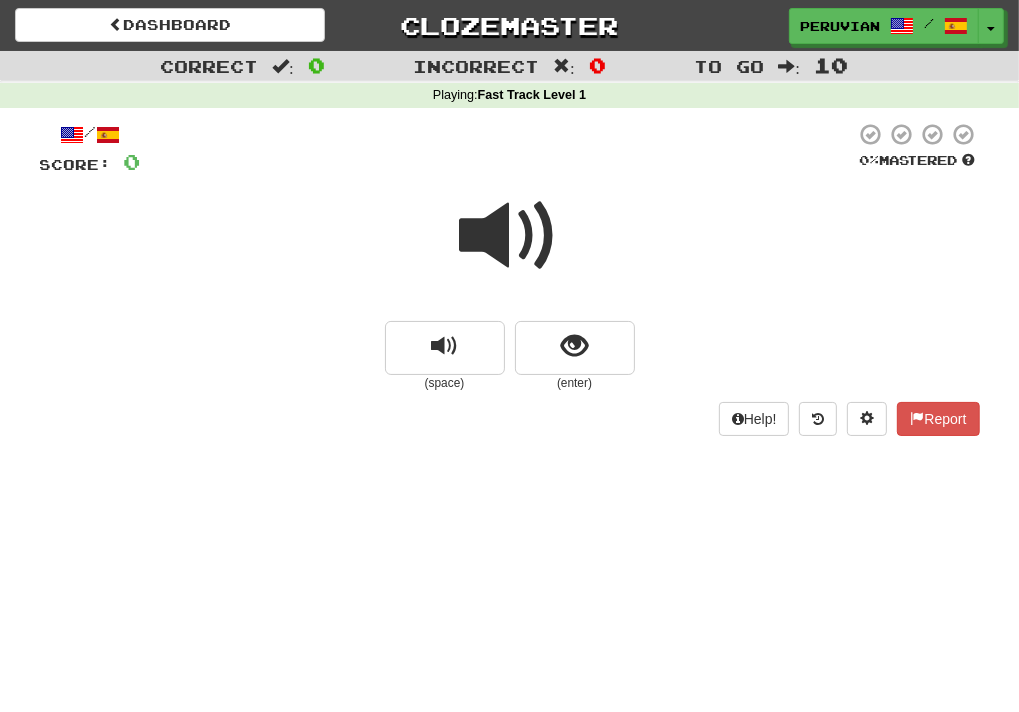 click at bounding box center [510, 236] 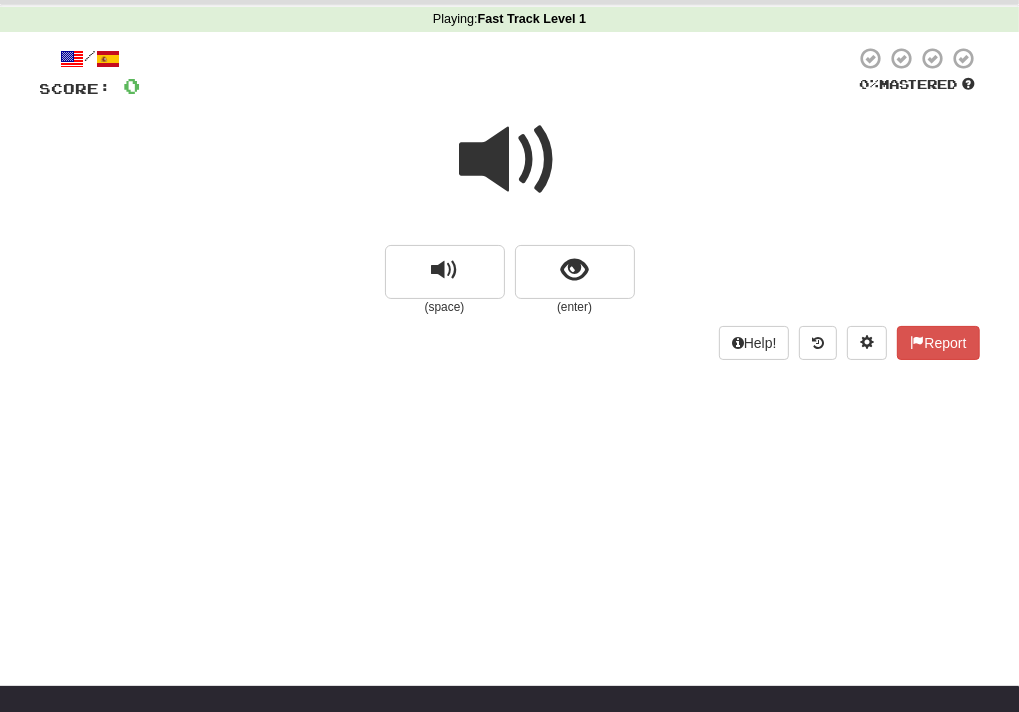 scroll, scrollTop: 0, scrollLeft: 0, axis: both 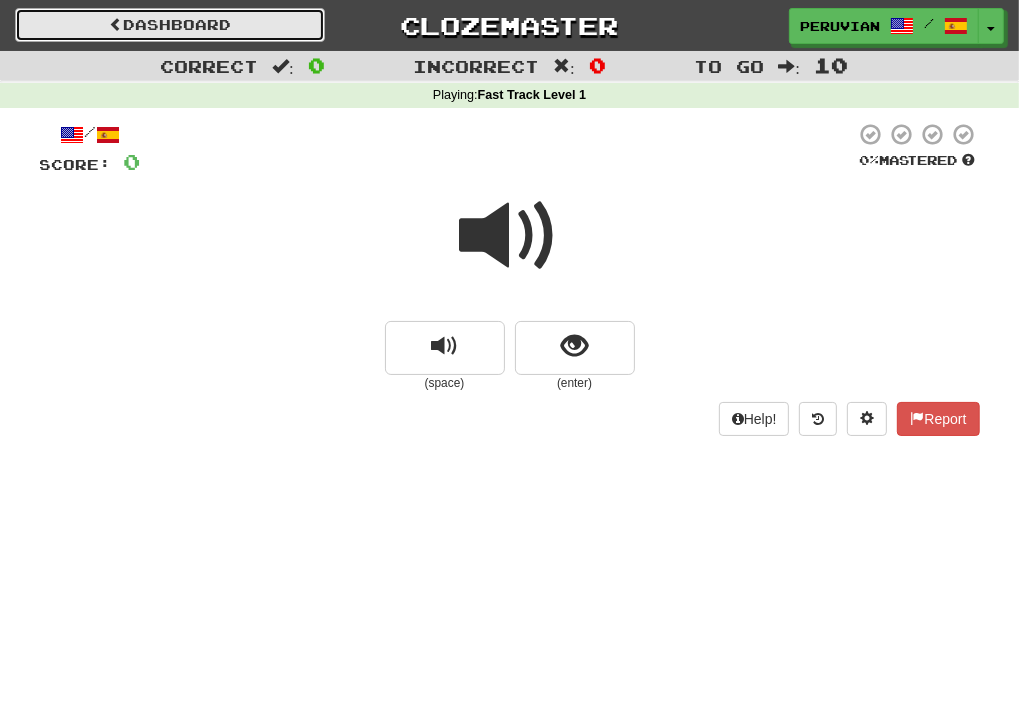 click on "Dashboard" at bounding box center [170, 25] 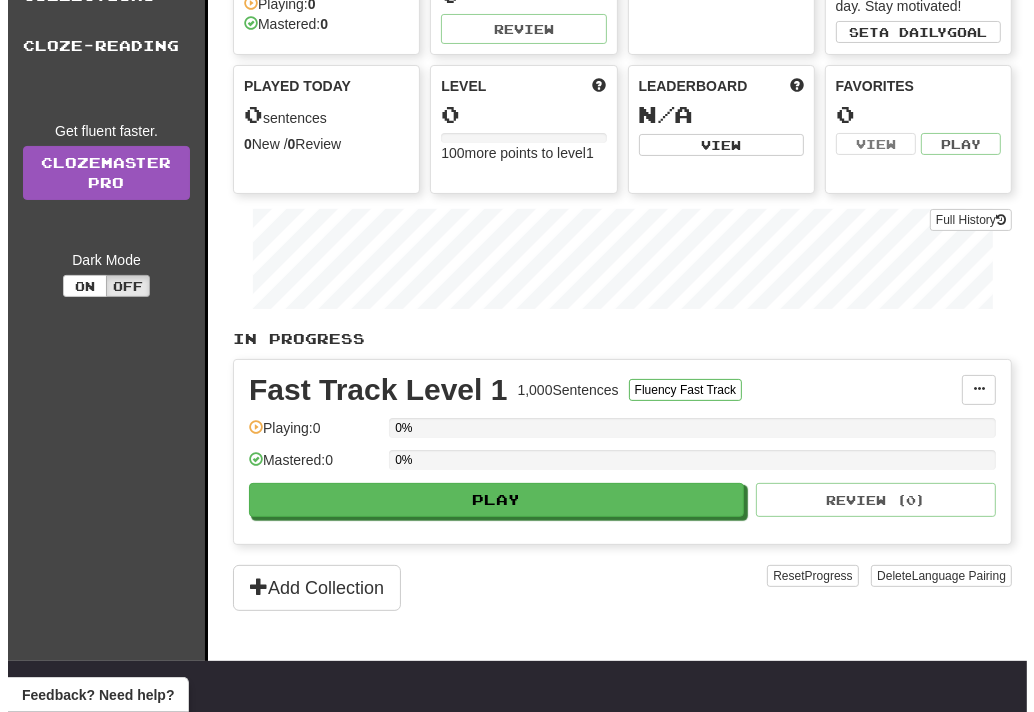 scroll, scrollTop: 200, scrollLeft: 0, axis: vertical 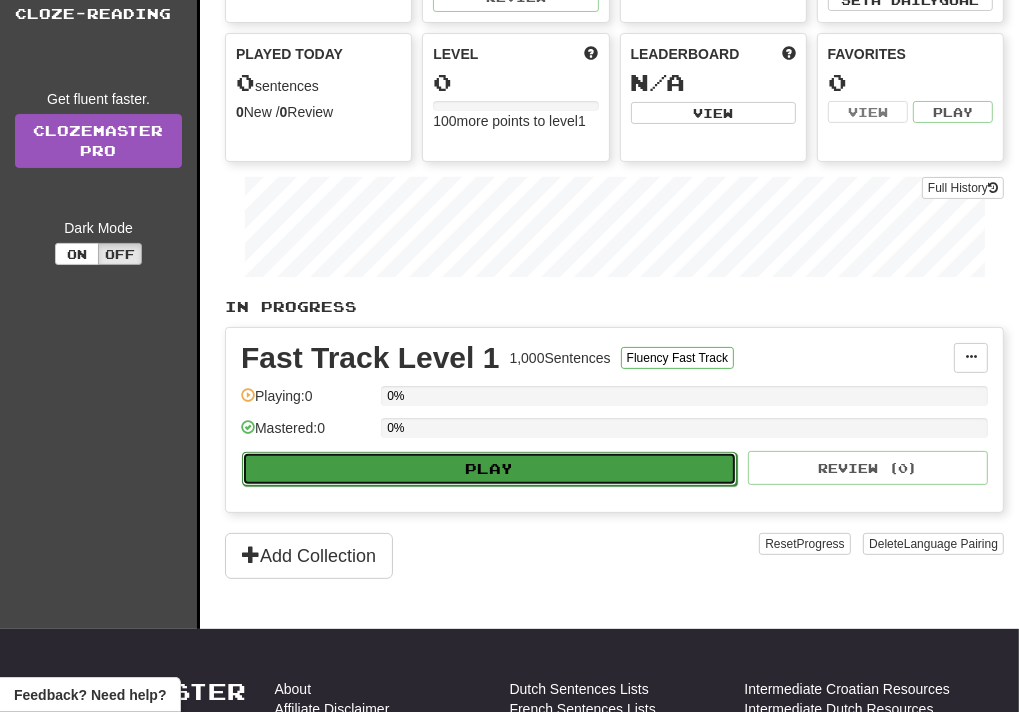 click on "Play" at bounding box center [489, 469] 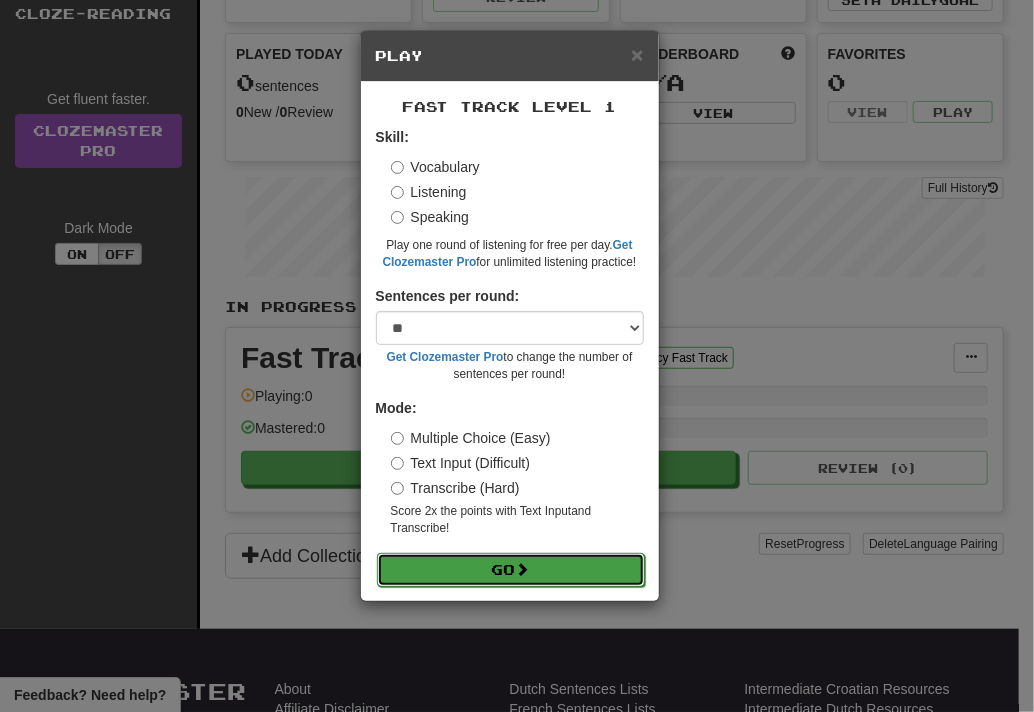 click on "Go" at bounding box center [511, 570] 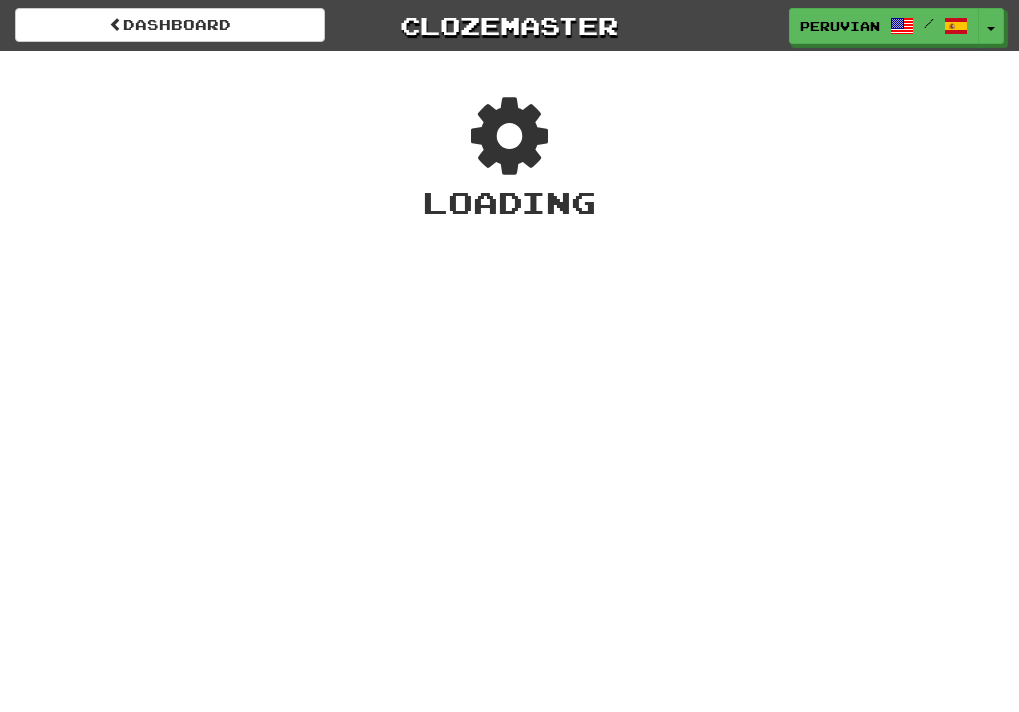 scroll, scrollTop: 0, scrollLeft: 0, axis: both 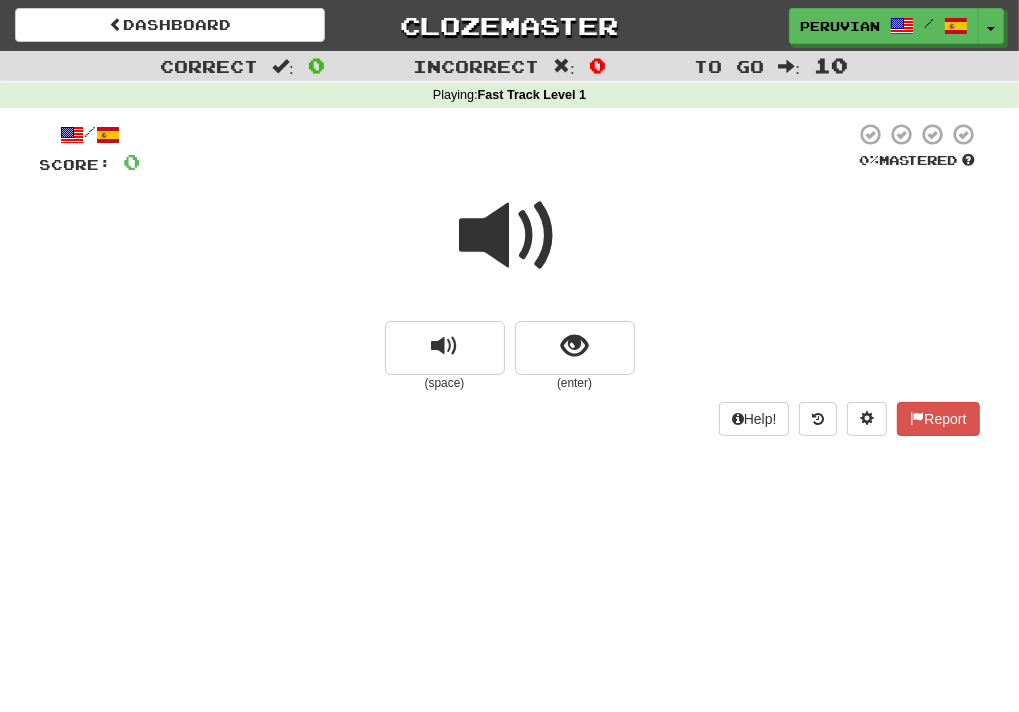 click at bounding box center [510, 236] 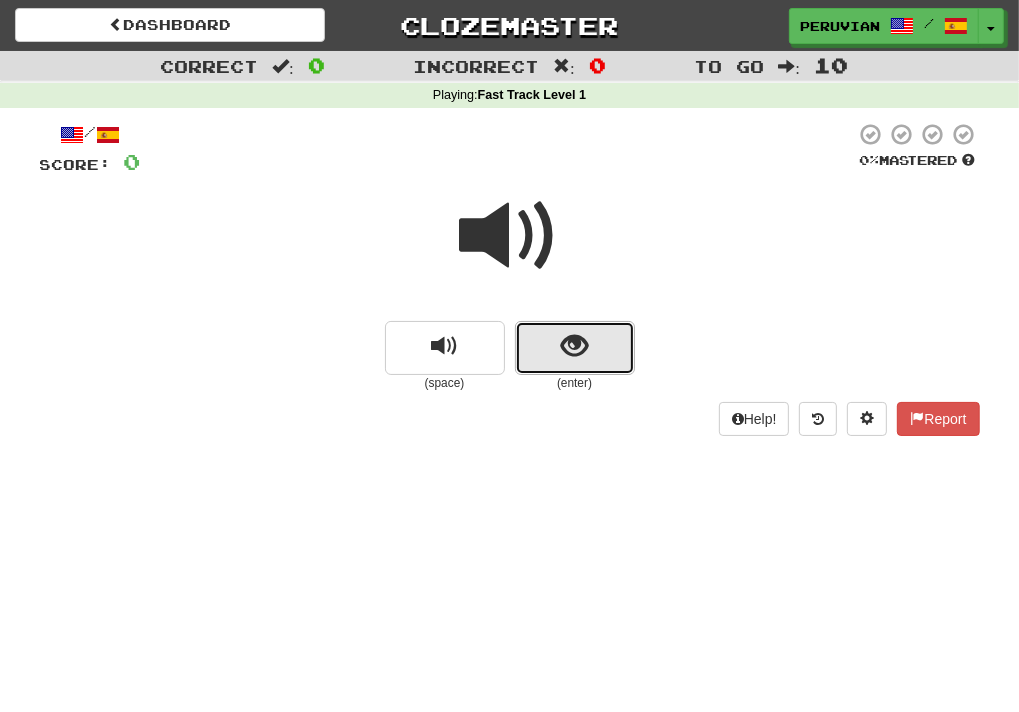 click at bounding box center (574, 346) 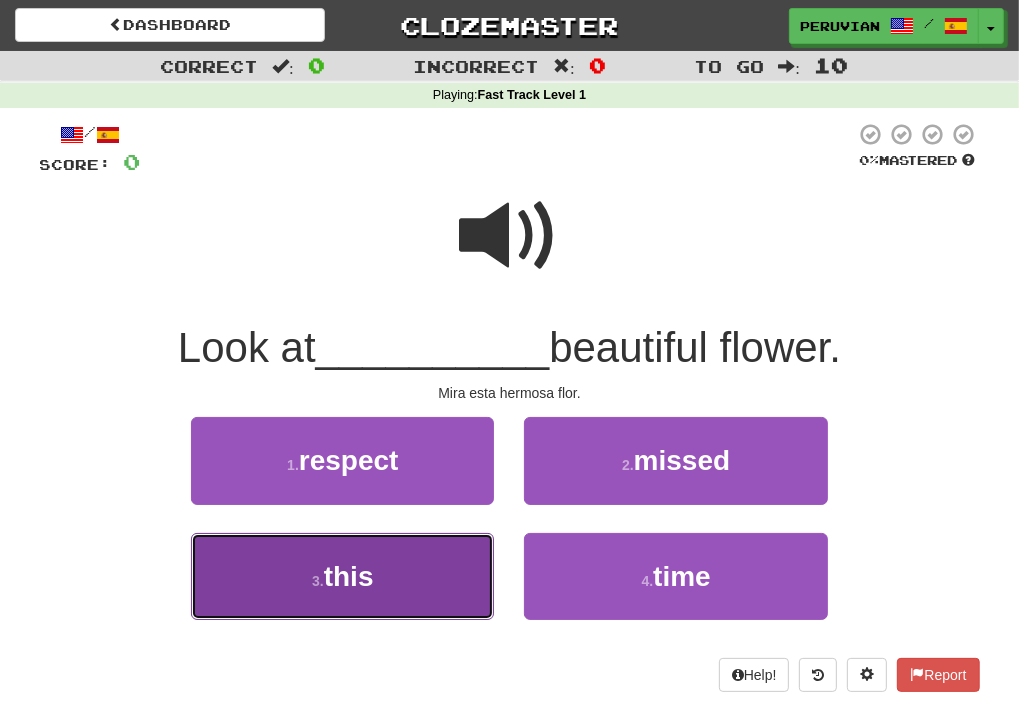 click on "this" at bounding box center (349, 576) 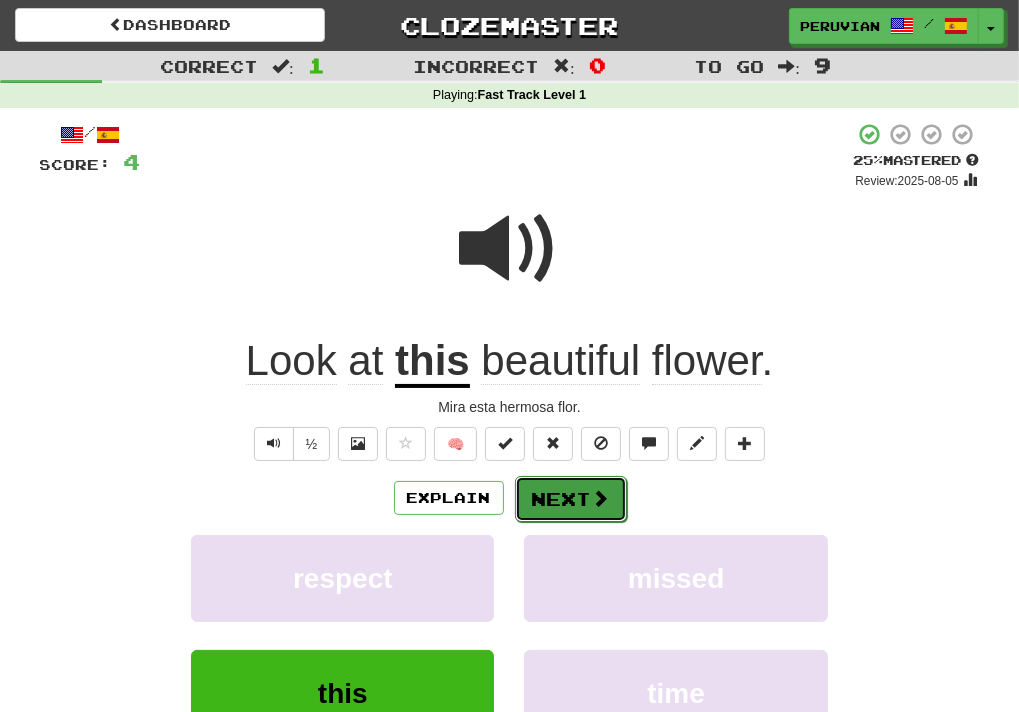 click on "Next" at bounding box center (571, 499) 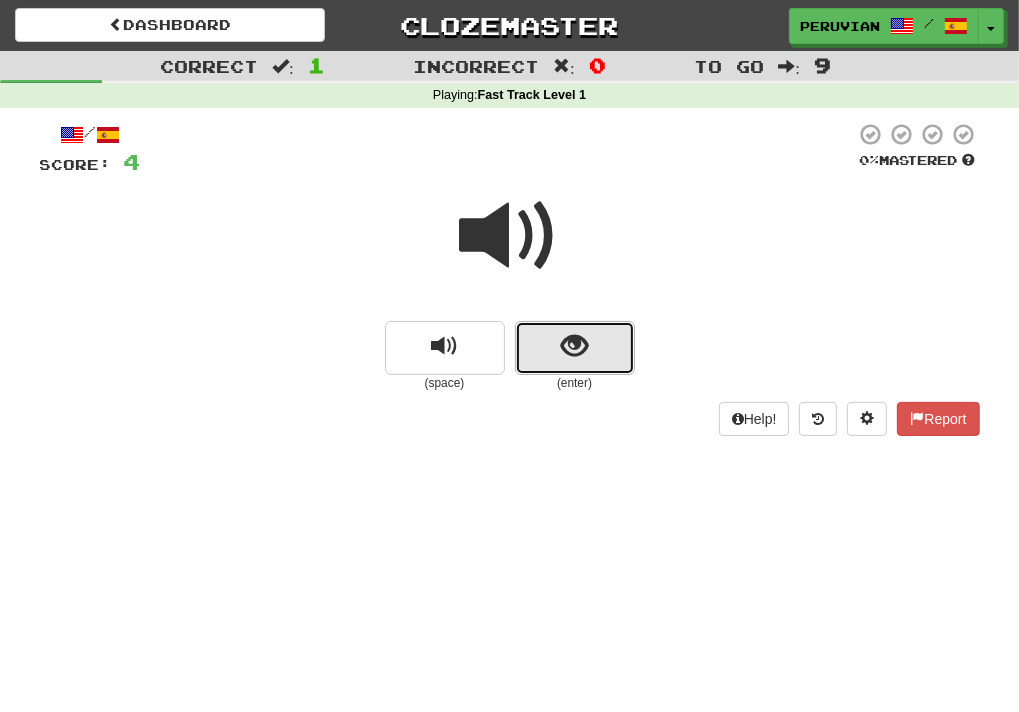 click at bounding box center (574, 346) 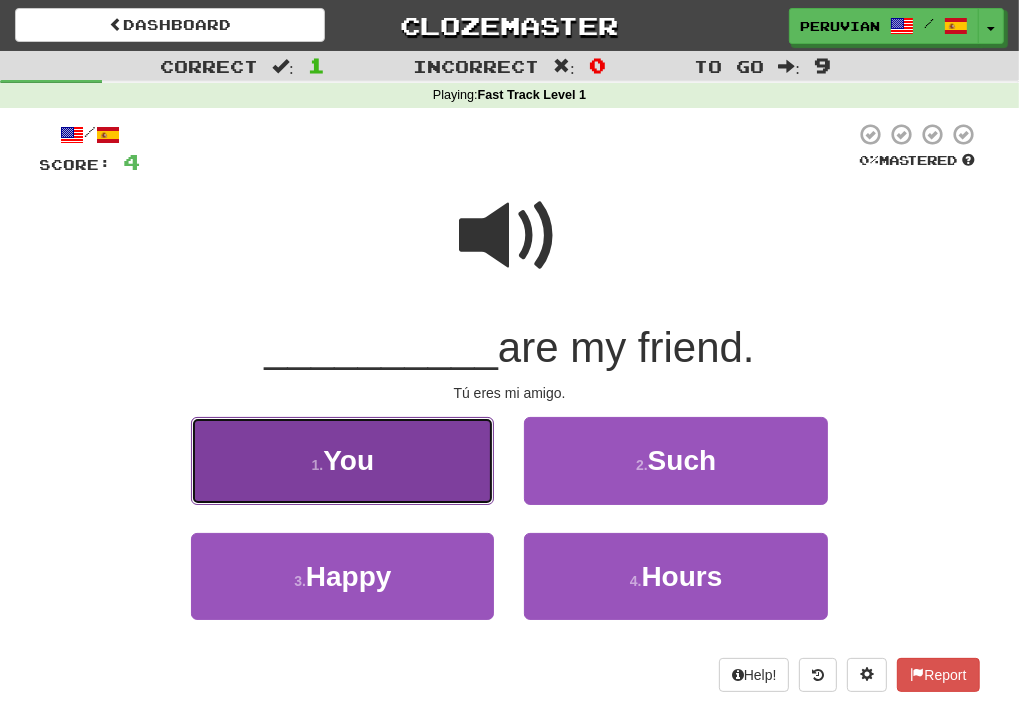 click on "You" at bounding box center [348, 460] 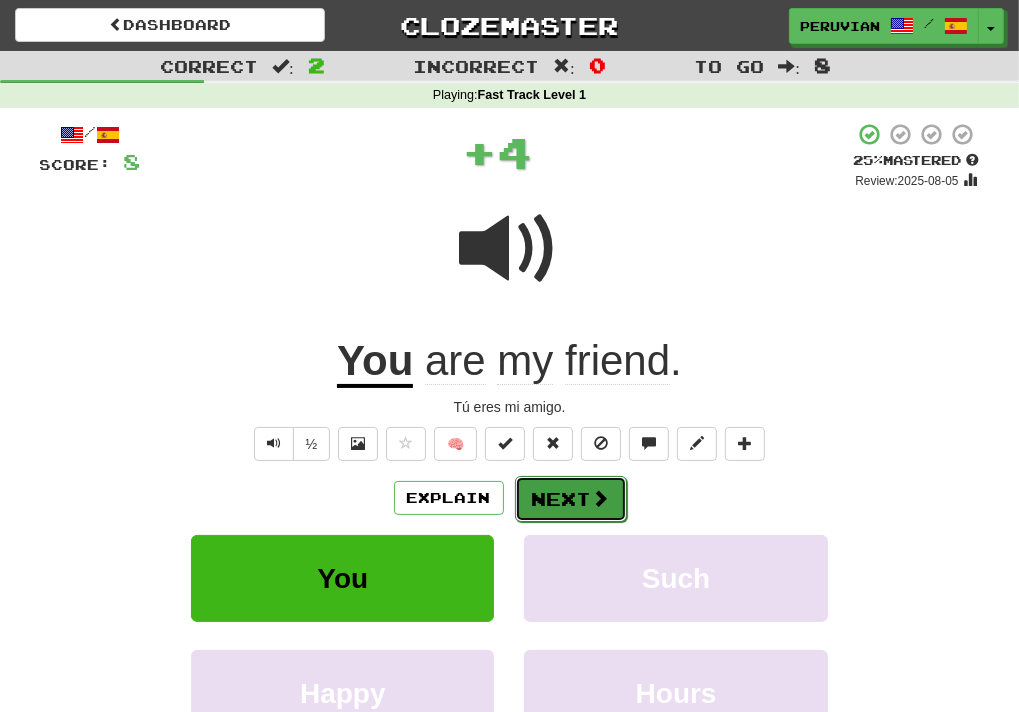 click on "Next" at bounding box center (571, 499) 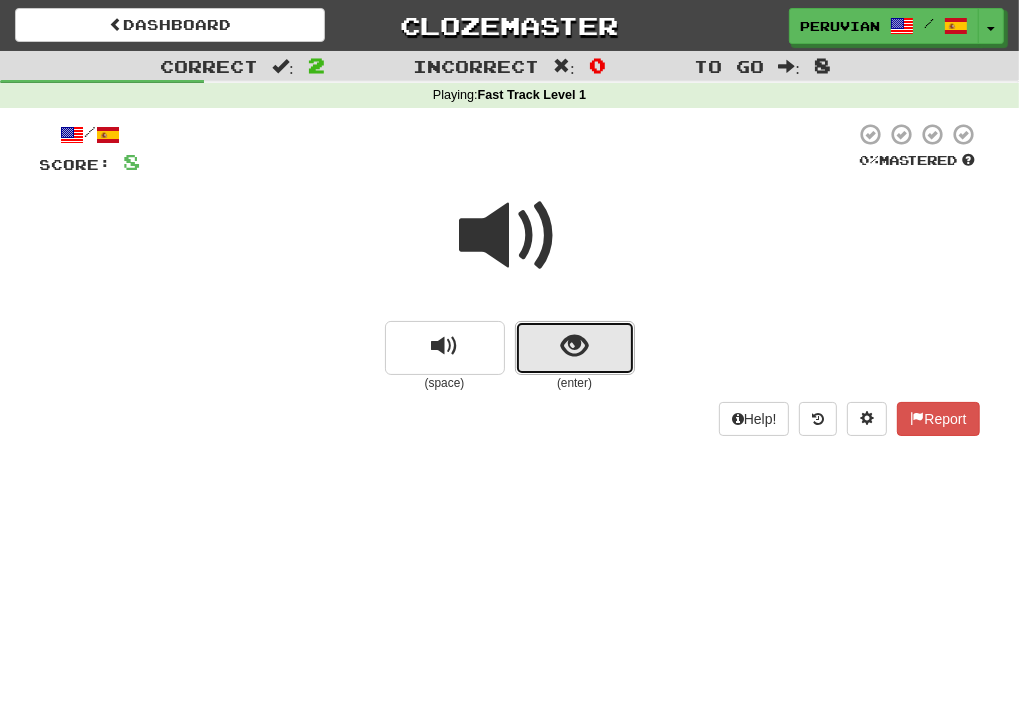 click at bounding box center (574, 346) 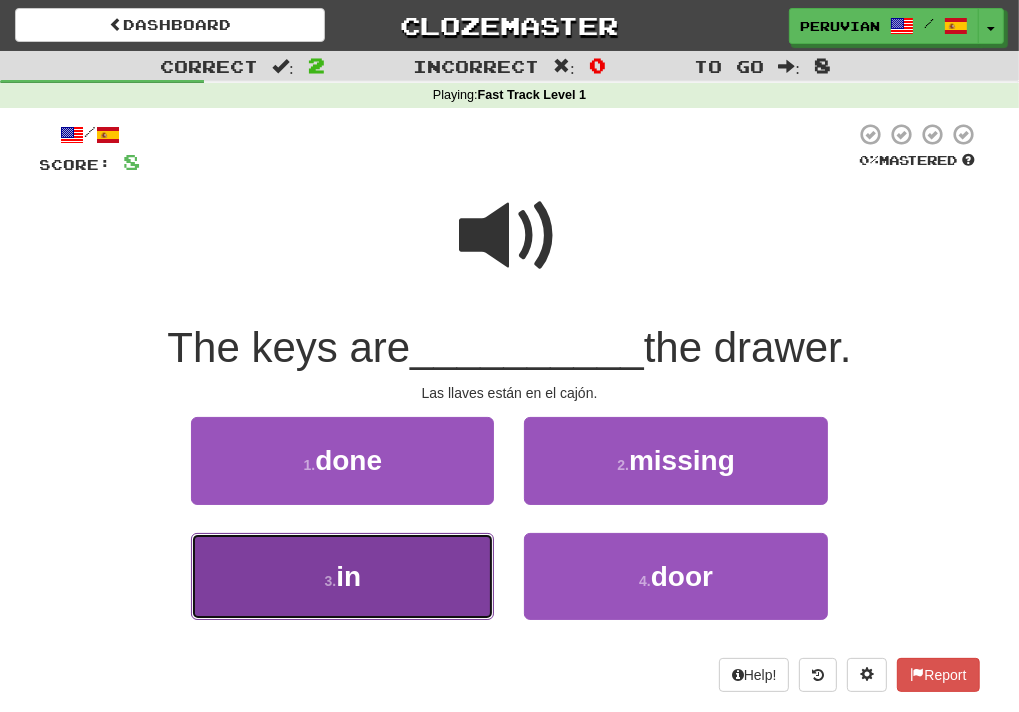 click on "3 .  in" at bounding box center [342, 576] 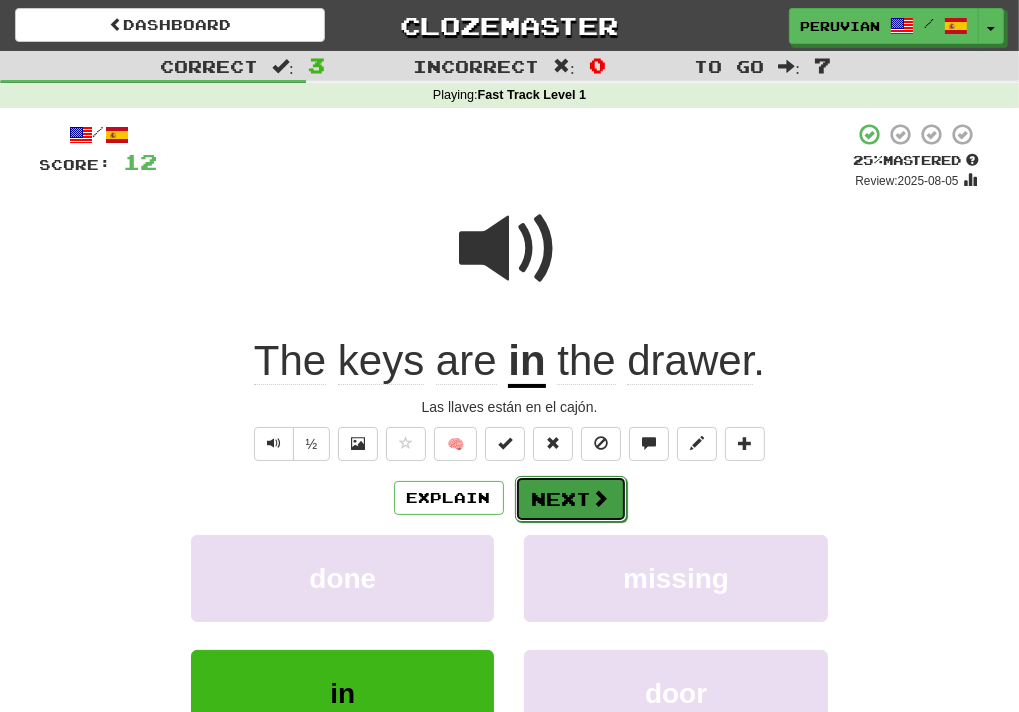 click on "Next" at bounding box center [571, 499] 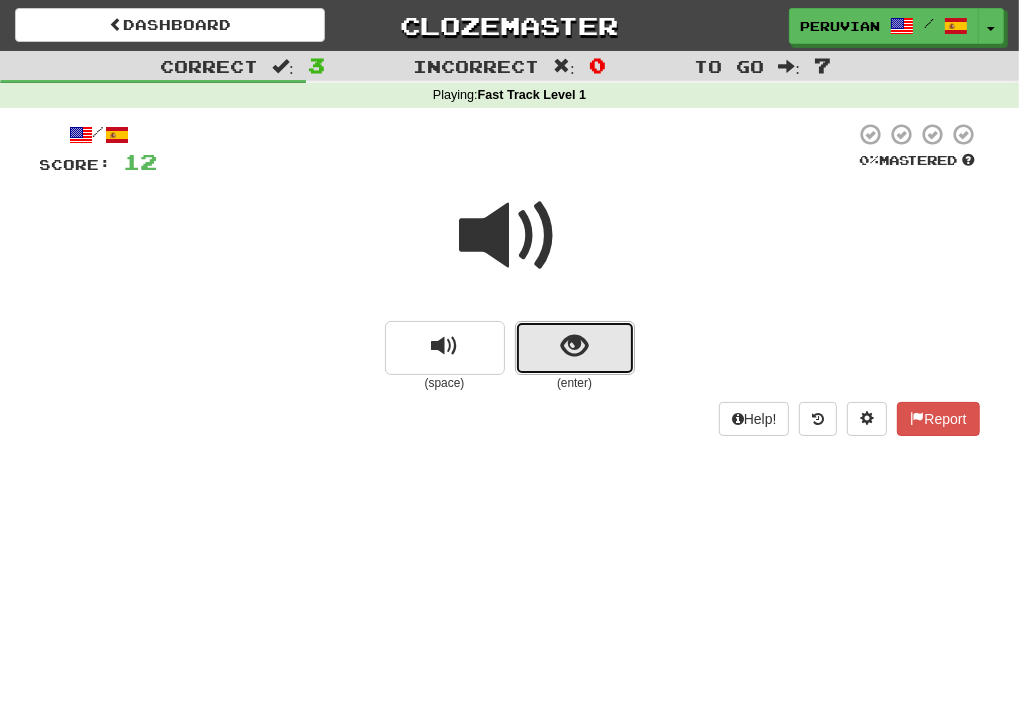 click at bounding box center [574, 346] 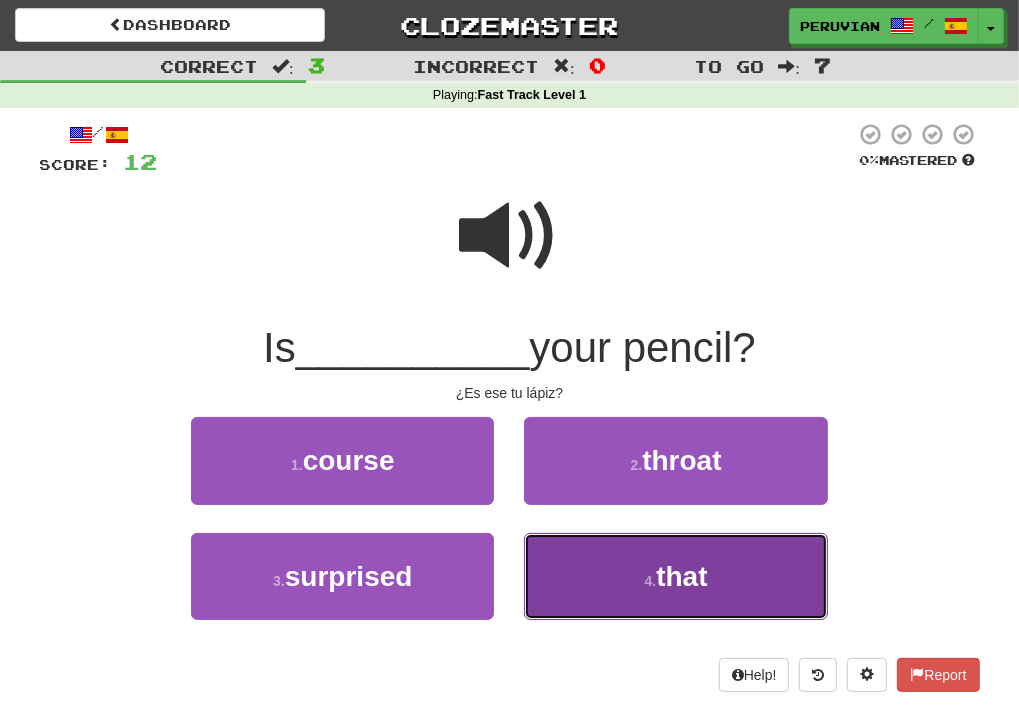 click on "that" at bounding box center (681, 576) 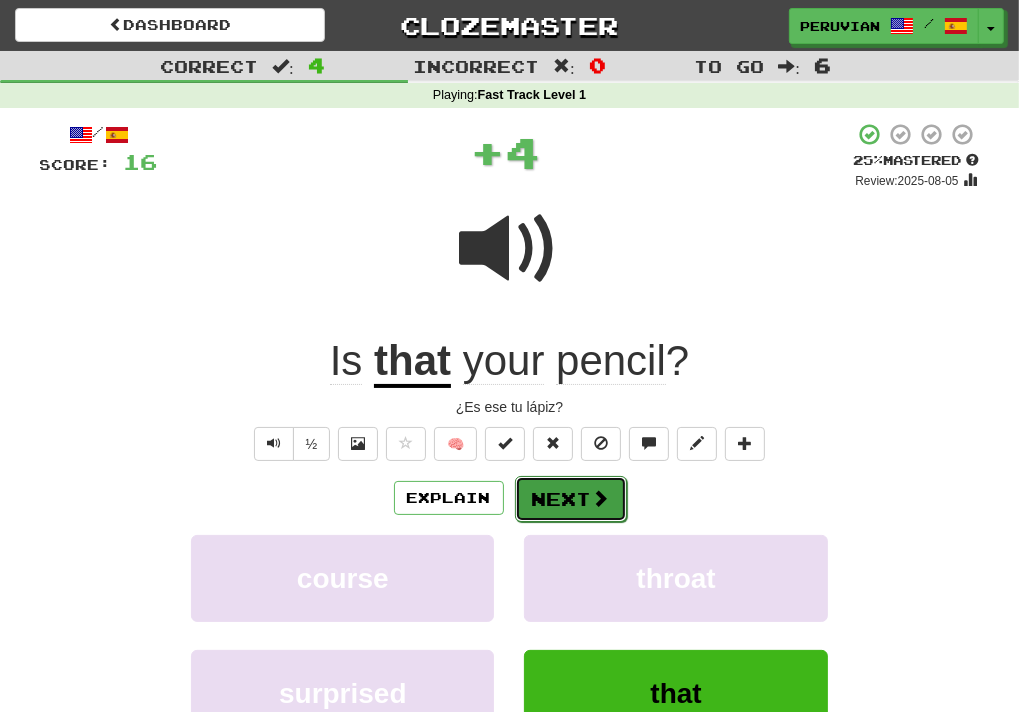click on "Next" at bounding box center (571, 499) 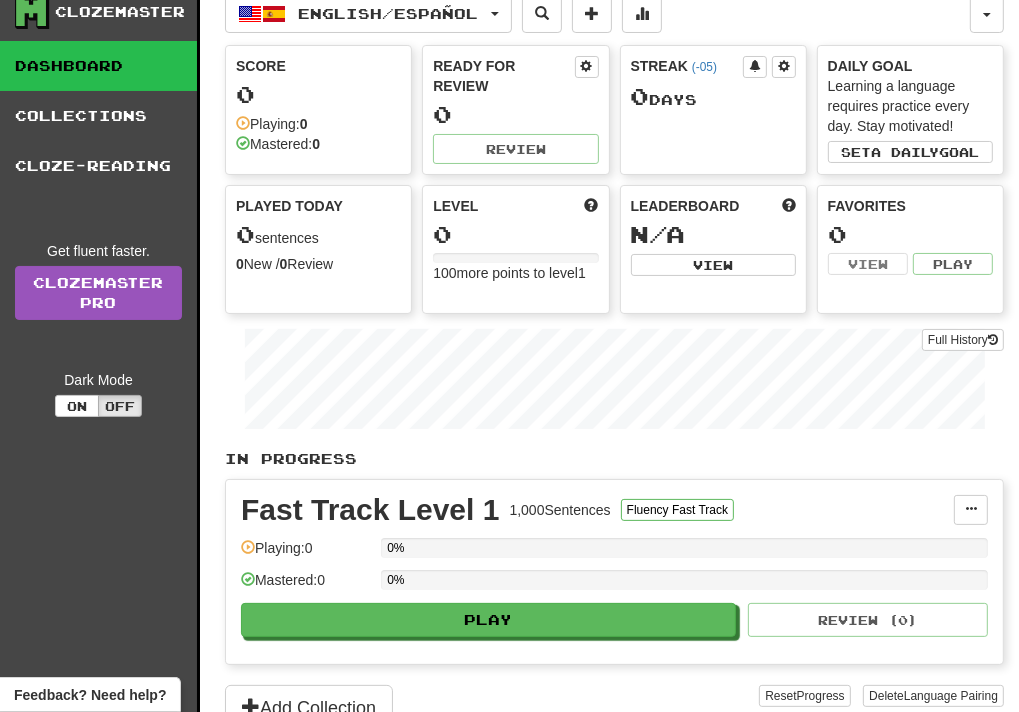 scroll, scrollTop: 0, scrollLeft: 0, axis: both 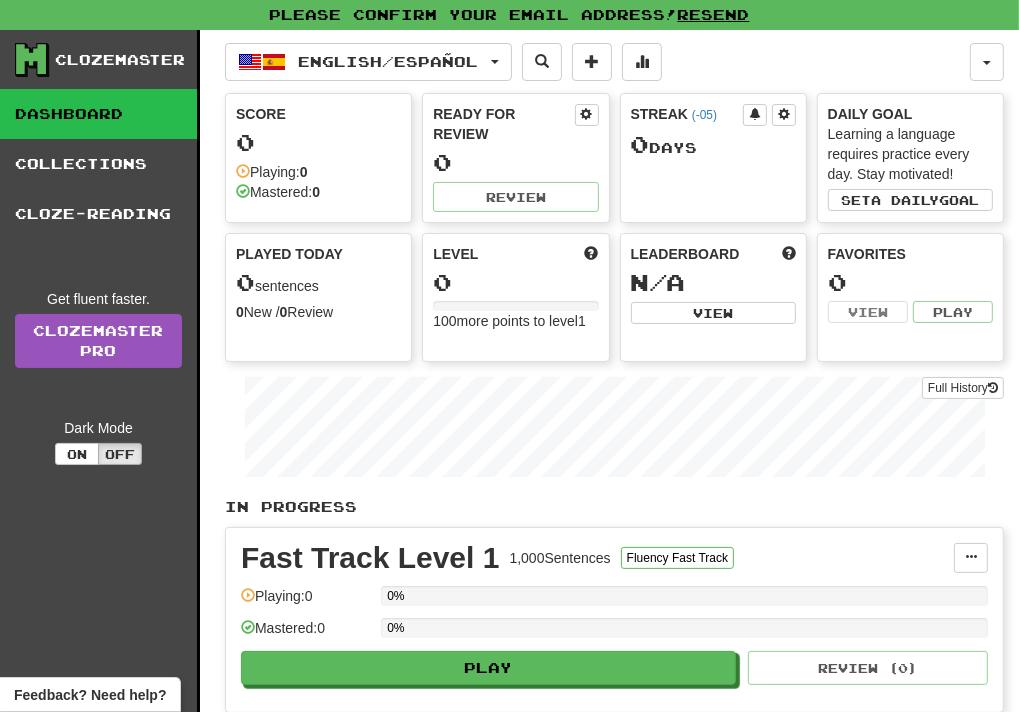 click on "0" at bounding box center [515, 282] 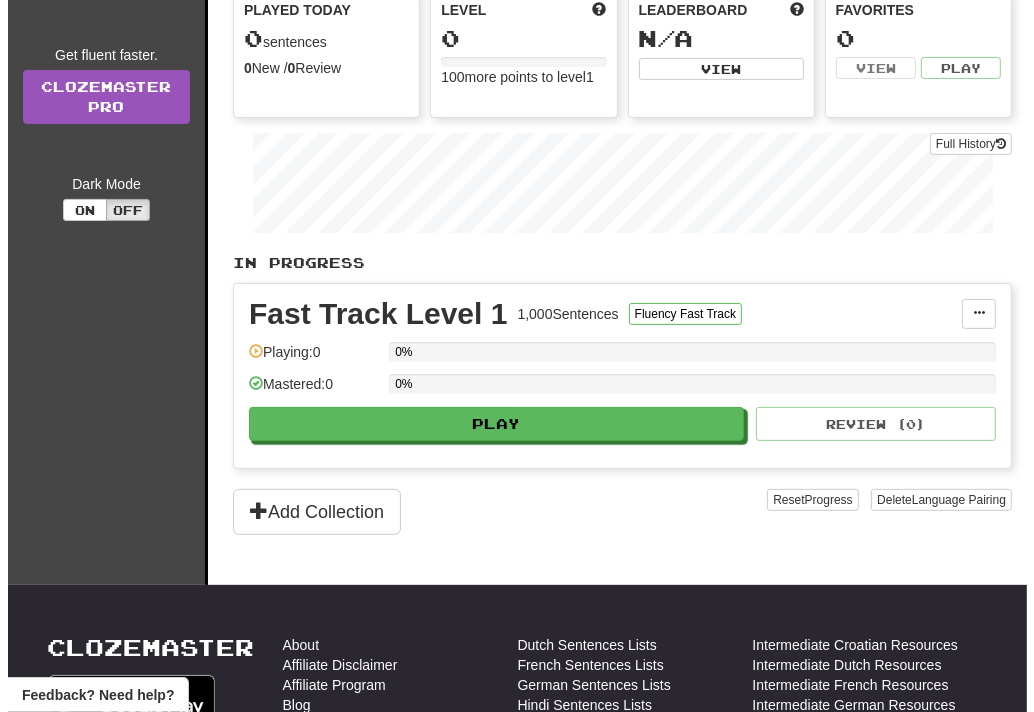 scroll, scrollTop: 200, scrollLeft: 0, axis: vertical 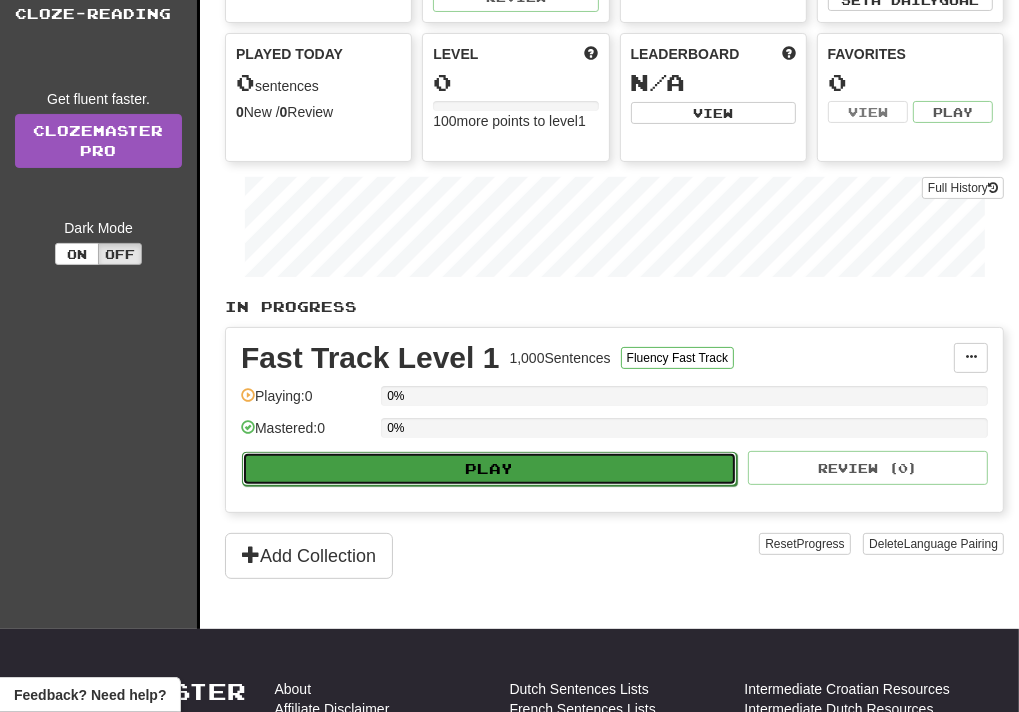 click on "Play" at bounding box center (489, 469) 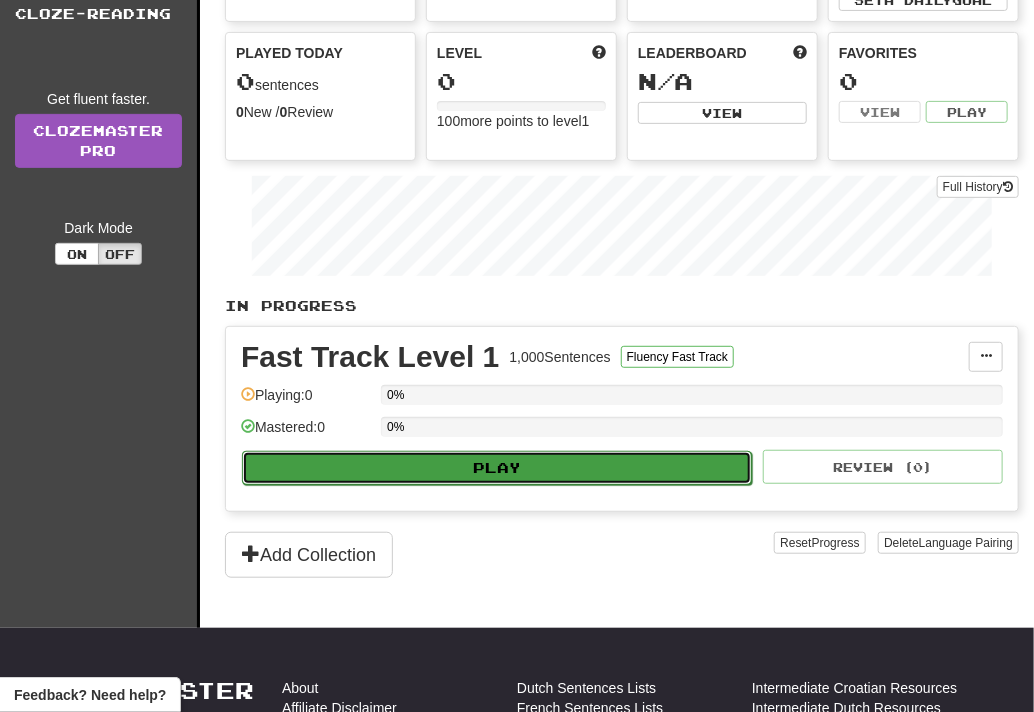 select on "**" 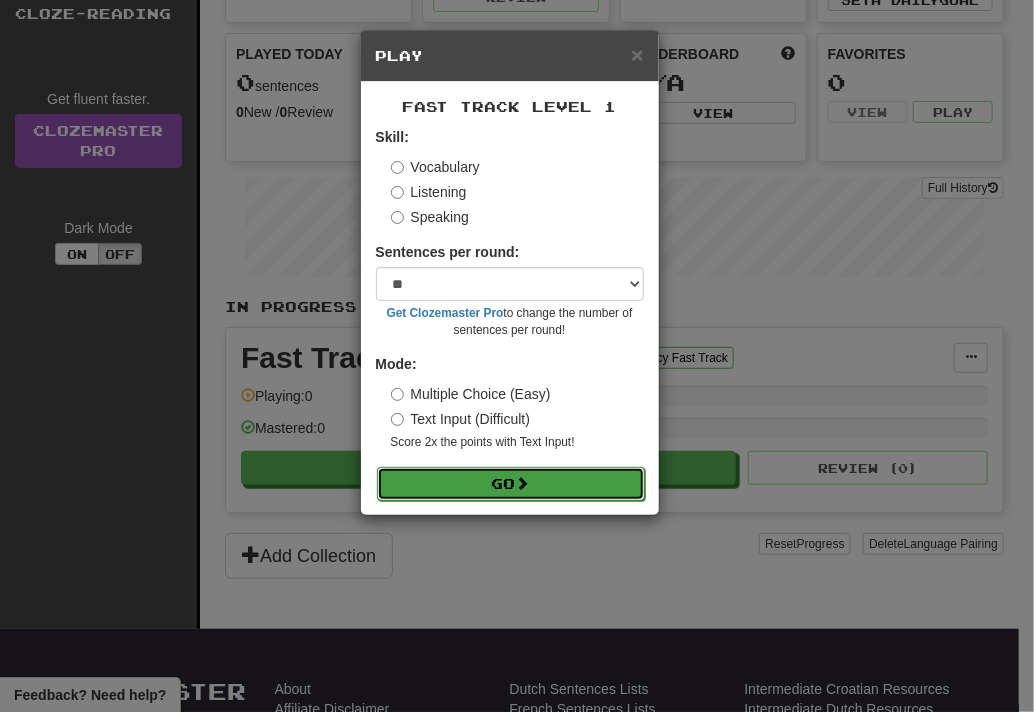 click on "Go" at bounding box center [511, 484] 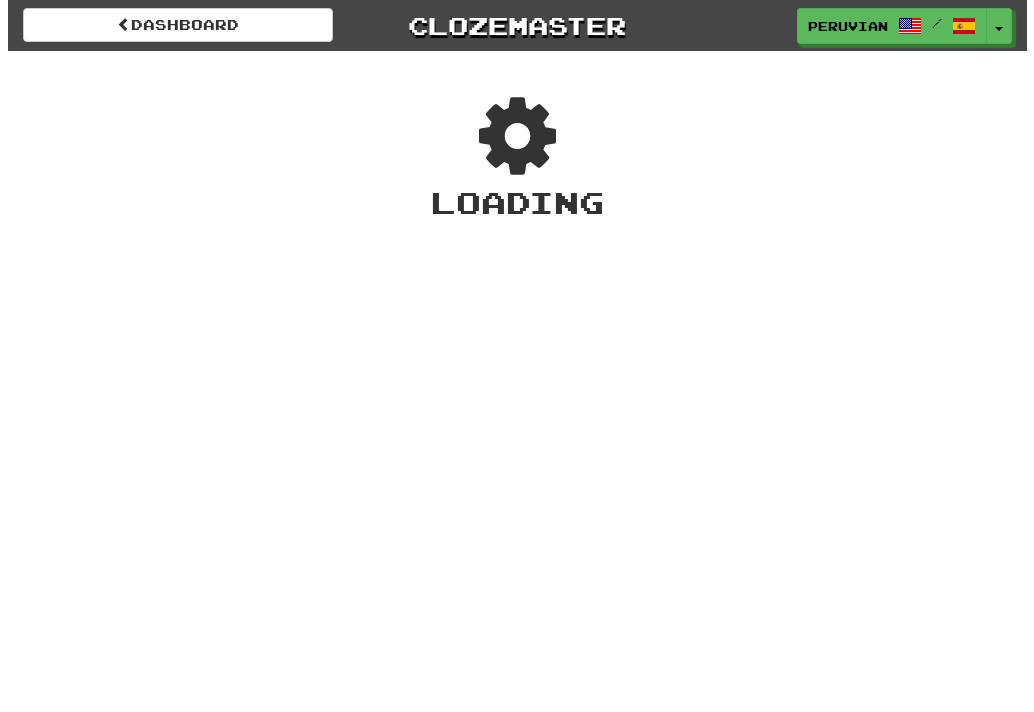 scroll, scrollTop: 0, scrollLeft: 0, axis: both 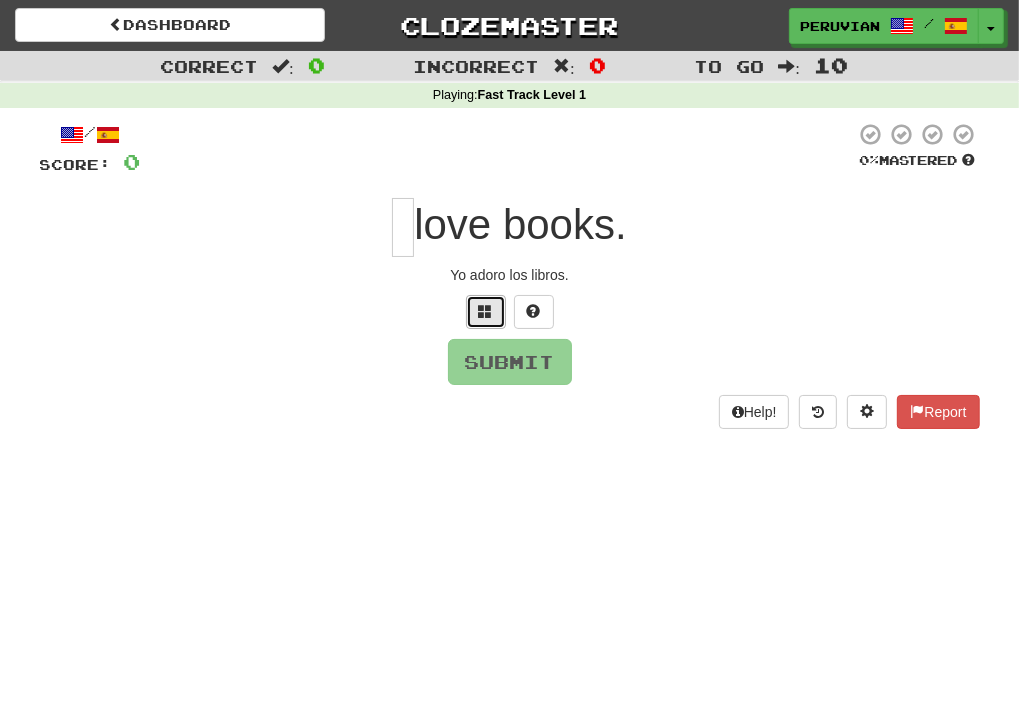click at bounding box center [486, 311] 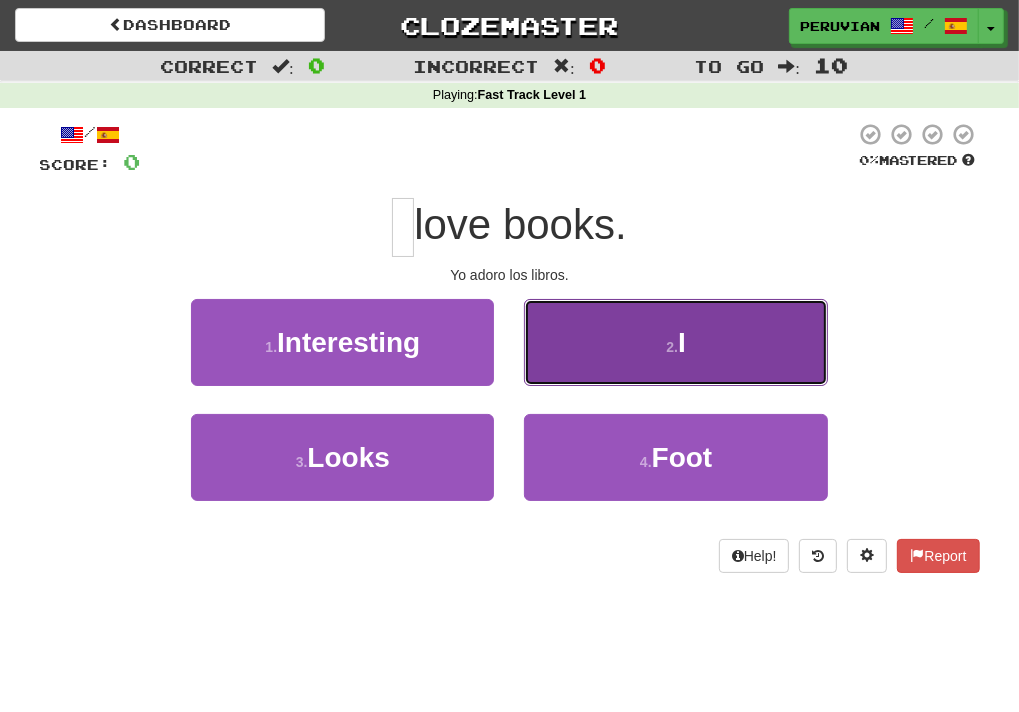 click on "2 .  I" at bounding box center [675, 342] 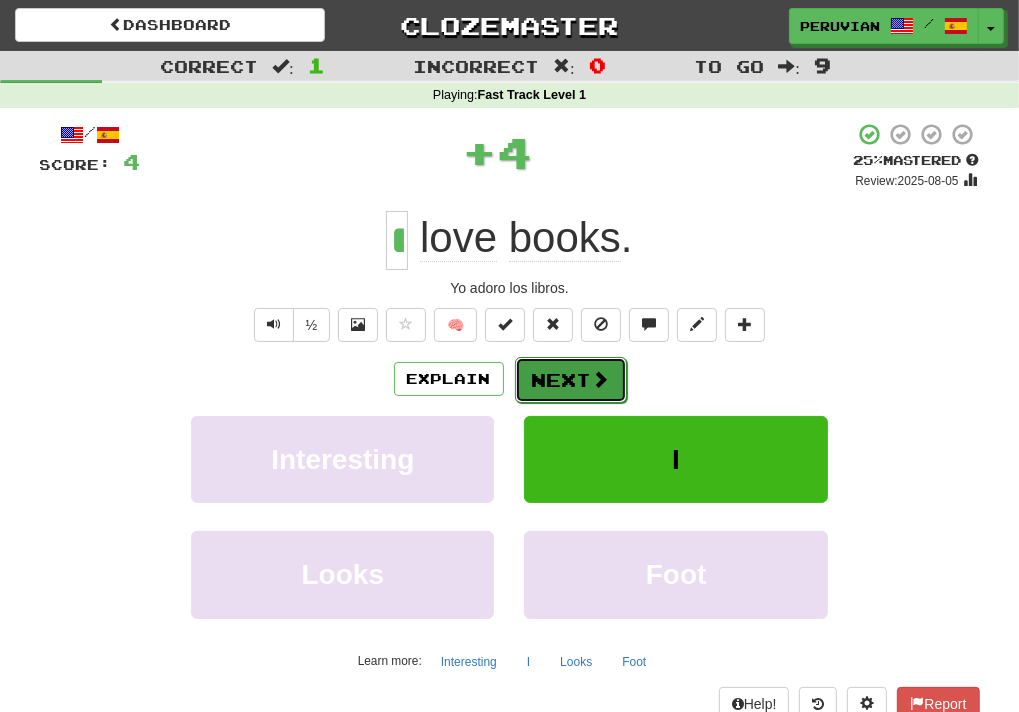 click on "Next" at bounding box center [571, 380] 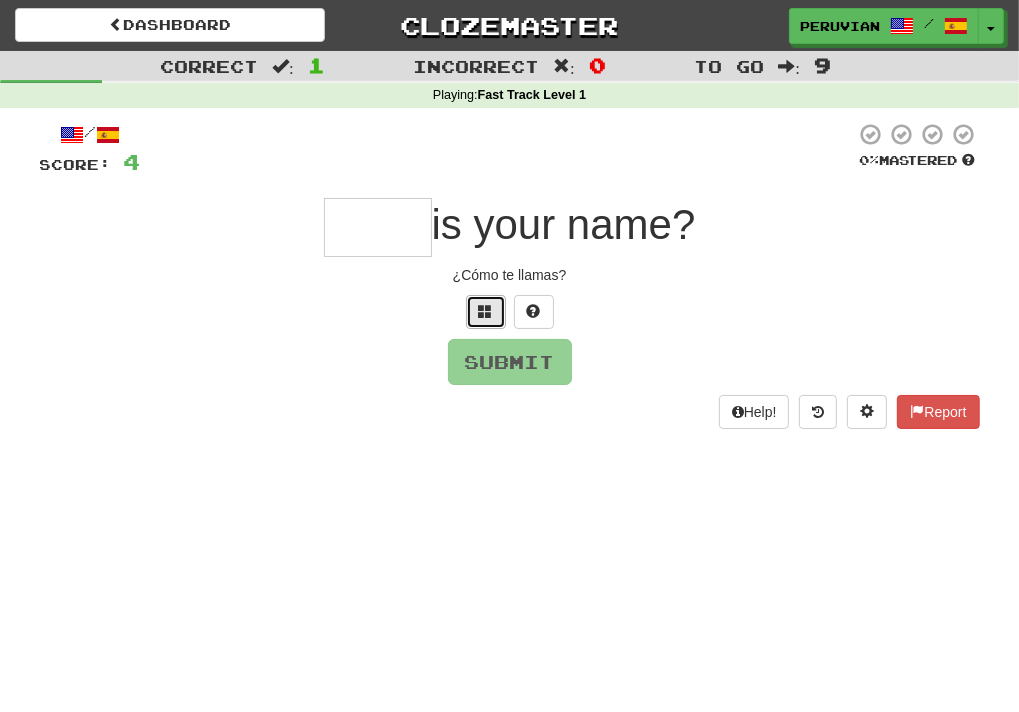 click at bounding box center [486, 311] 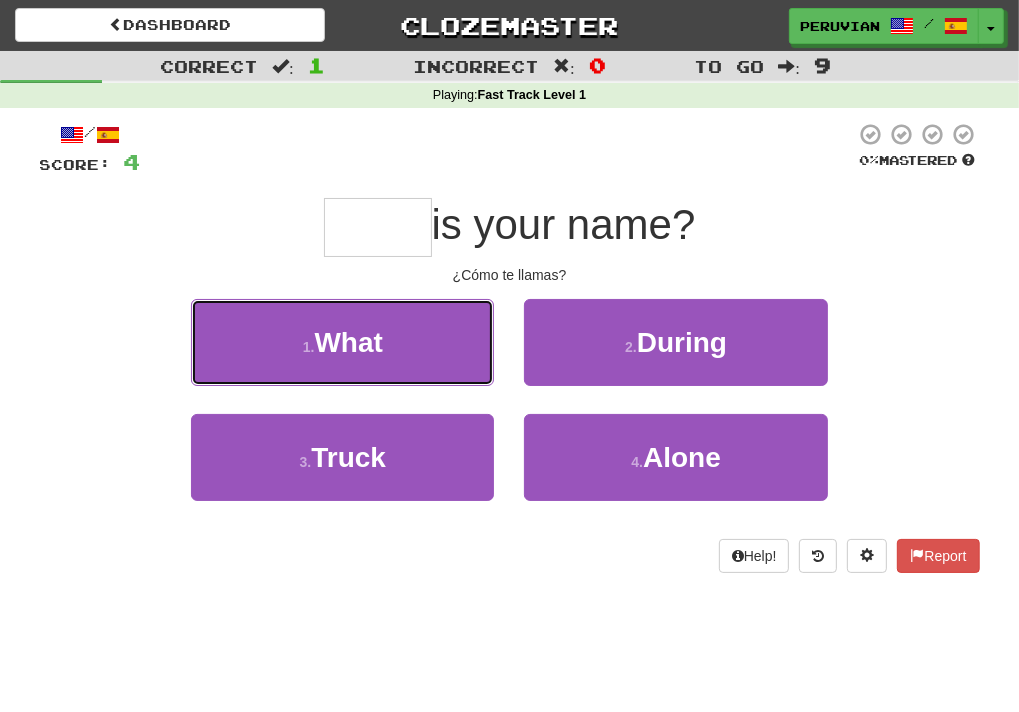 click on "1 .  What" at bounding box center (342, 342) 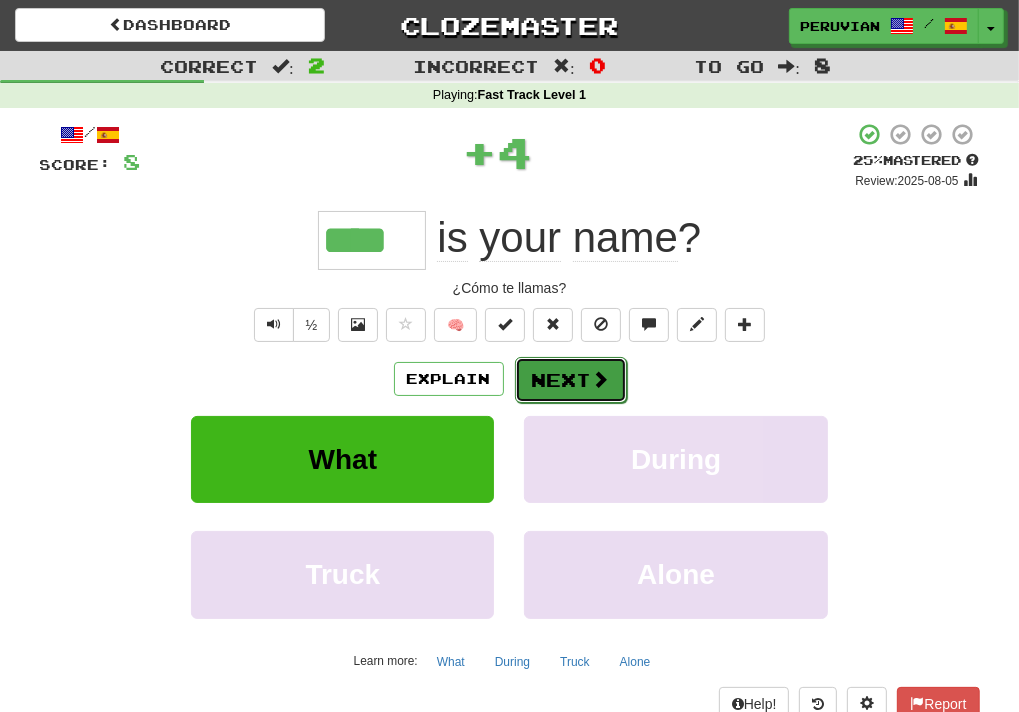 click on "Next" at bounding box center (571, 380) 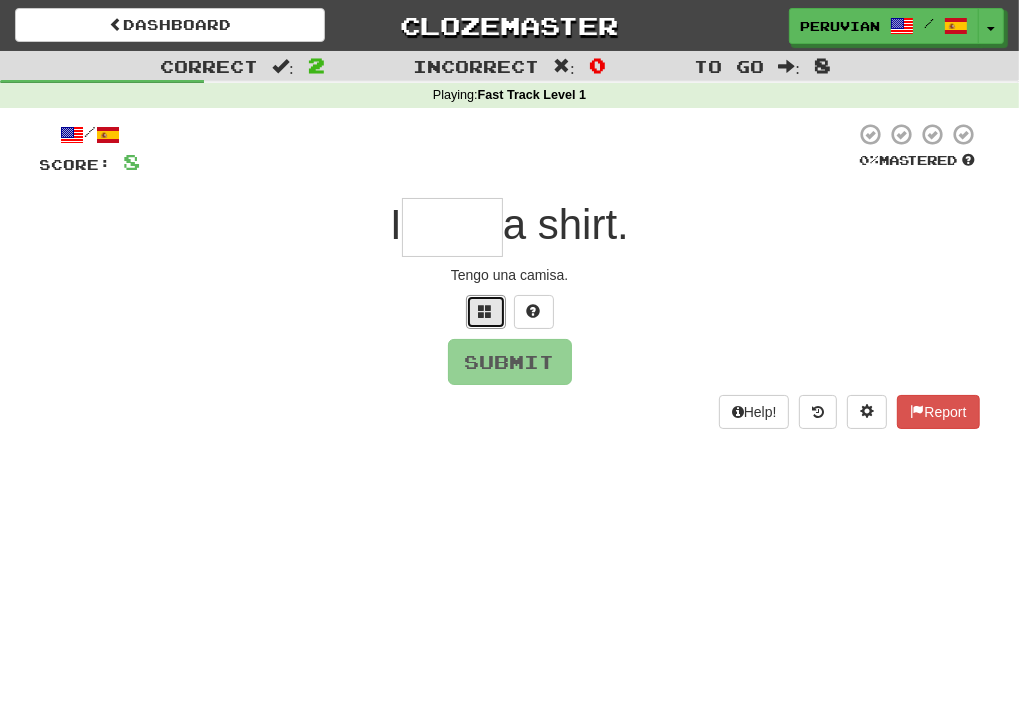 click at bounding box center (486, 312) 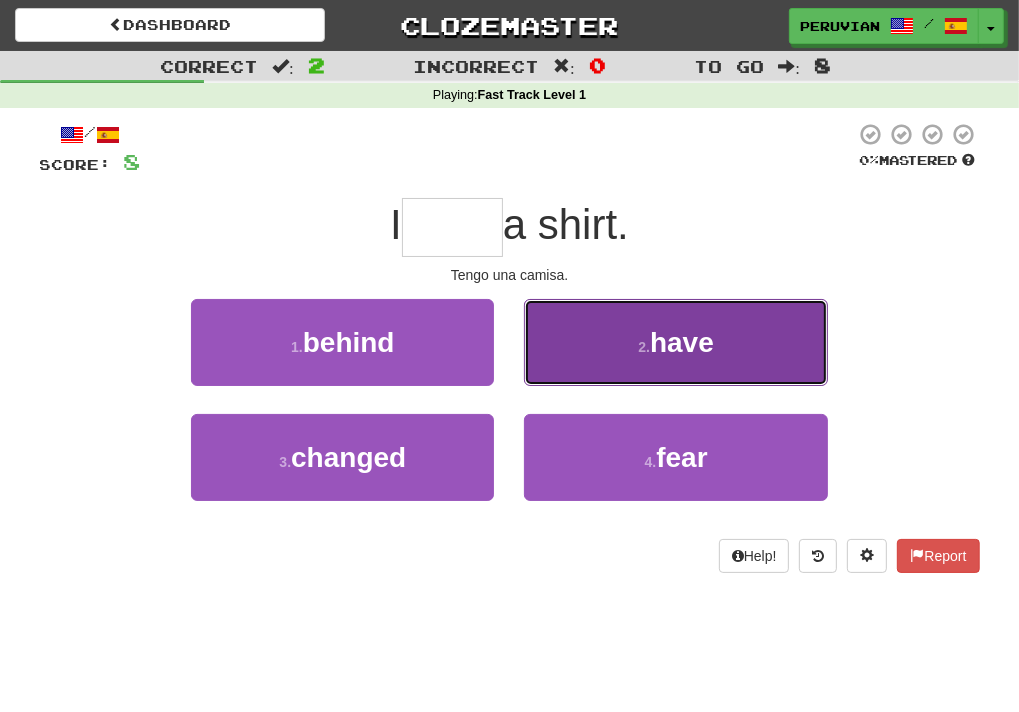 click on "2 .  have" at bounding box center [675, 342] 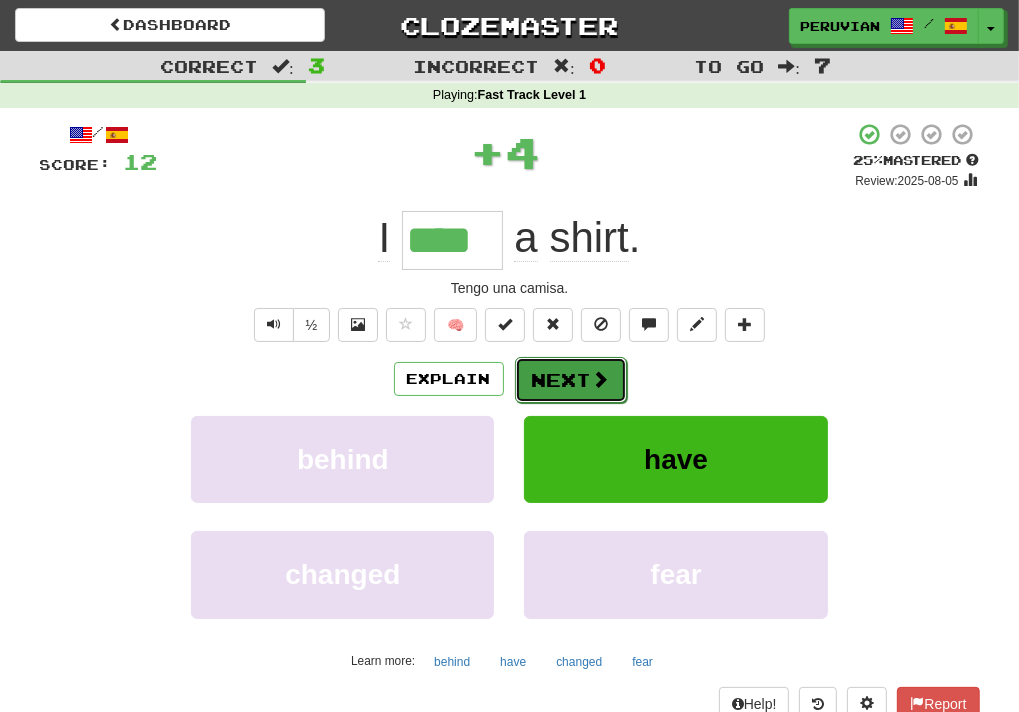 click on "Next" at bounding box center (571, 380) 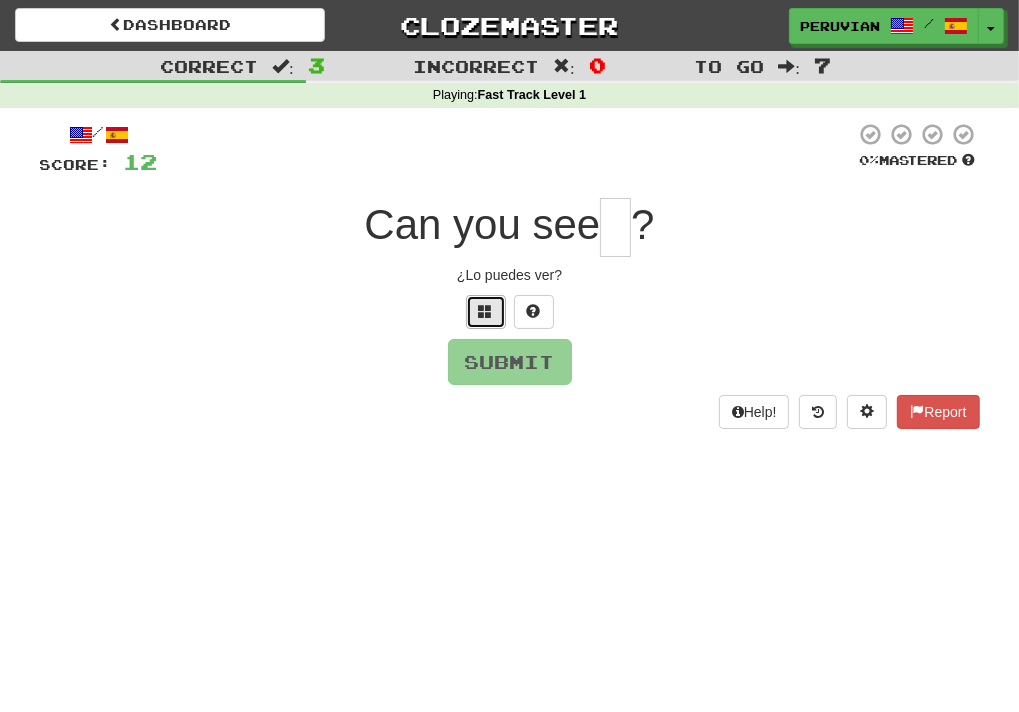 click at bounding box center [486, 312] 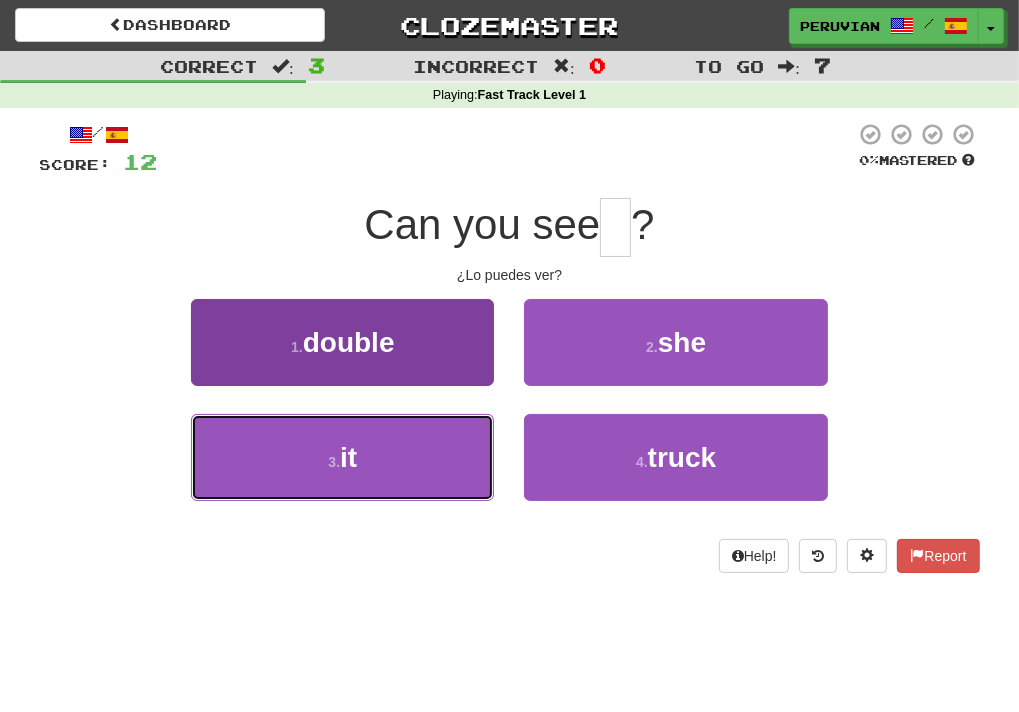 click on "3 .  it" at bounding box center [342, 457] 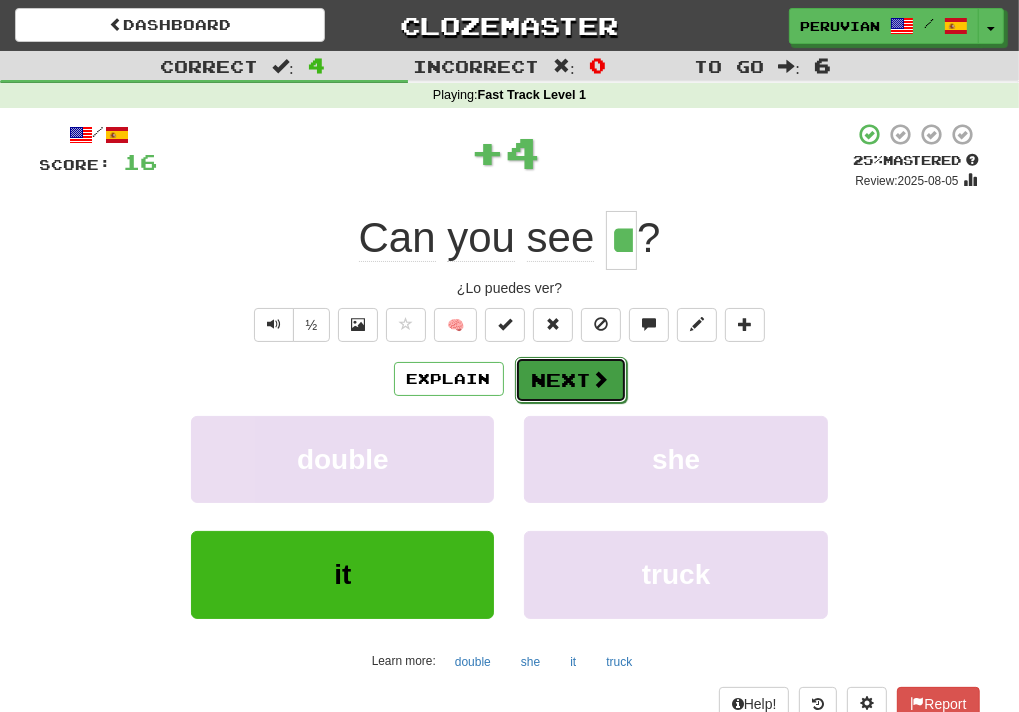 click on "Next" at bounding box center (571, 380) 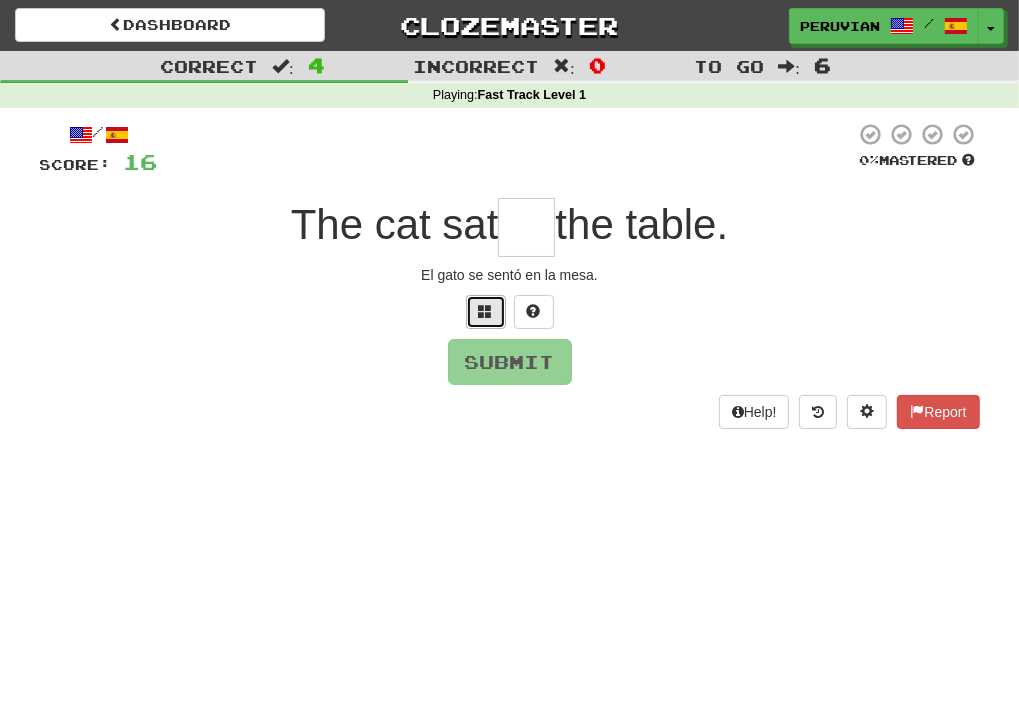 click at bounding box center (486, 311) 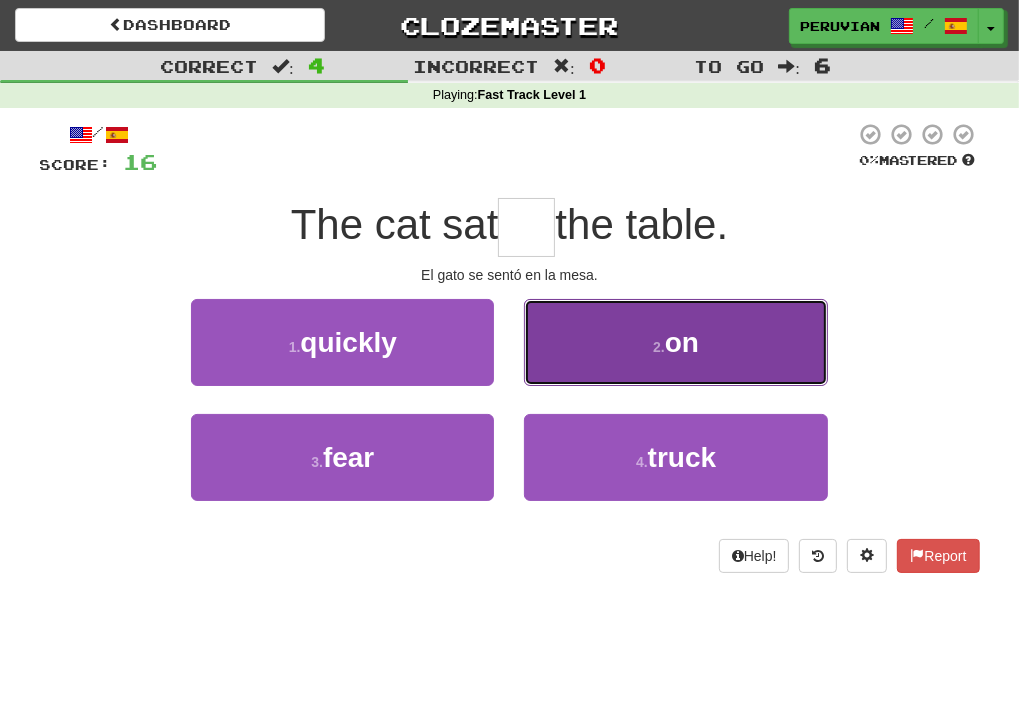 click on "on" at bounding box center [682, 342] 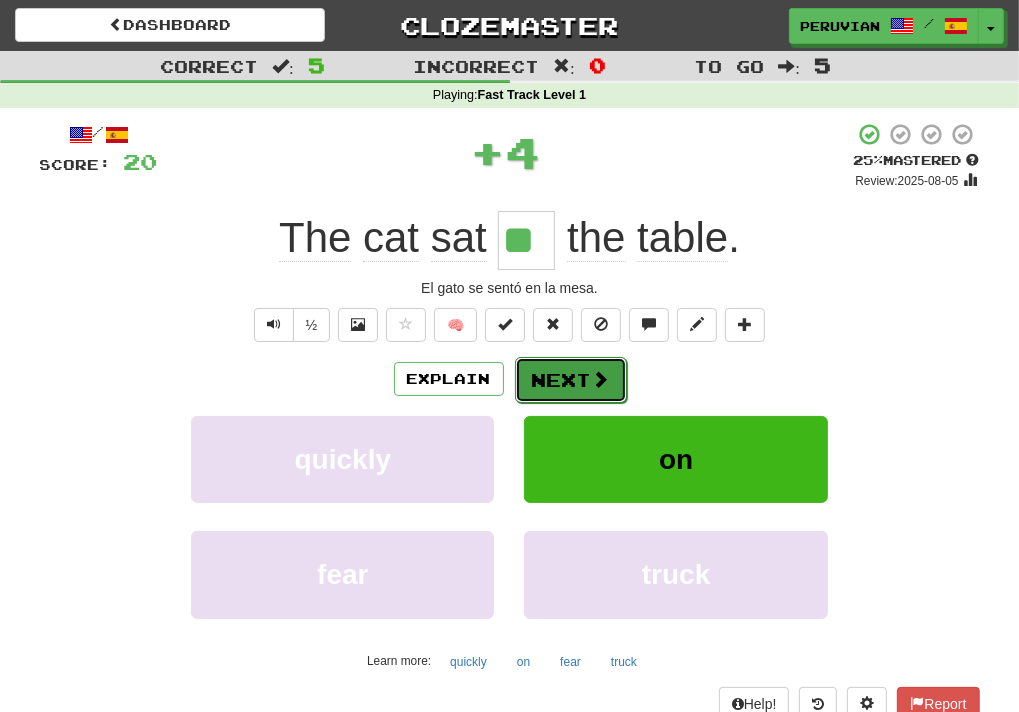 click on "Next" at bounding box center (571, 380) 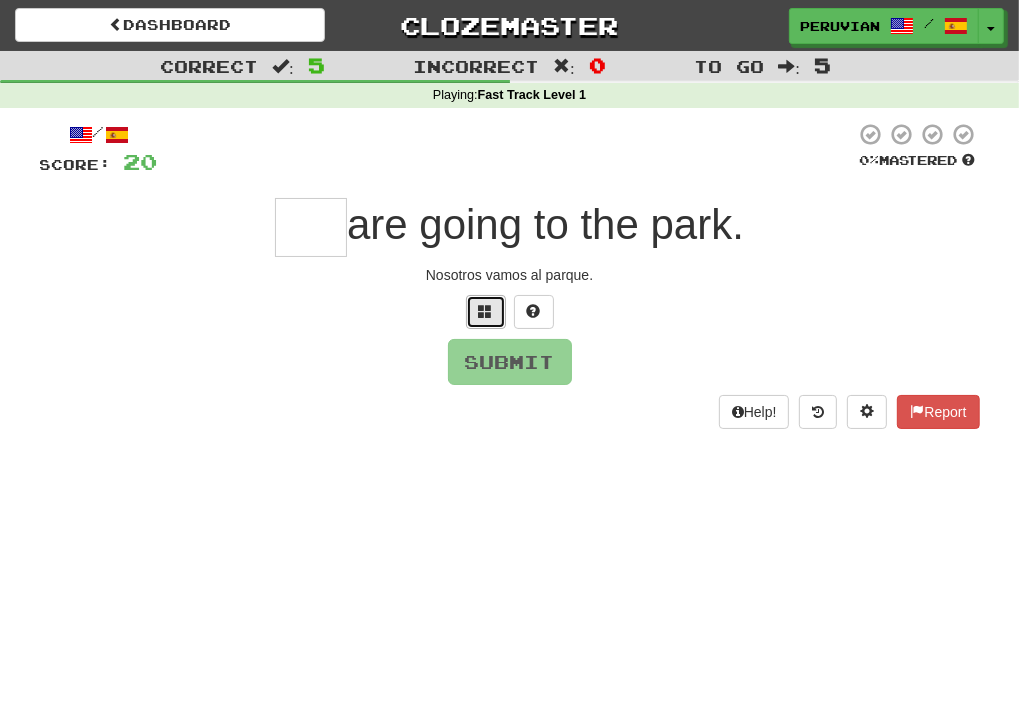 click at bounding box center (486, 311) 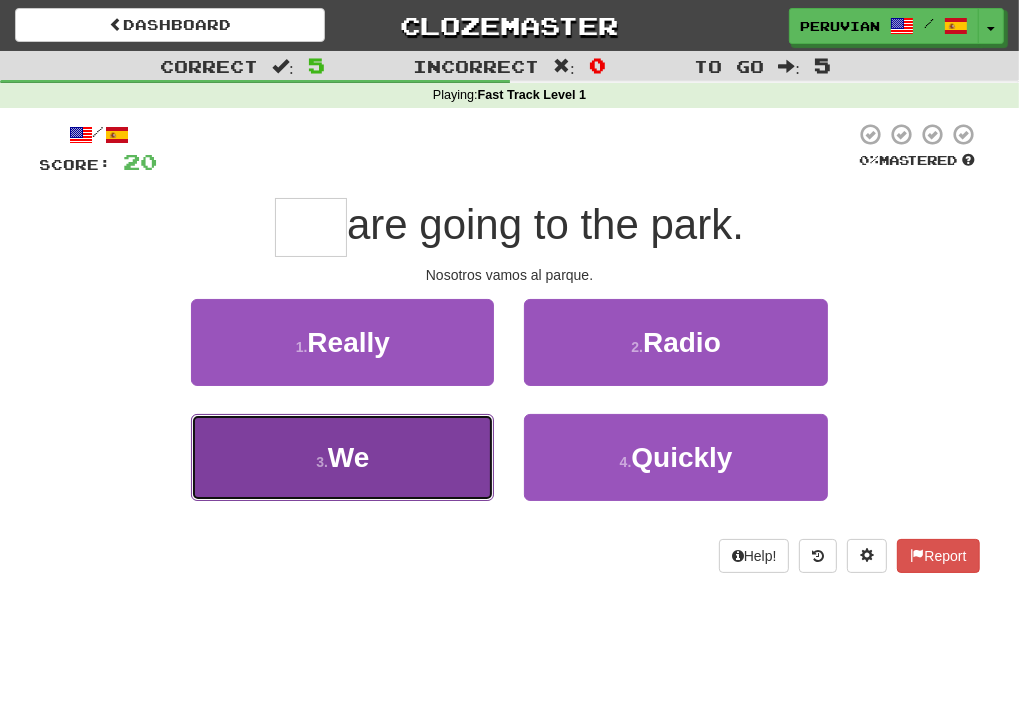 click on "We" at bounding box center (349, 457) 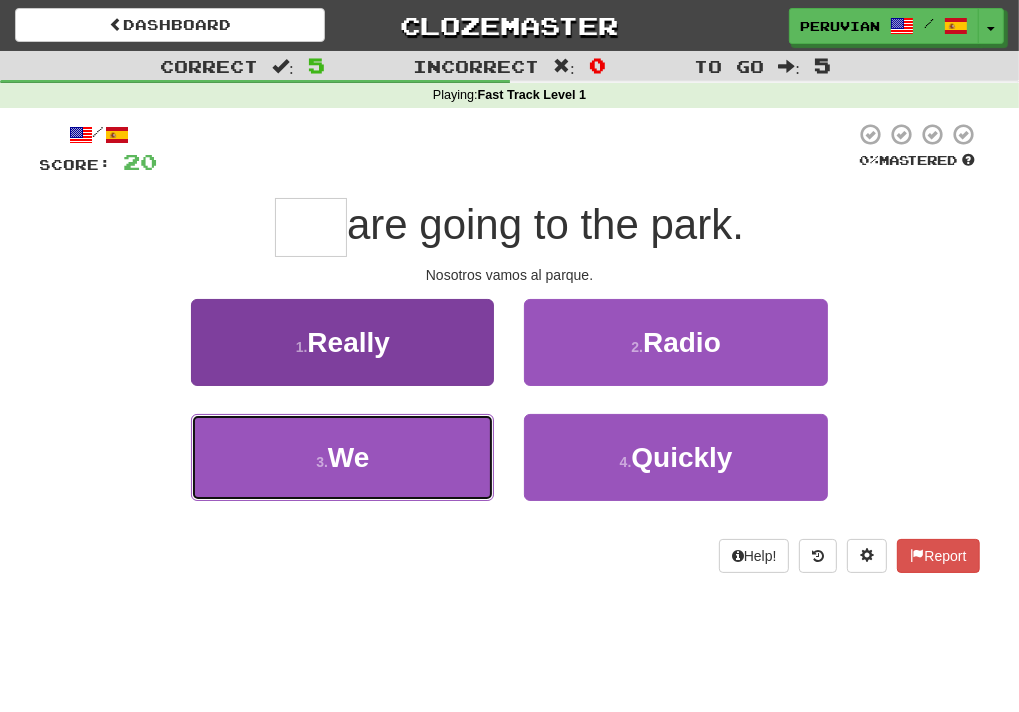type on "**" 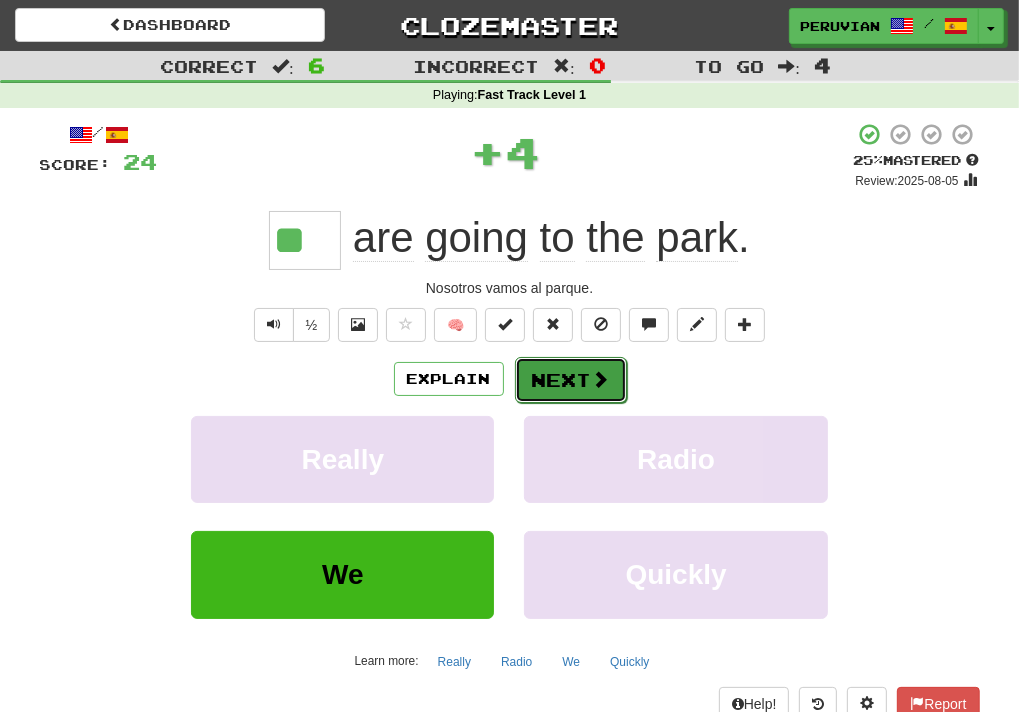 click at bounding box center [601, 379] 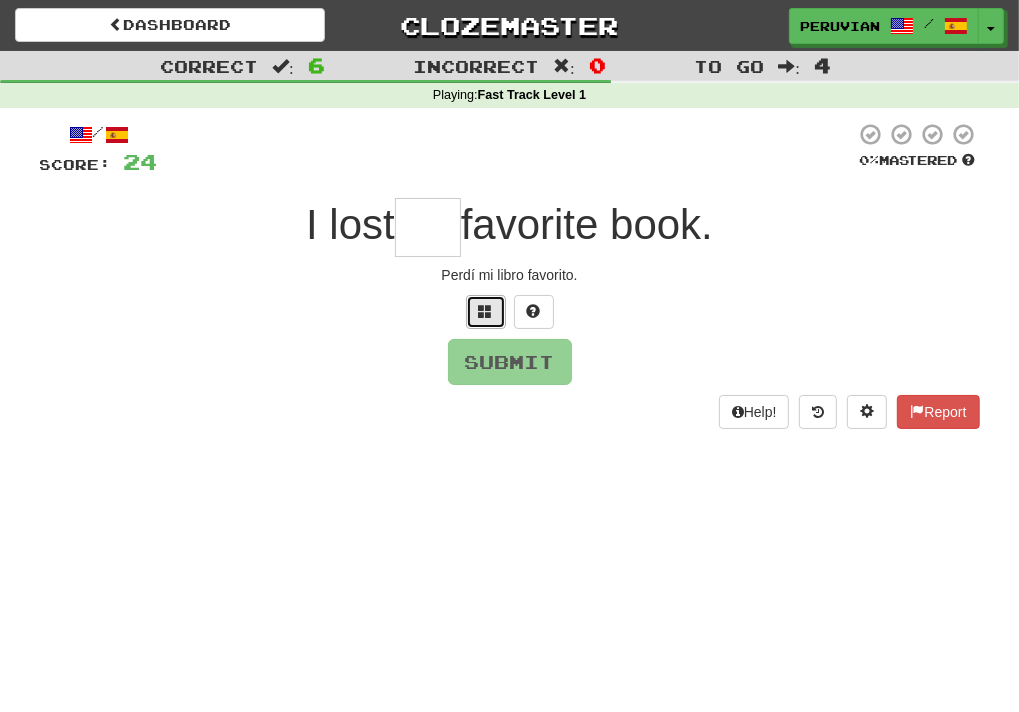 click at bounding box center [486, 311] 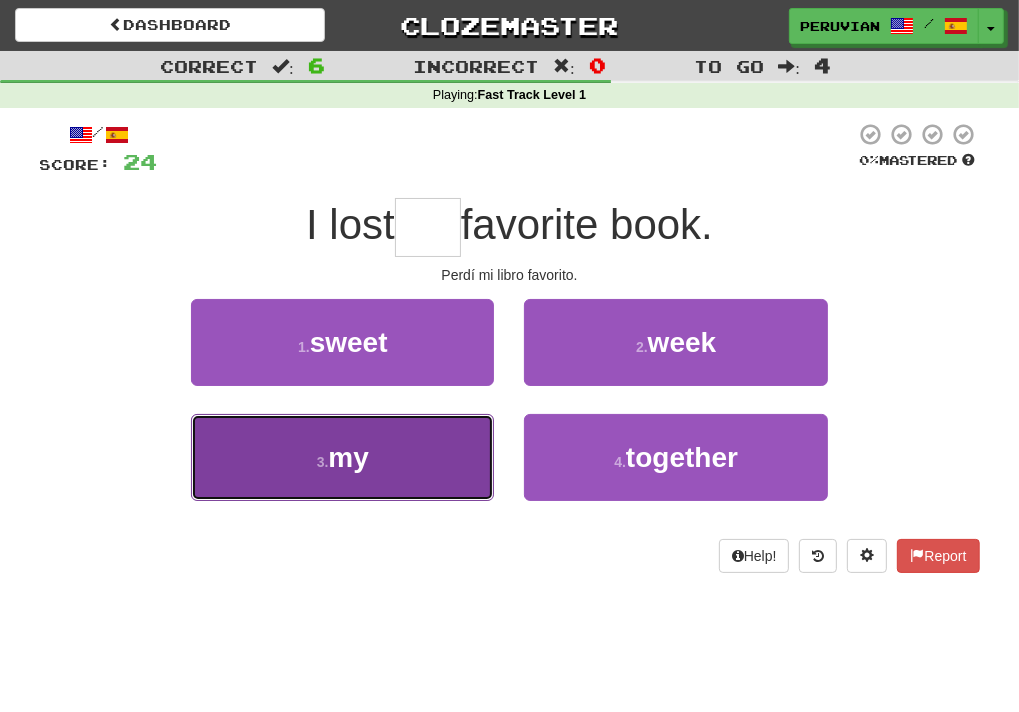 click on "my" at bounding box center [348, 457] 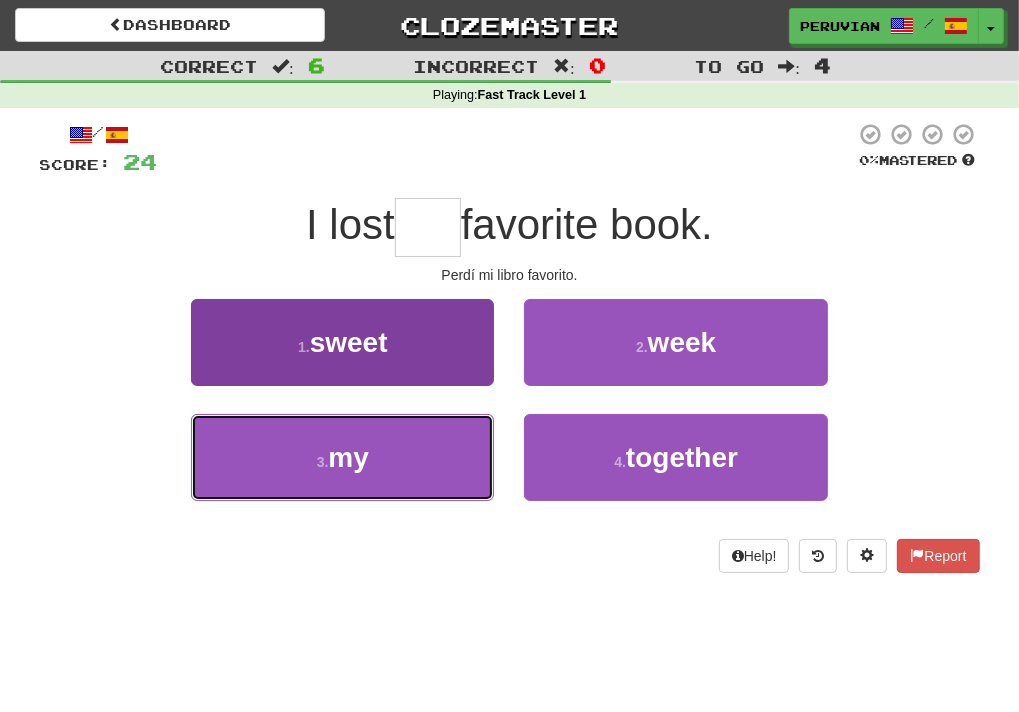 type on "**" 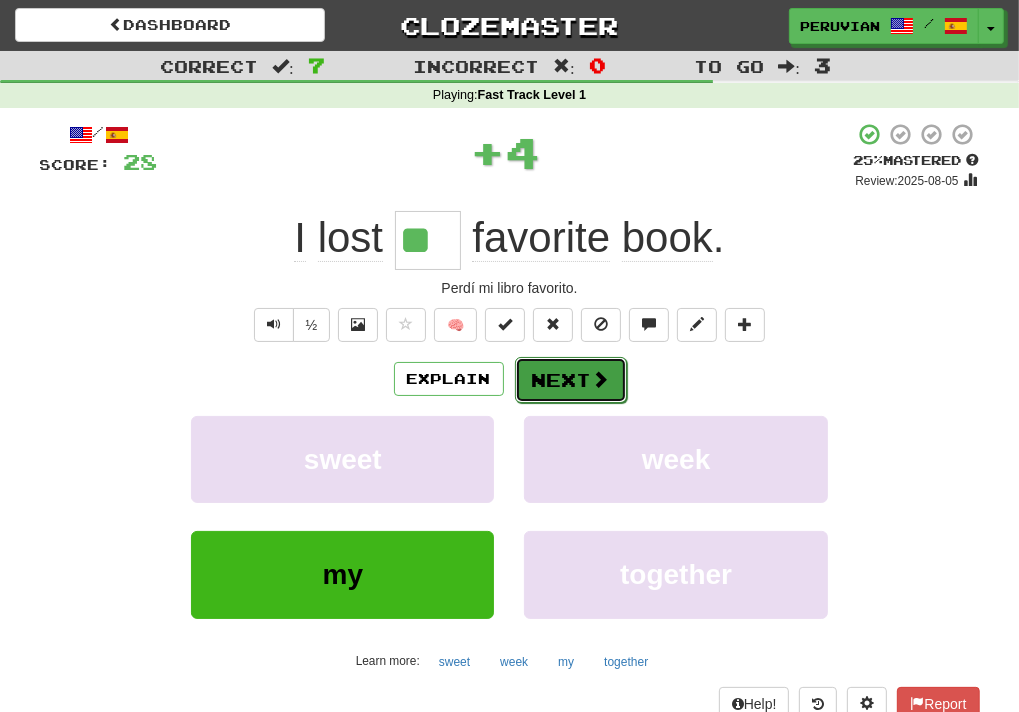 click on "Next" at bounding box center (571, 380) 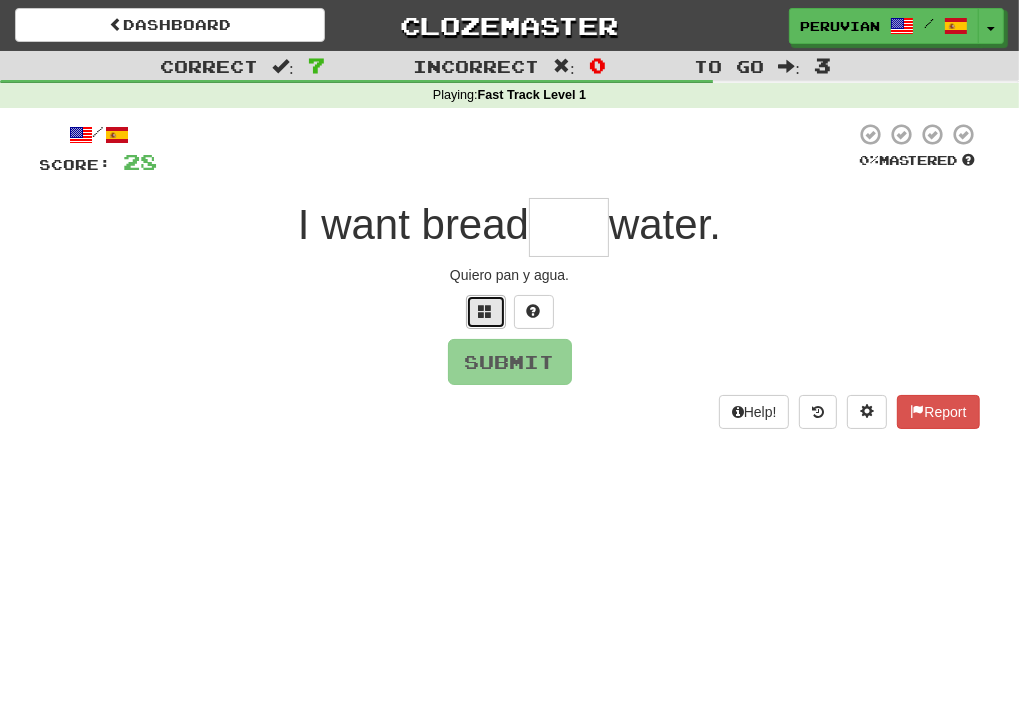 click at bounding box center (486, 311) 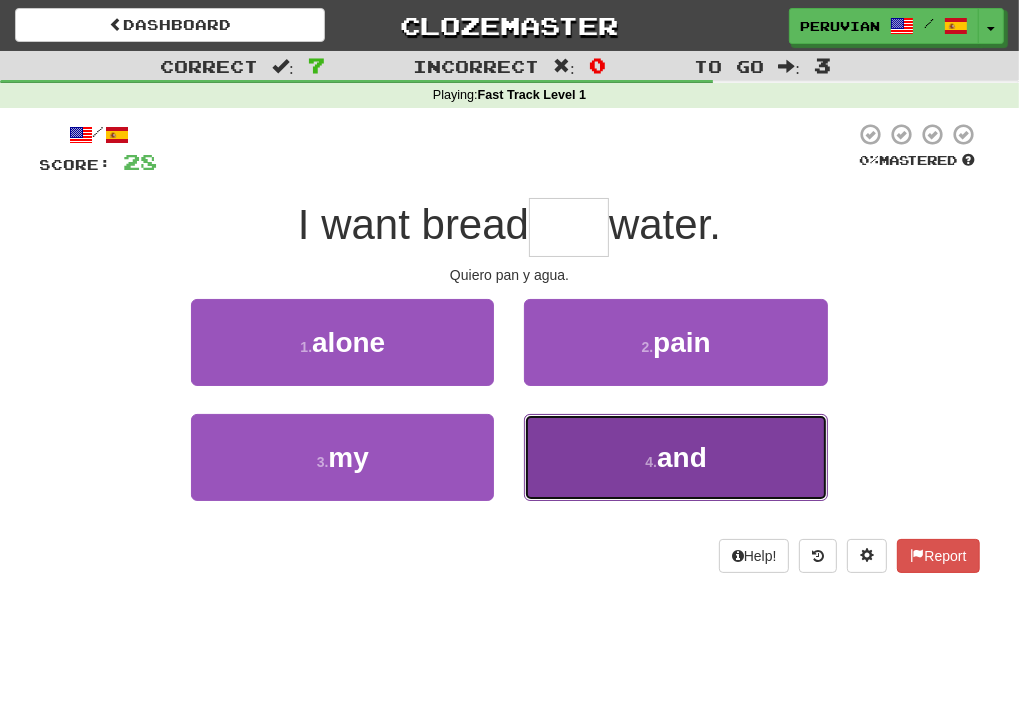 click on "4 ." at bounding box center (651, 462) 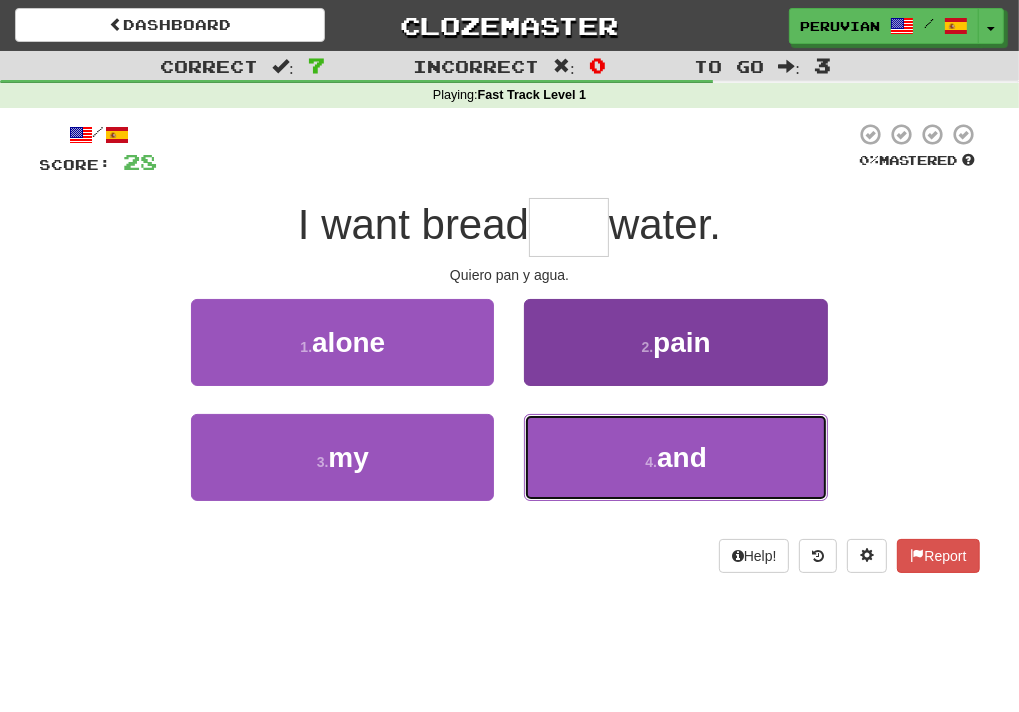 type on "***" 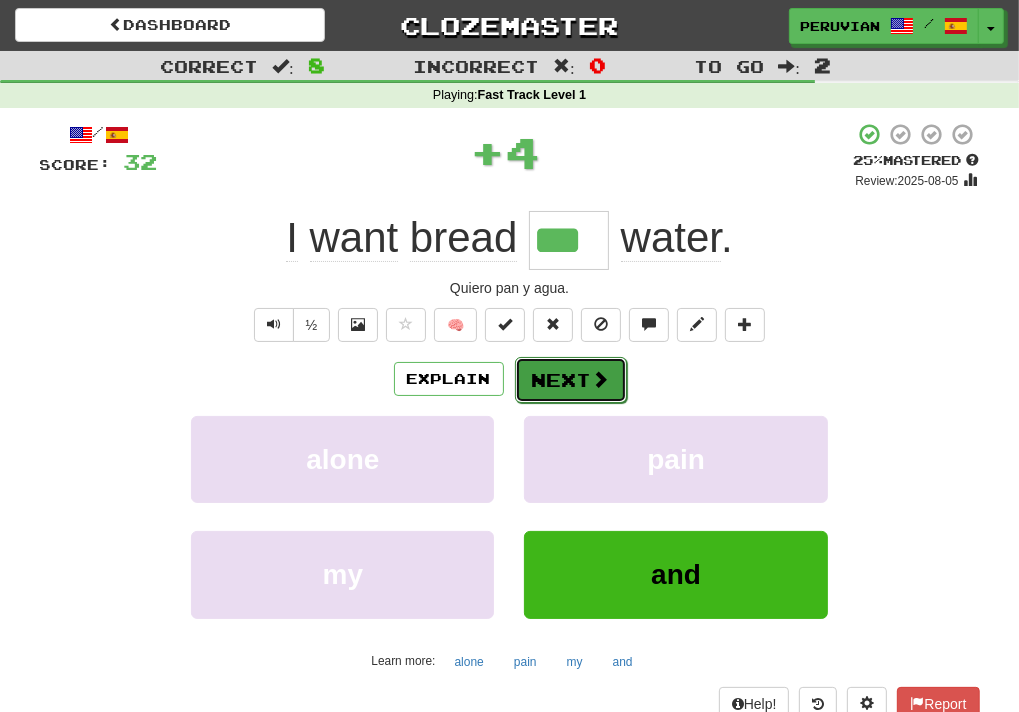 click on "Next" at bounding box center [571, 380] 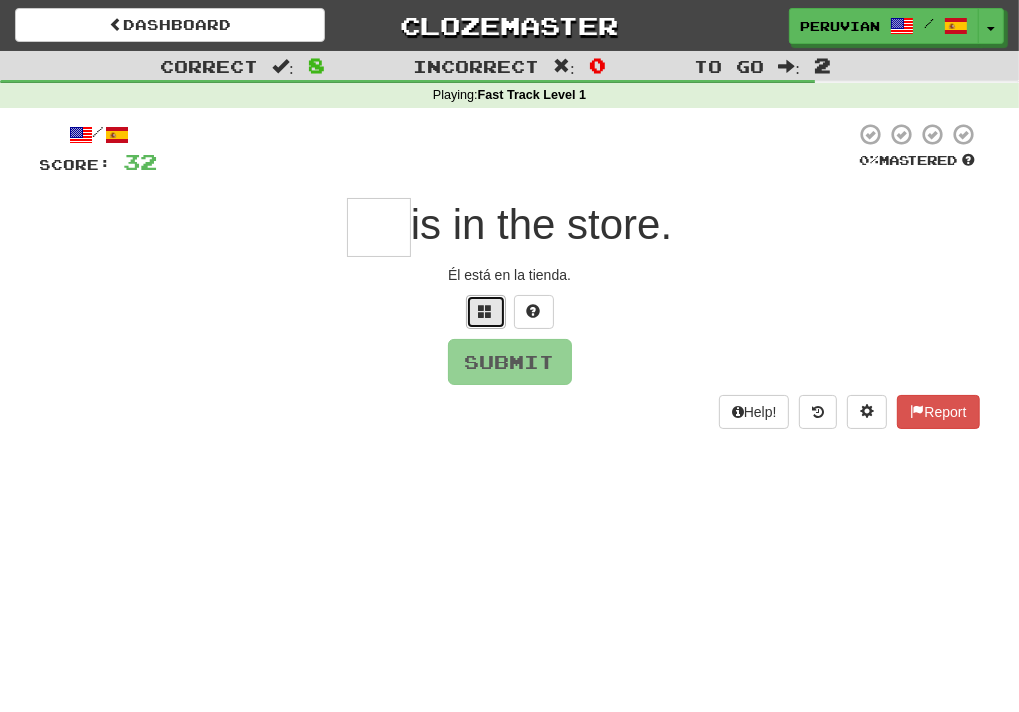 click at bounding box center [486, 311] 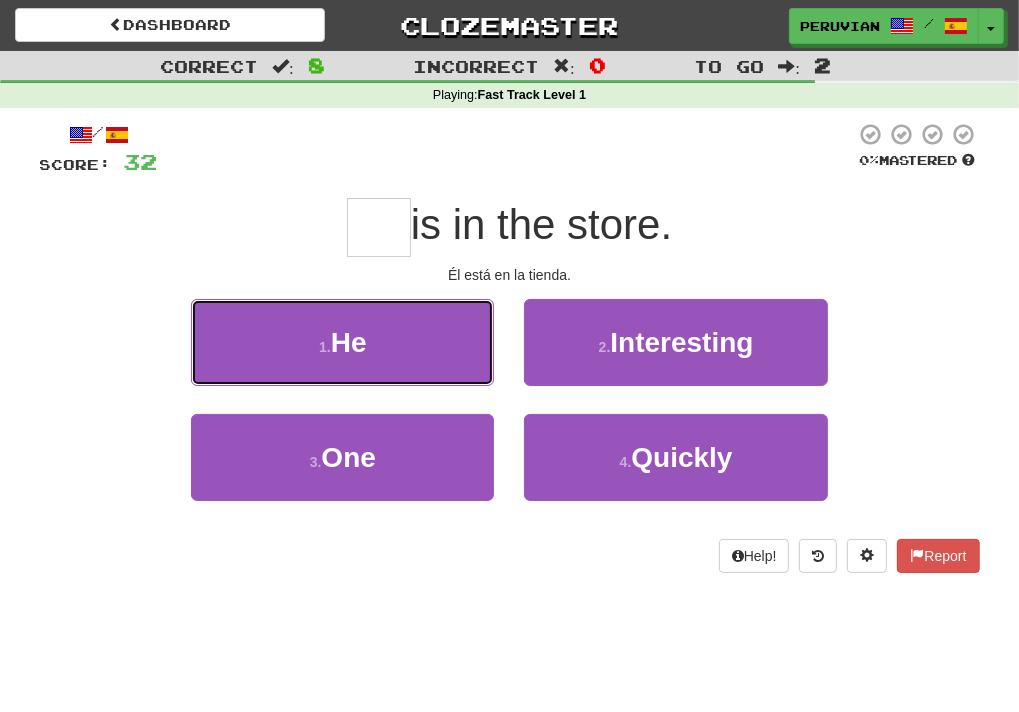 click on "He" at bounding box center (349, 342) 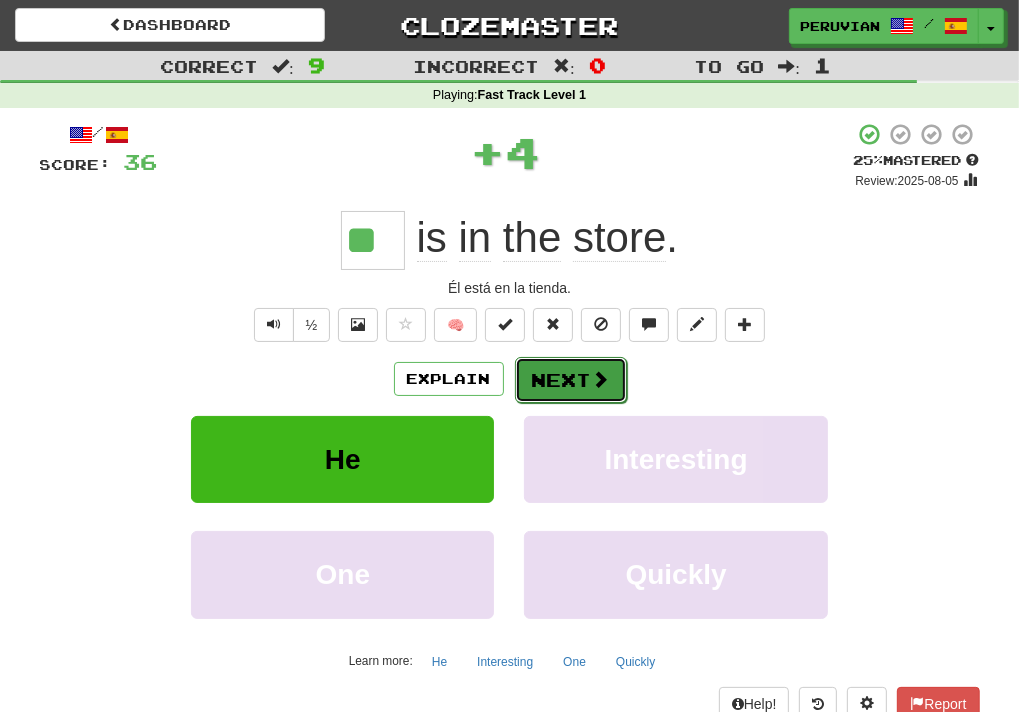 click on "Next" at bounding box center [571, 380] 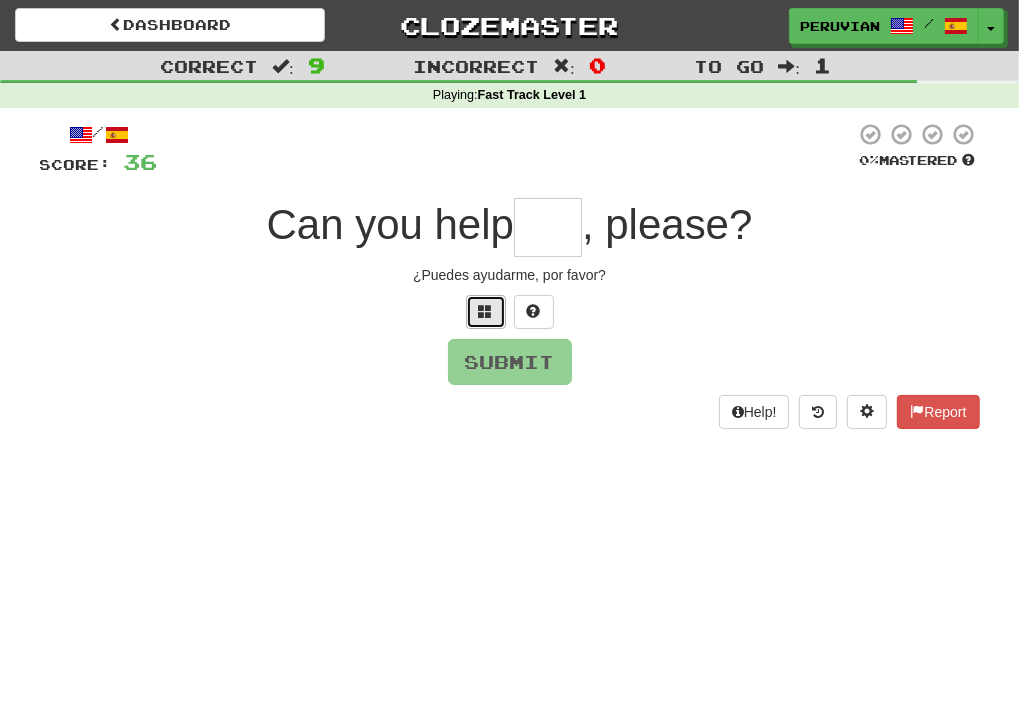 click at bounding box center (486, 311) 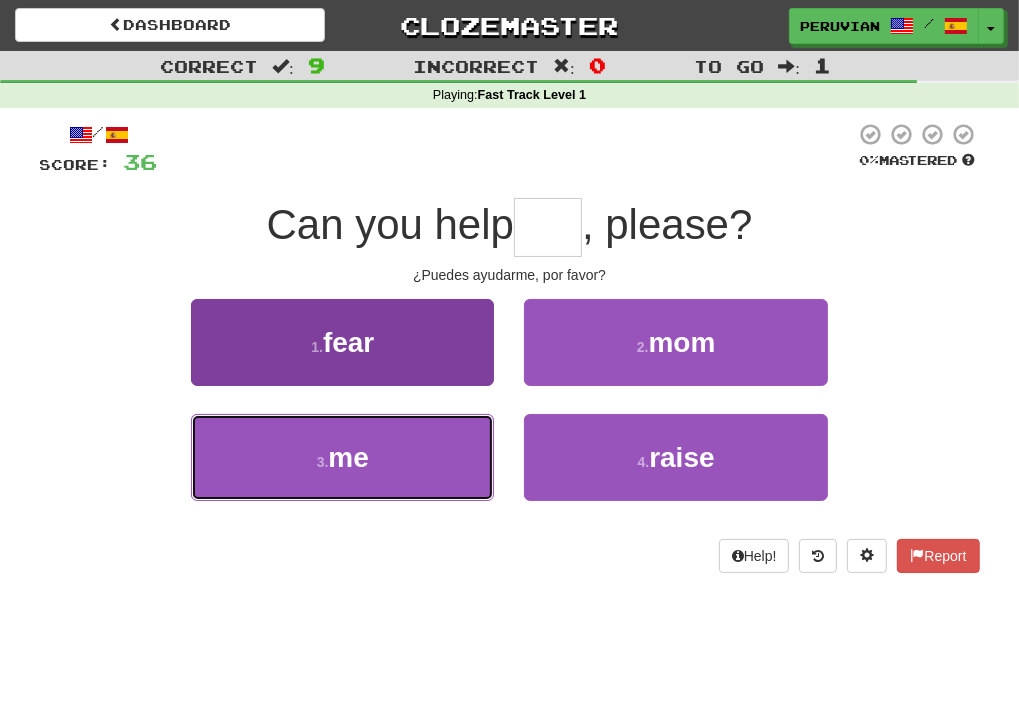click on "3 .  me" at bounding box center [342, 457] 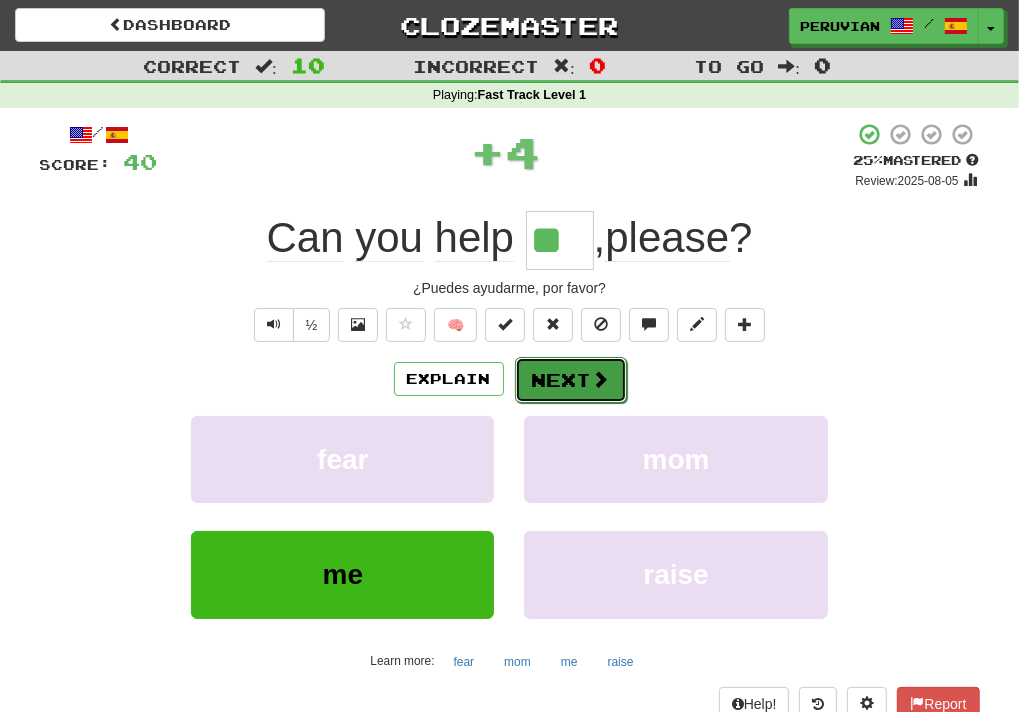 click on "Next" at bounding box center [571, 380] 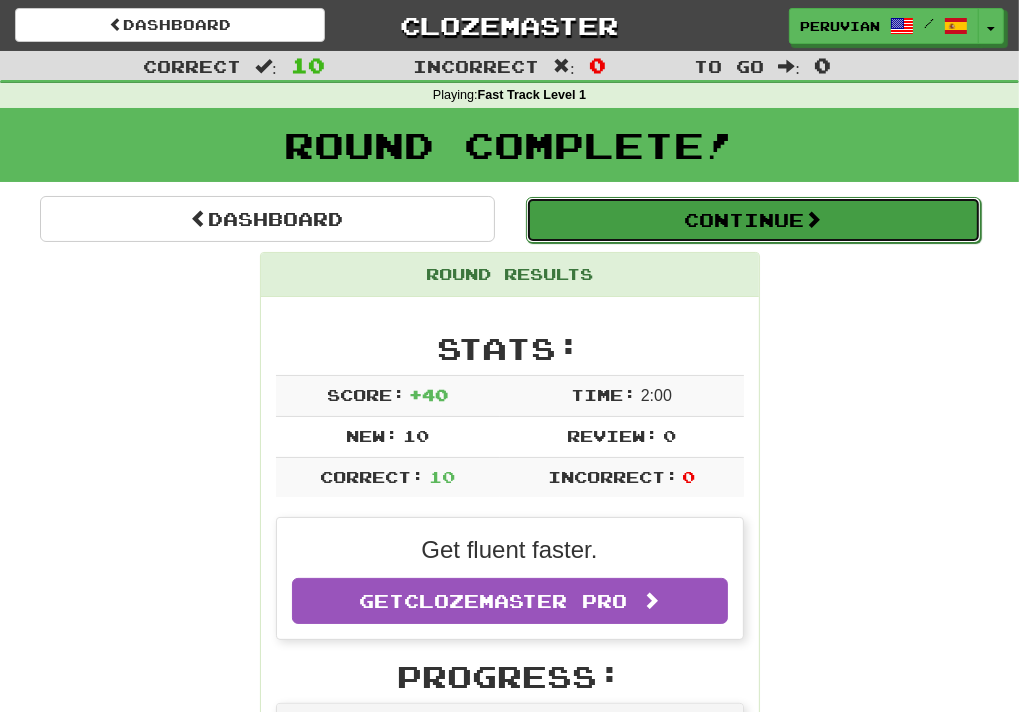 click on "Continue" at bounding box center (753, 220) 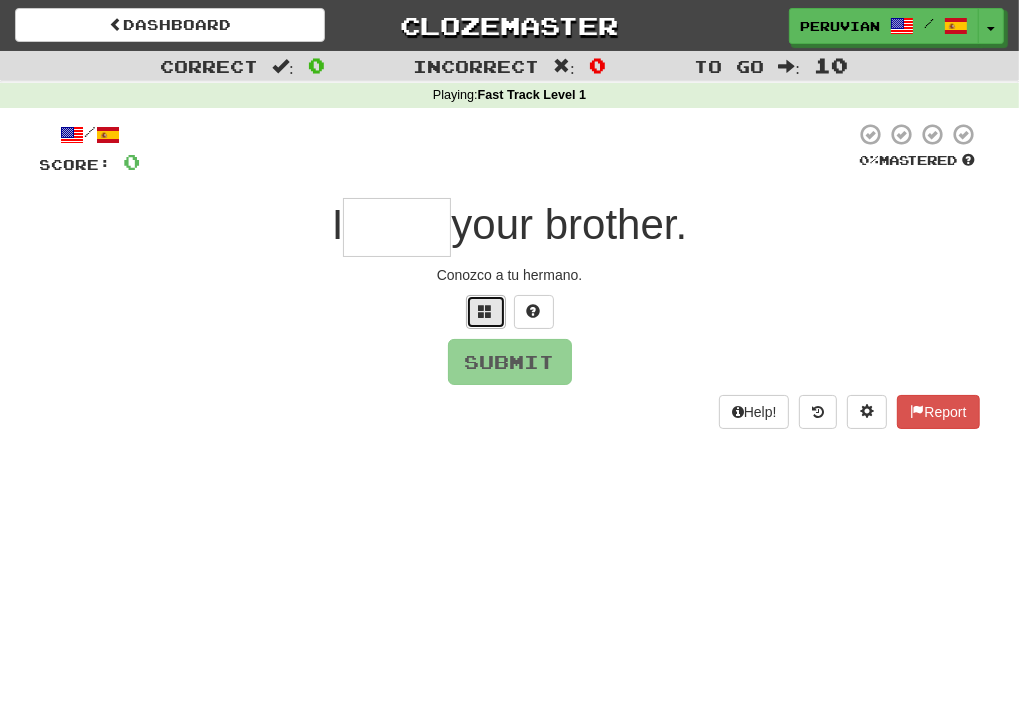 click at bounding box center (486, 311) 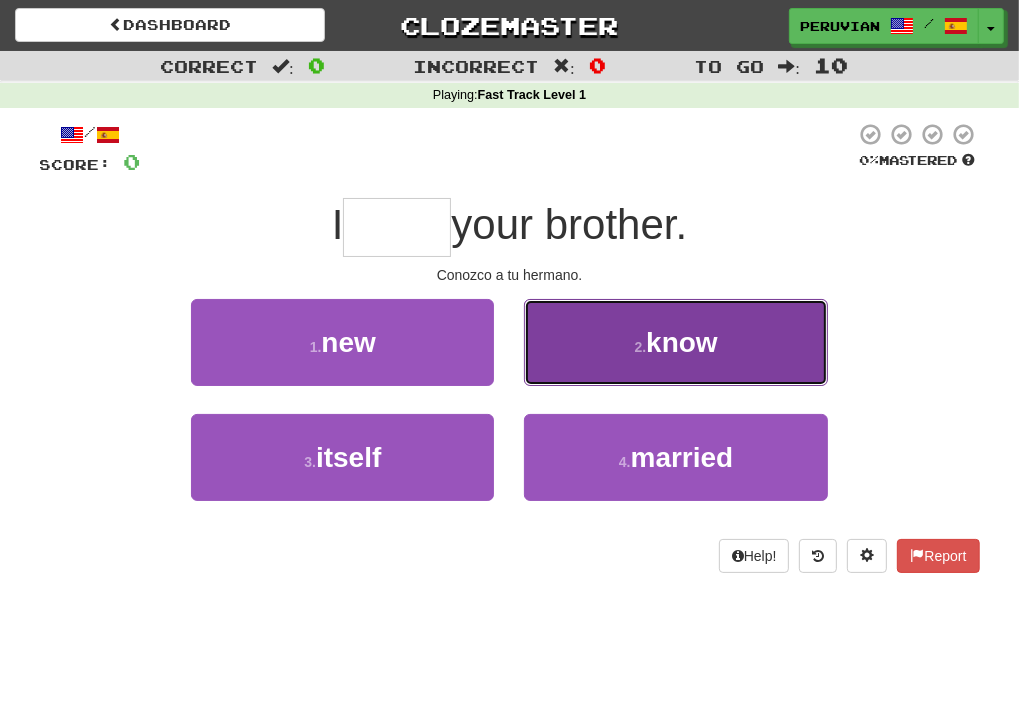 click on "know" at bounding box center (682, 342) 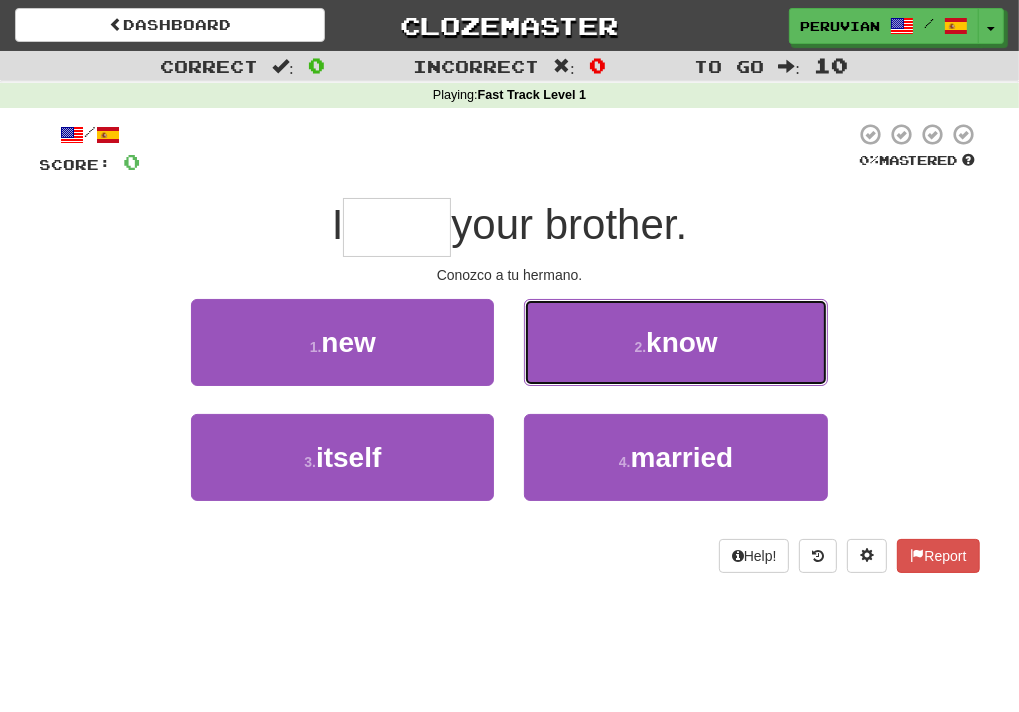 type on "****" 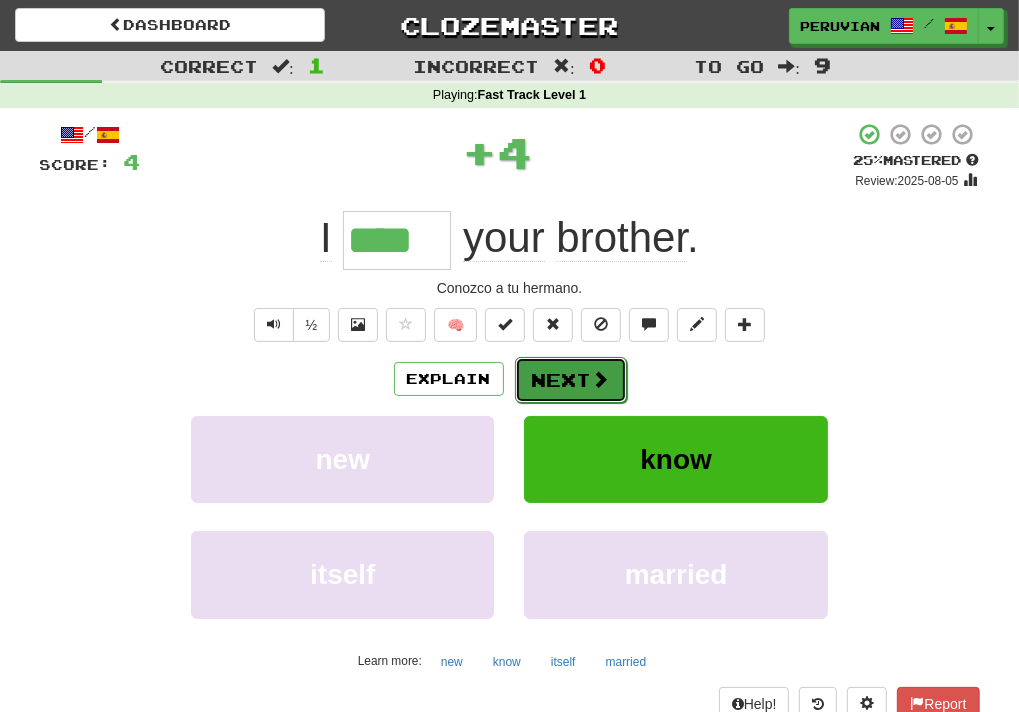 click on "Next" at bounding box center (571, 380) 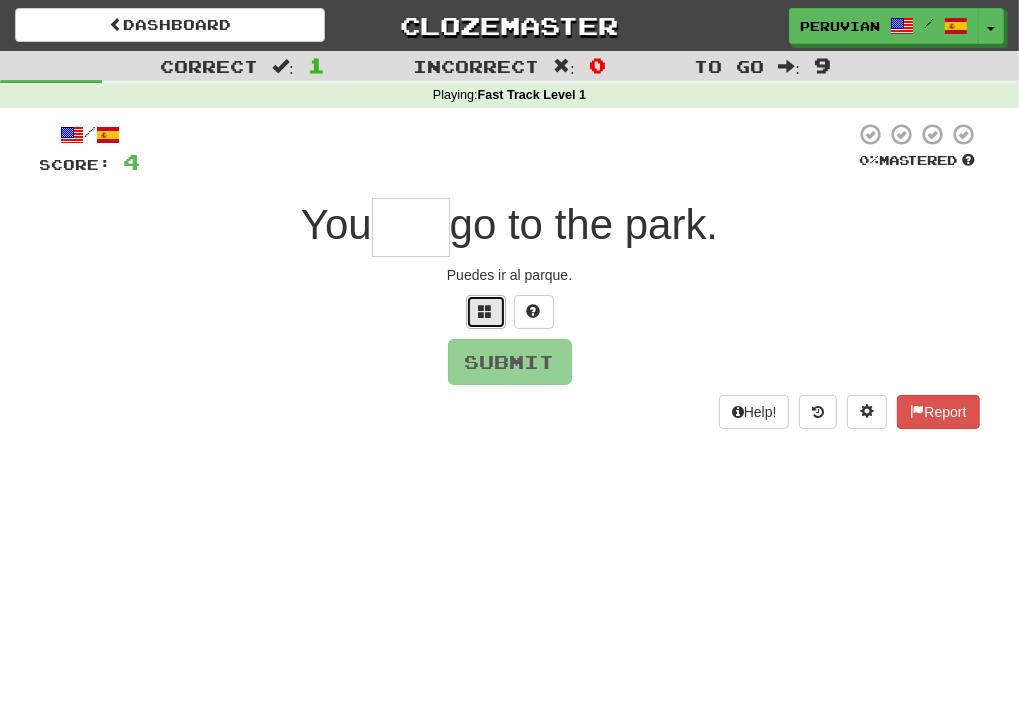 click at bounding box center [486, 311] 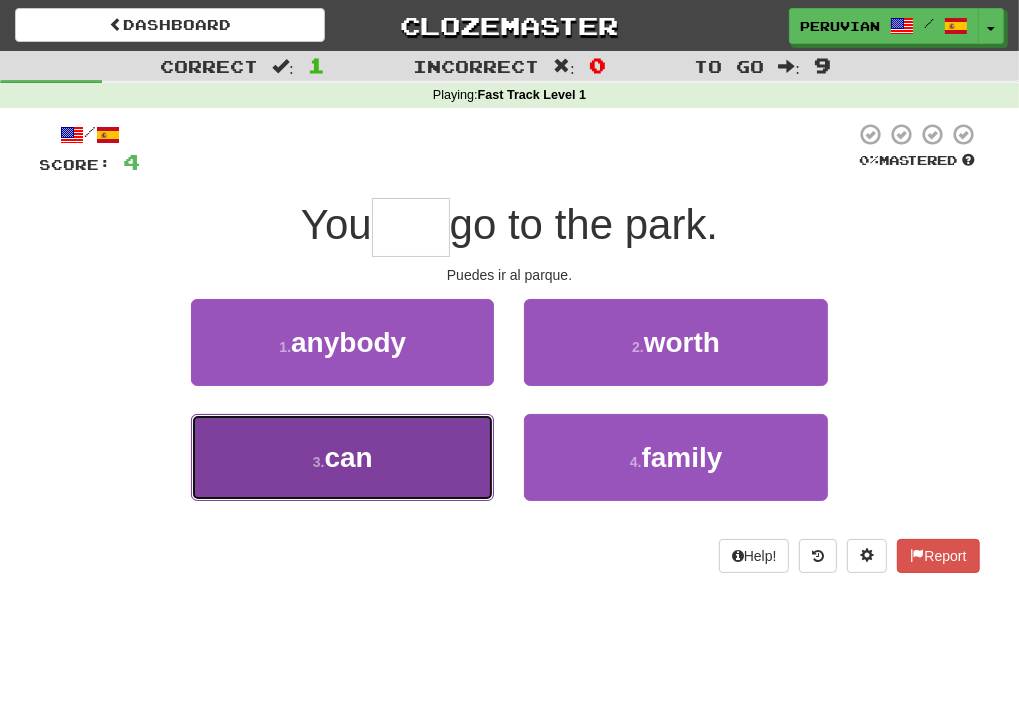 click on "3 .  can" at bounding box center [342, 457] 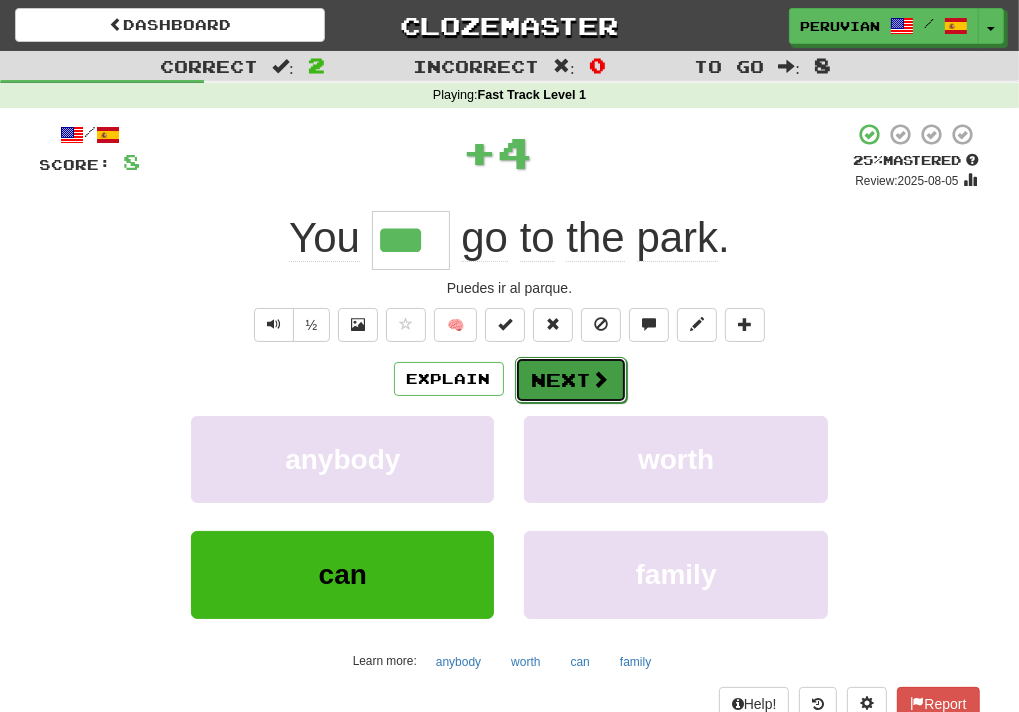 click on "Next" at bounding box center [571, 380] 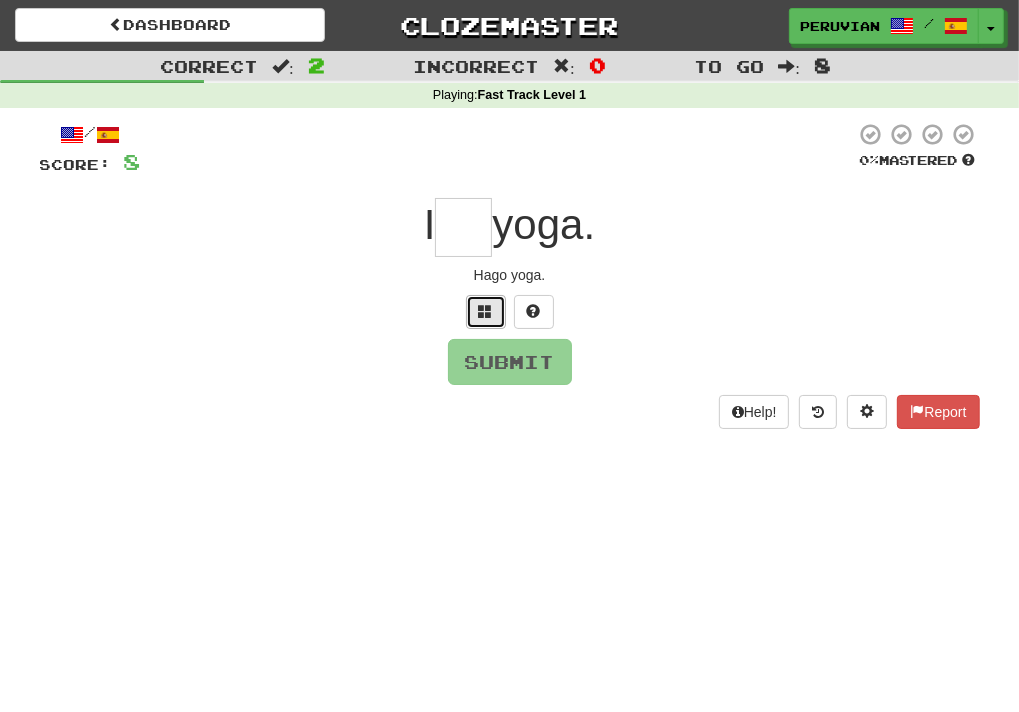 click at bounding box center [486, 311] 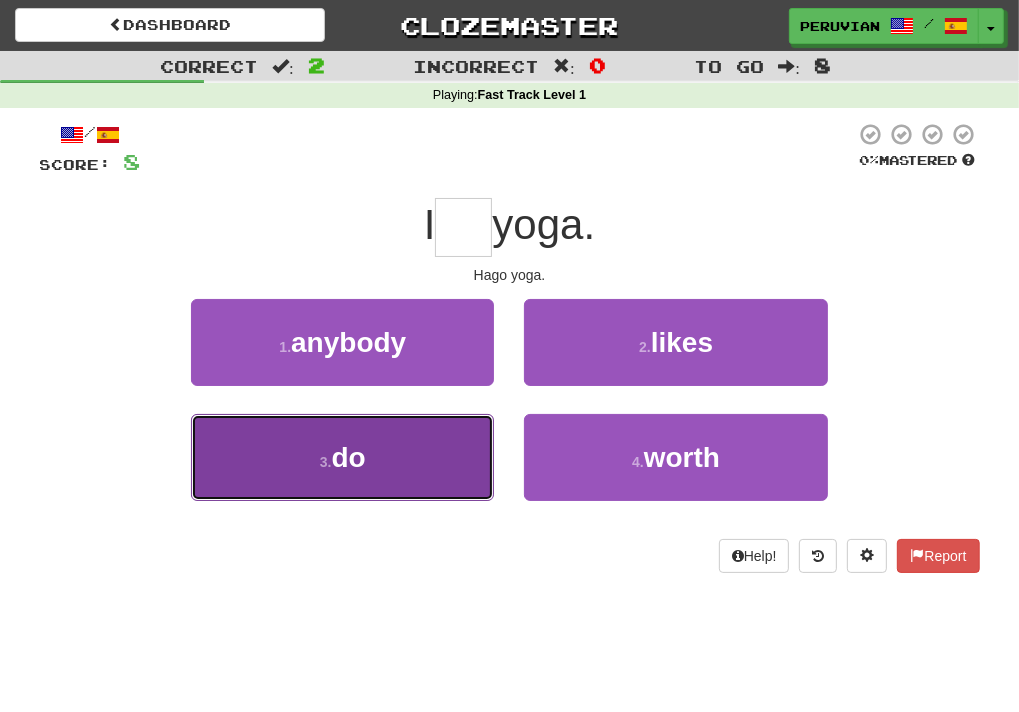 click on "do" at bounding box center [349, 457] 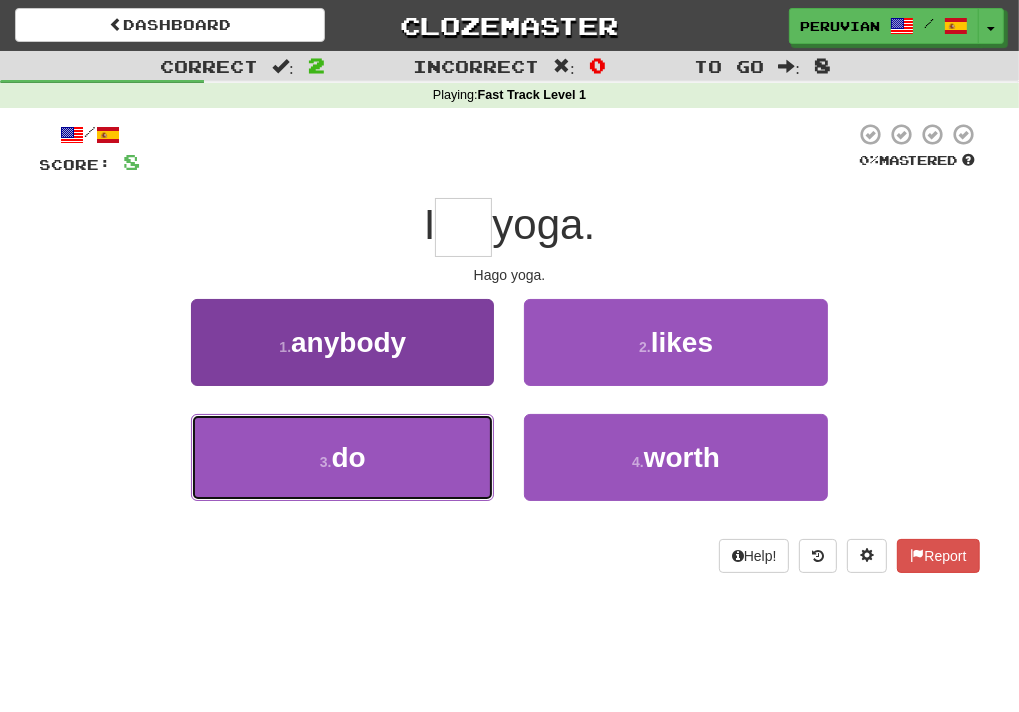 type on "**" 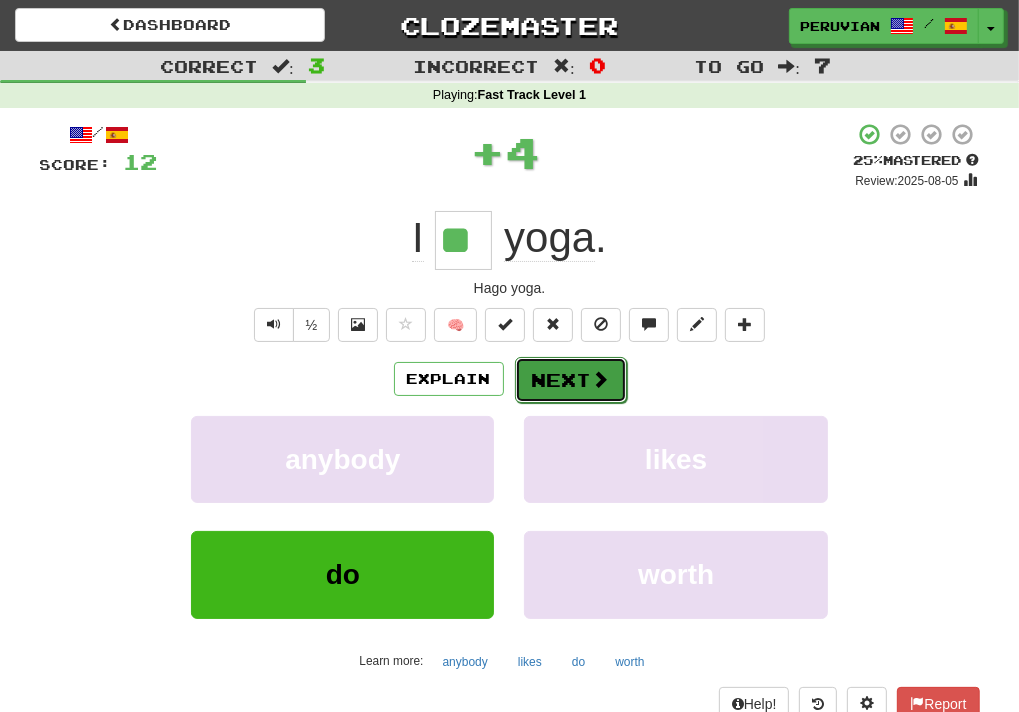 click at bounding box center [601, 379] 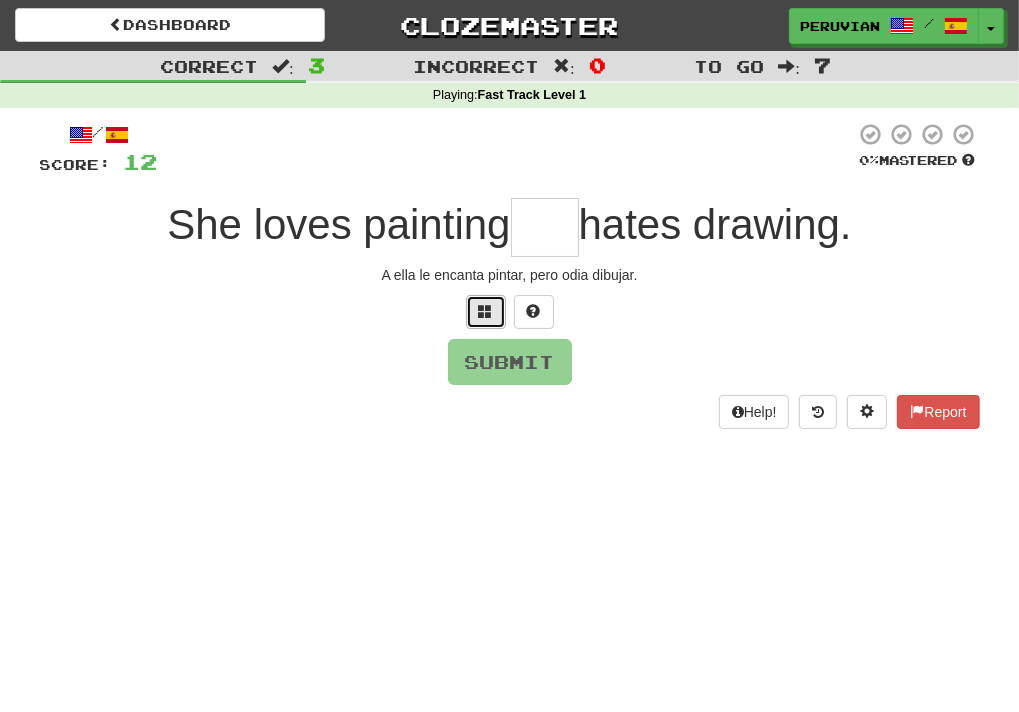 click at bounding box center [486, 311] 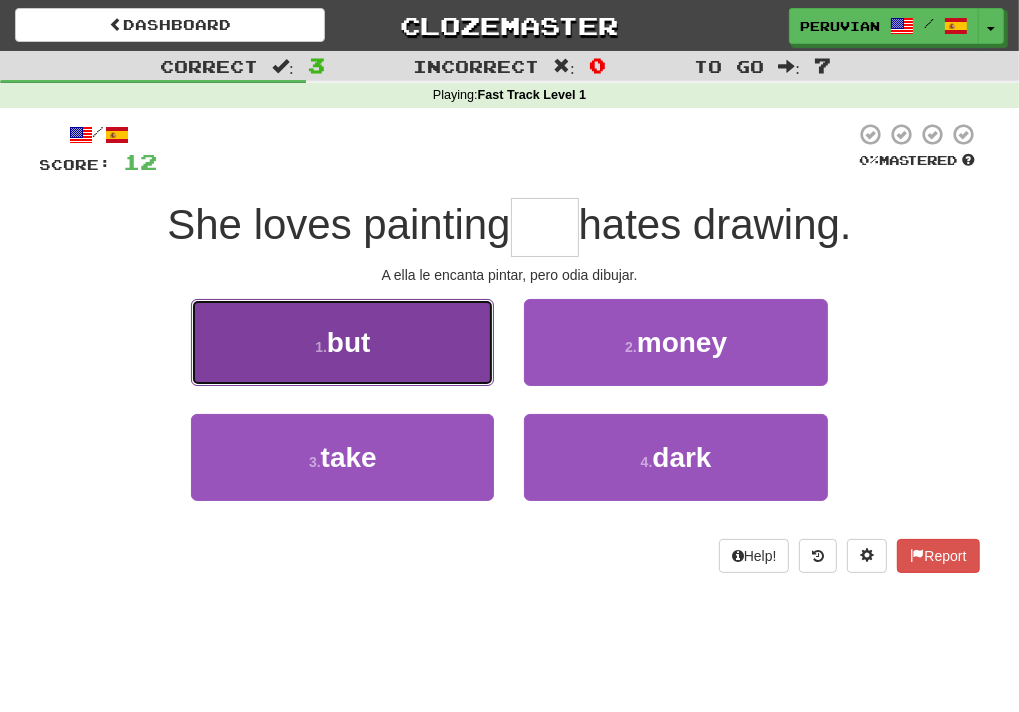 click on "1 .  but" at bounding box center (342, 342) 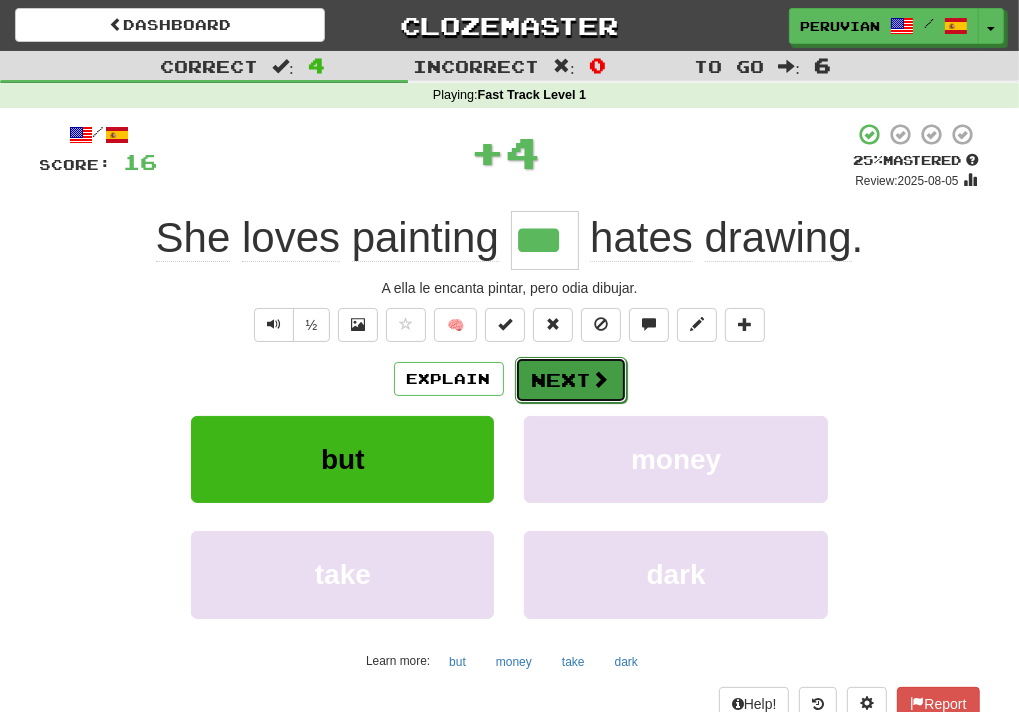 click on "Next" at bounding box center [571, 380] 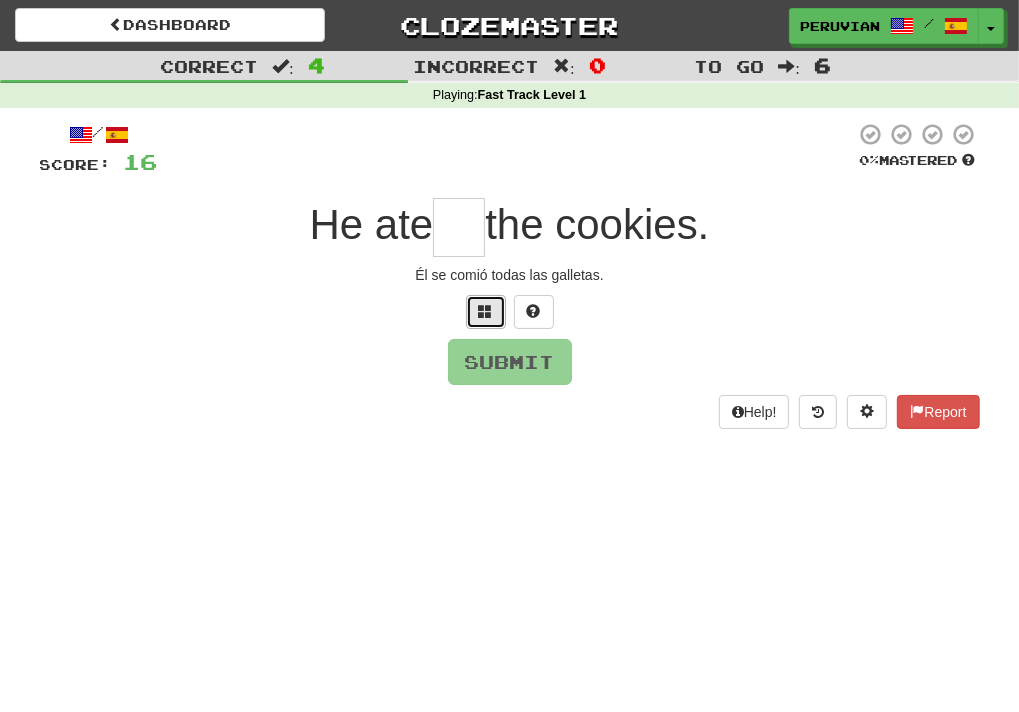 click at bounding box center [486, 312] 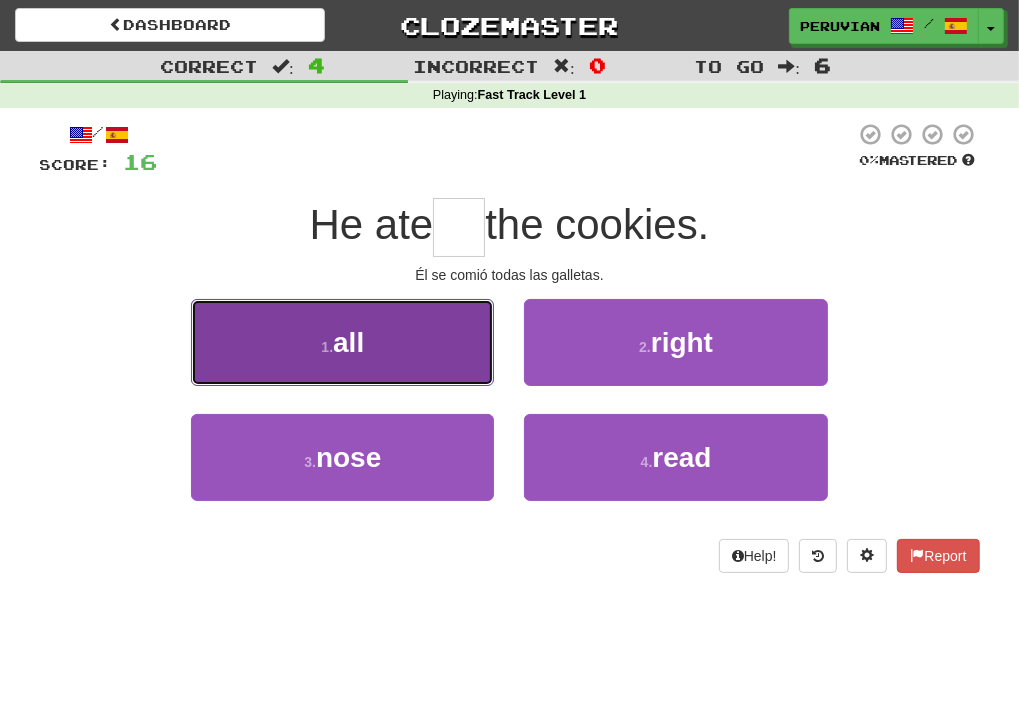 click on "1 .  all" at bounding box center (342, 342) 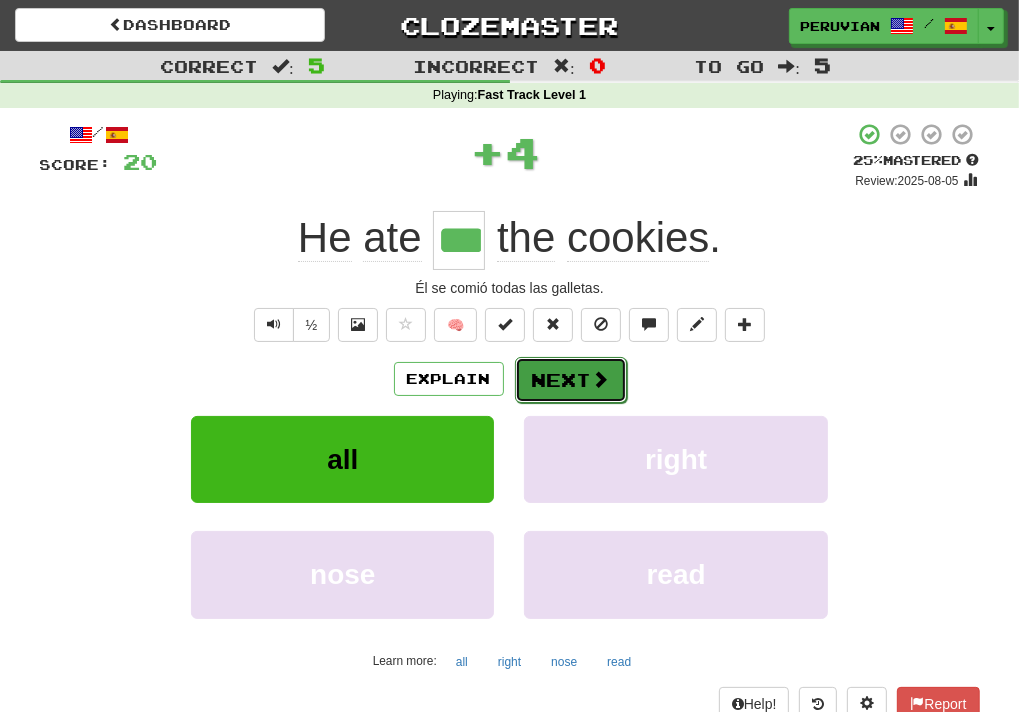 click on "Next" at bounding box center (571, 380) 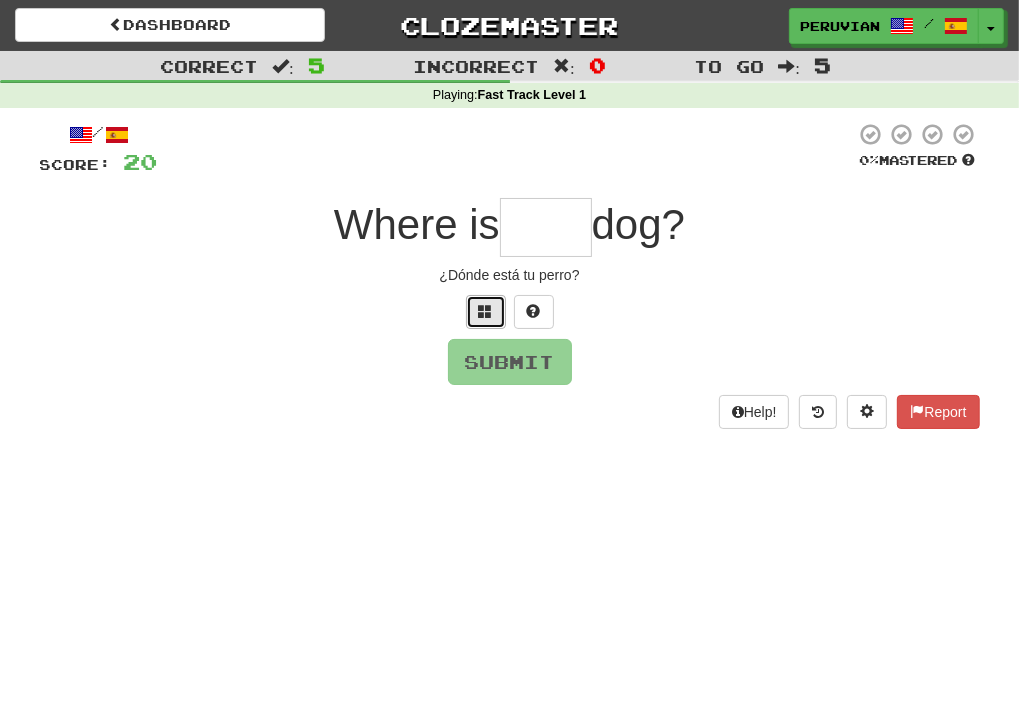 click at bounding box center [486, 311] 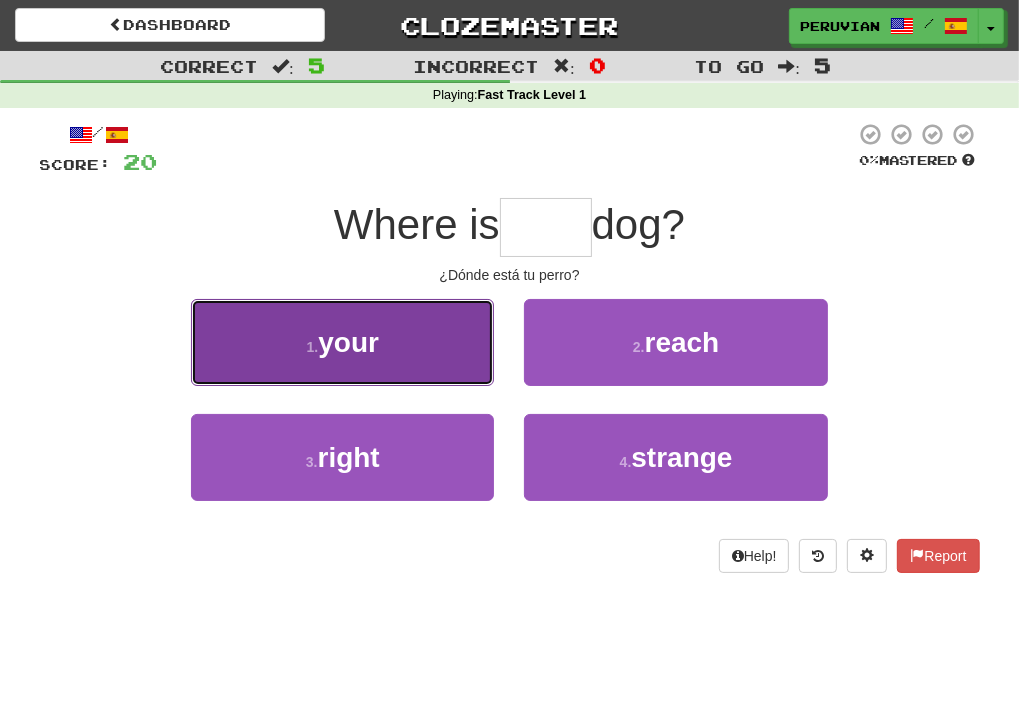 click on "1 .  your" at bounding box center (342, 342) 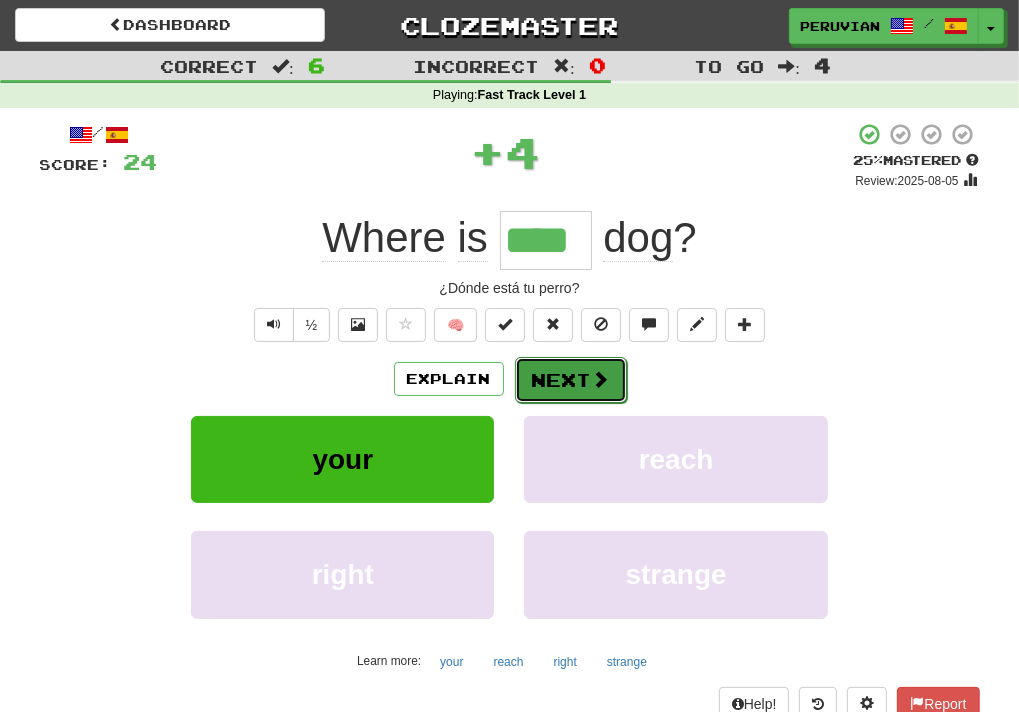 click on "Next" at bounding box center (571, 380) 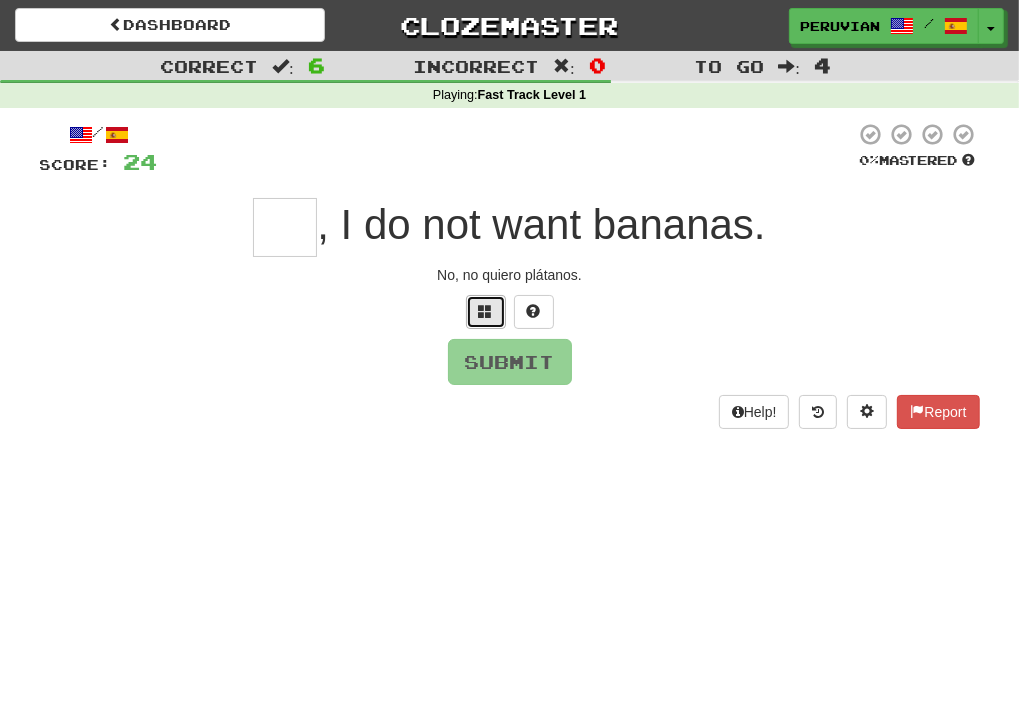 click at bounding box center [486, 311] 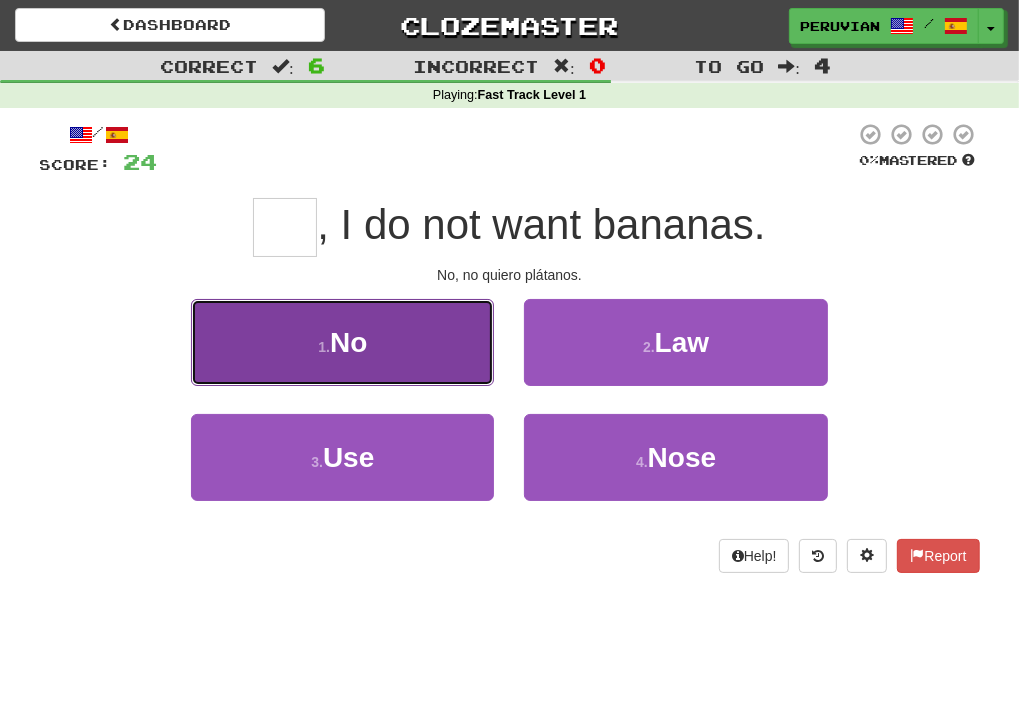 click on "No" at bounding box center [348, 342] 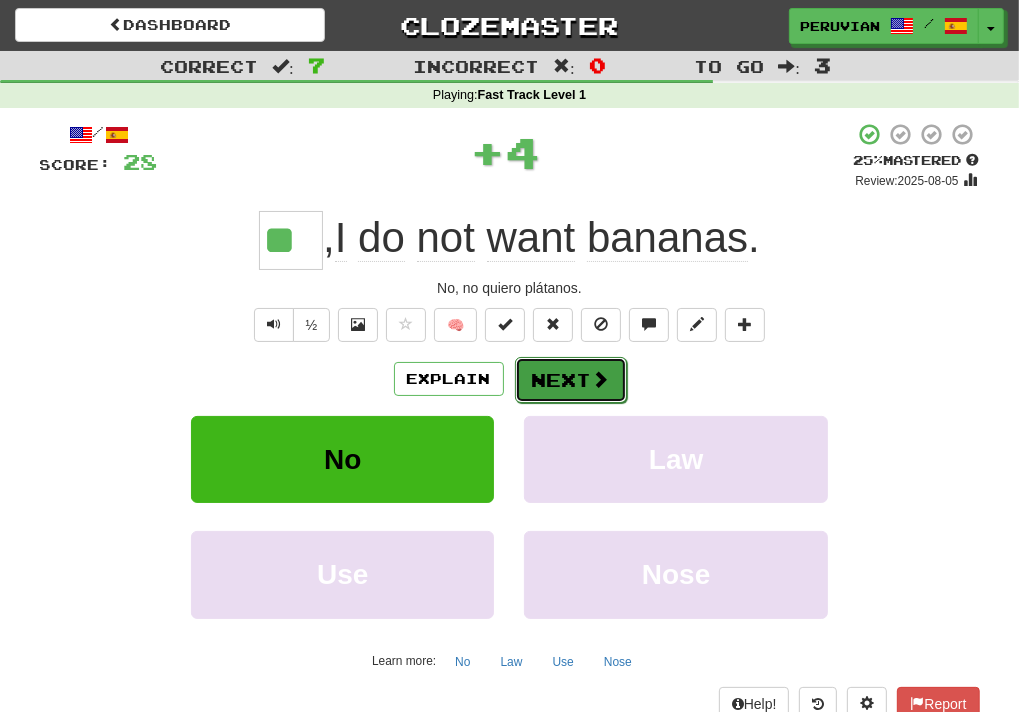 click on "Next" at bounding box center (571, 380) 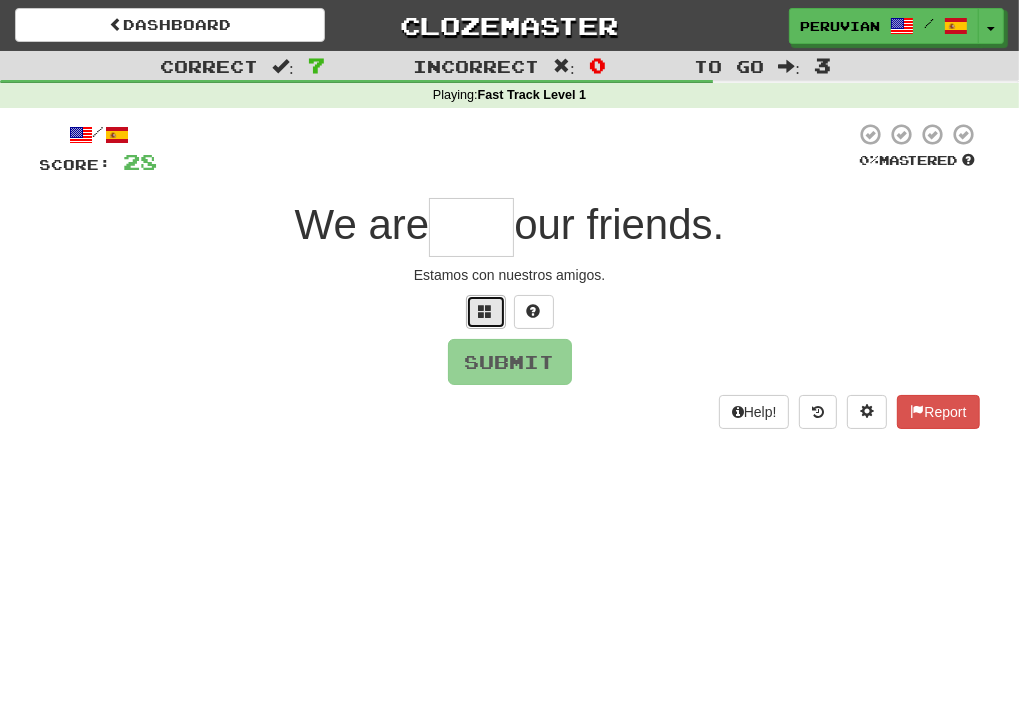 click at bounding box center [486, 311] 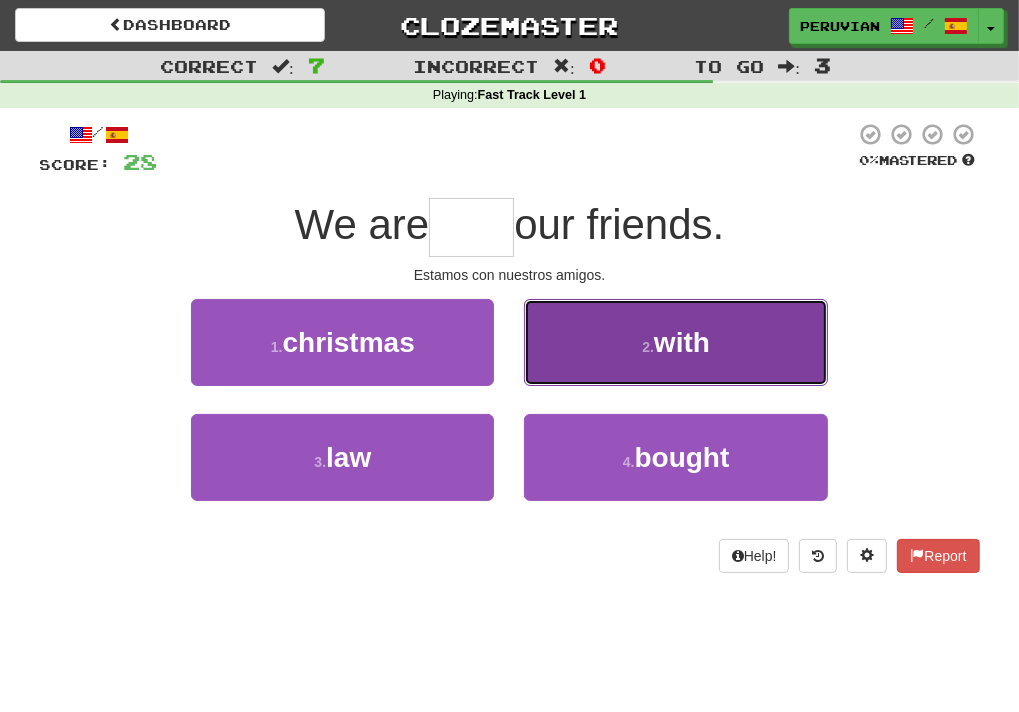 click on "2 ." at bounding box center (648, 347) 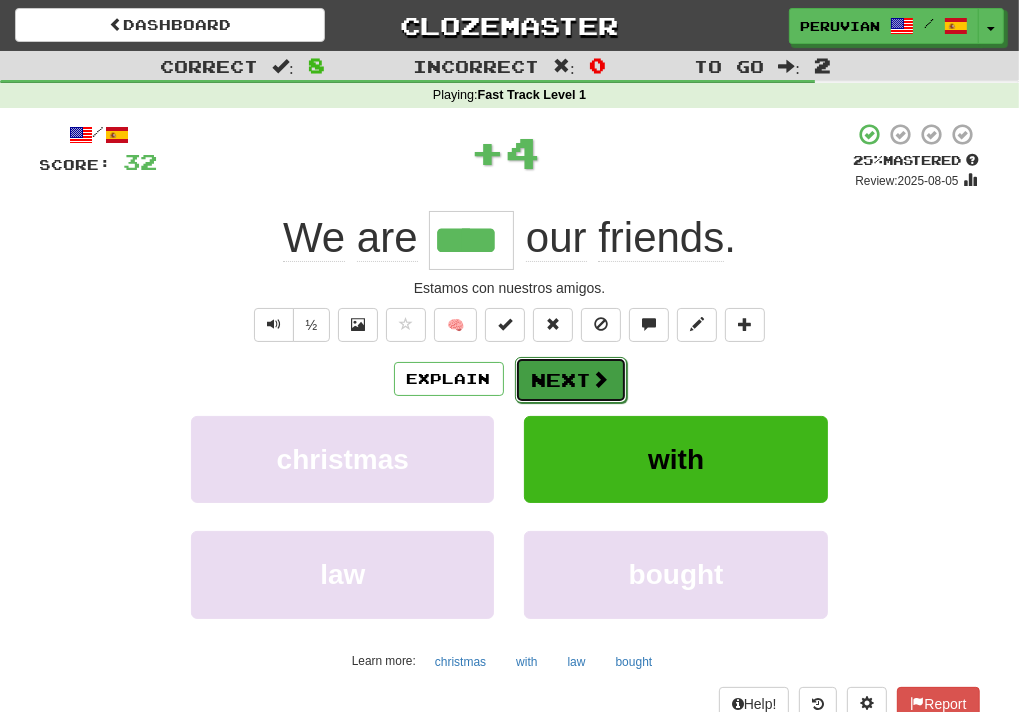 click on "Next" at bounding box center (571, 380) 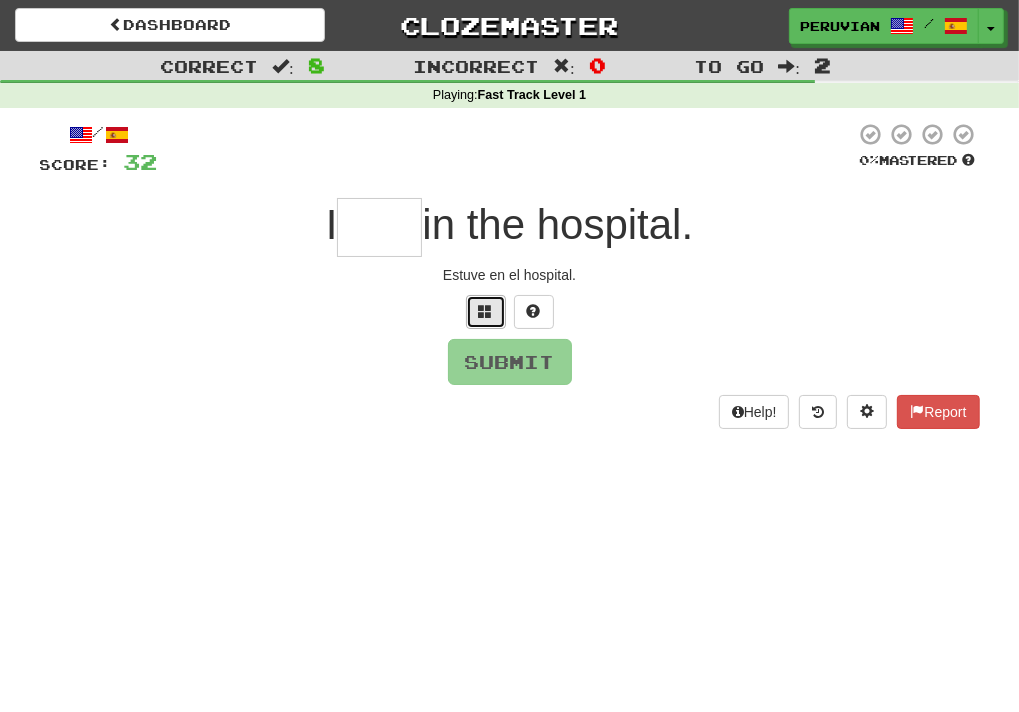 click at bounding box center (486, 311) 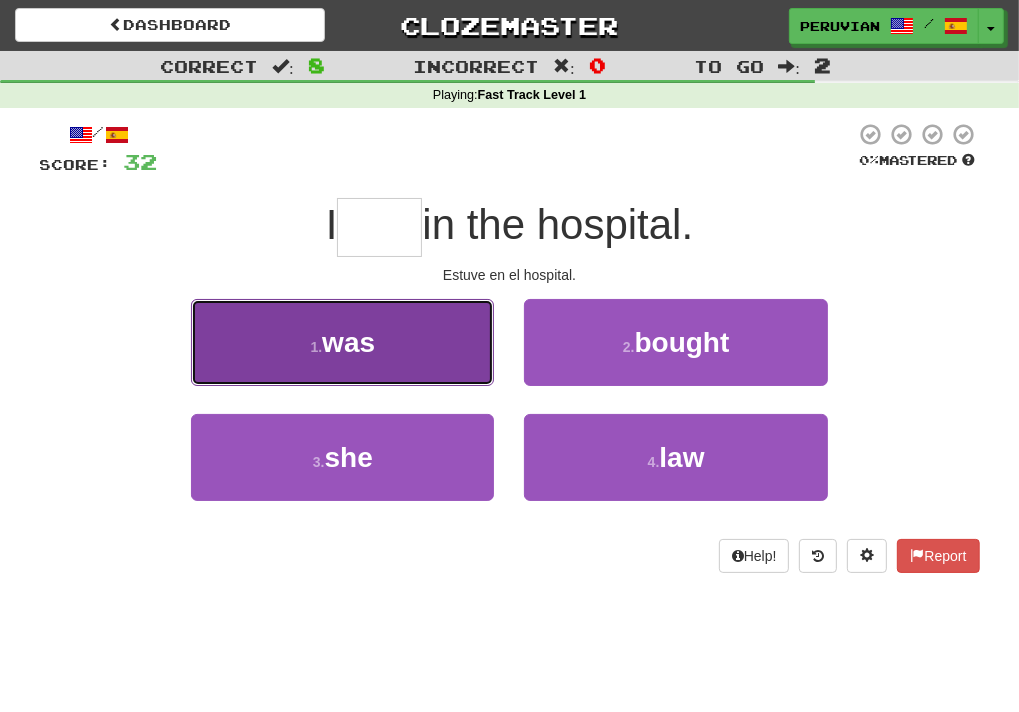 click on "was" at bounding box center (348, 342) 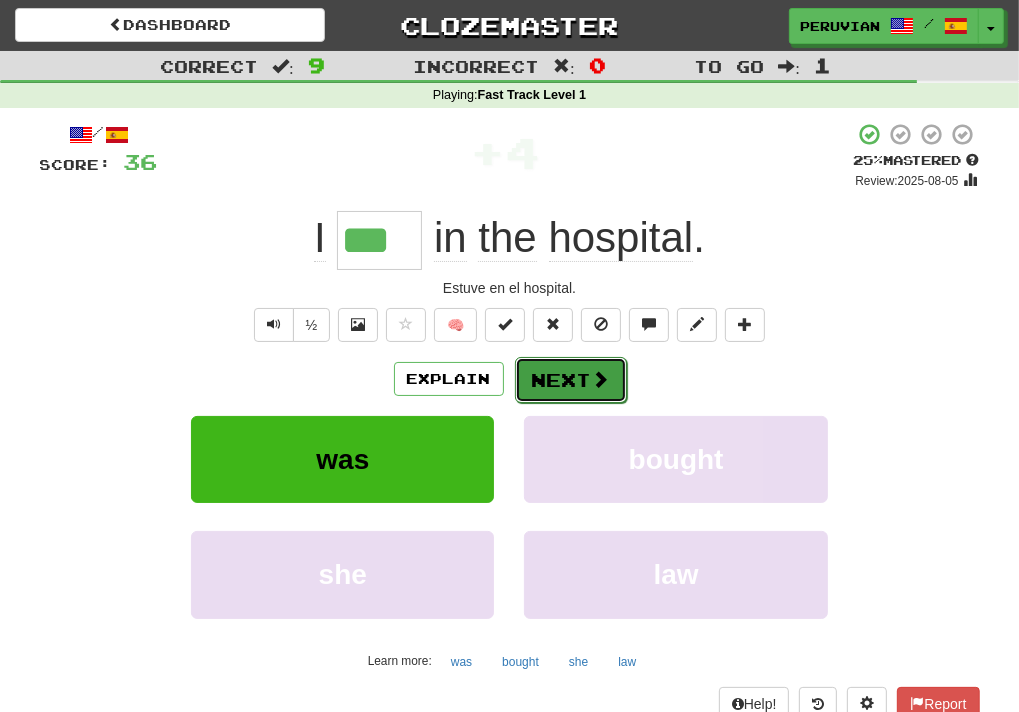 click on "Next" at bounding box center [571, 380] 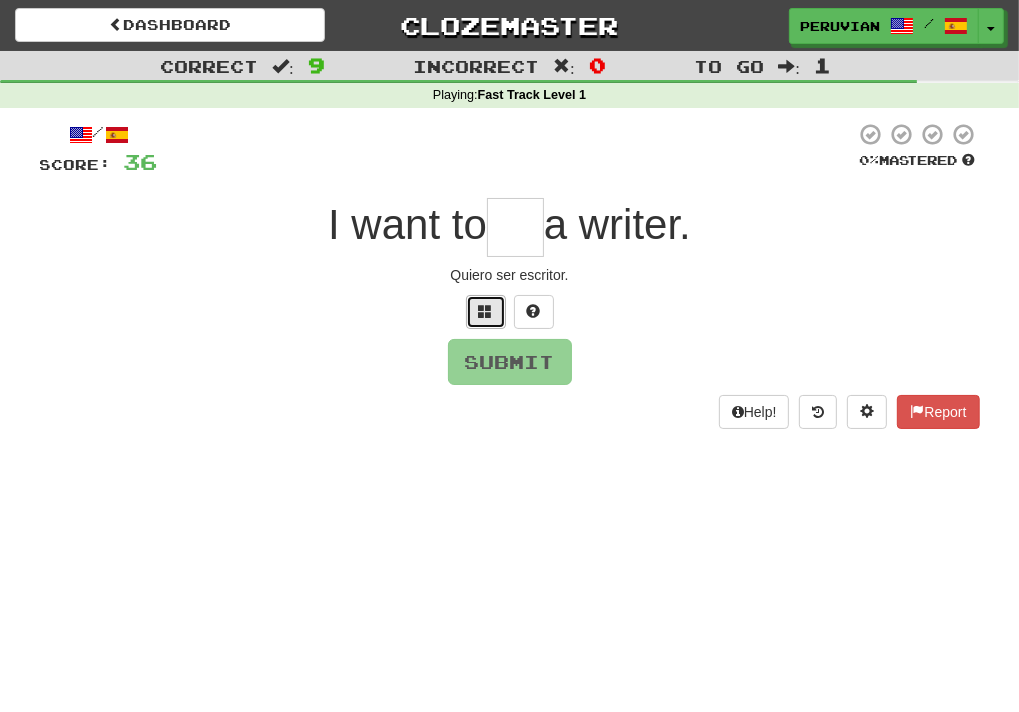 click at bounding box center (486, 311) 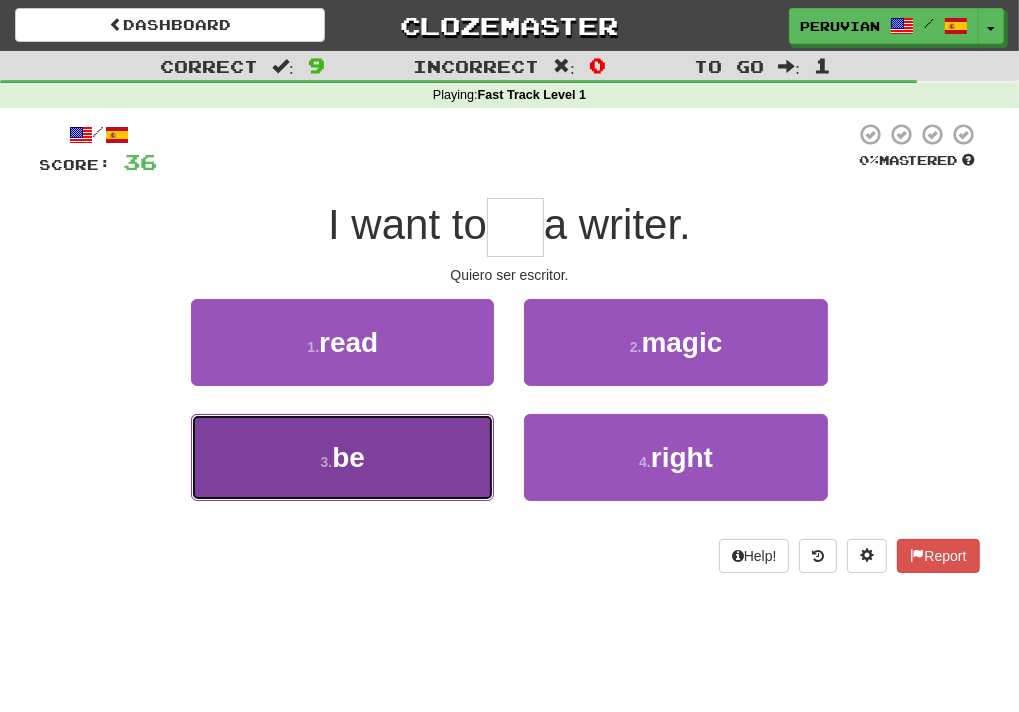 click on "3 .  be" at bounding box center (342, 457) 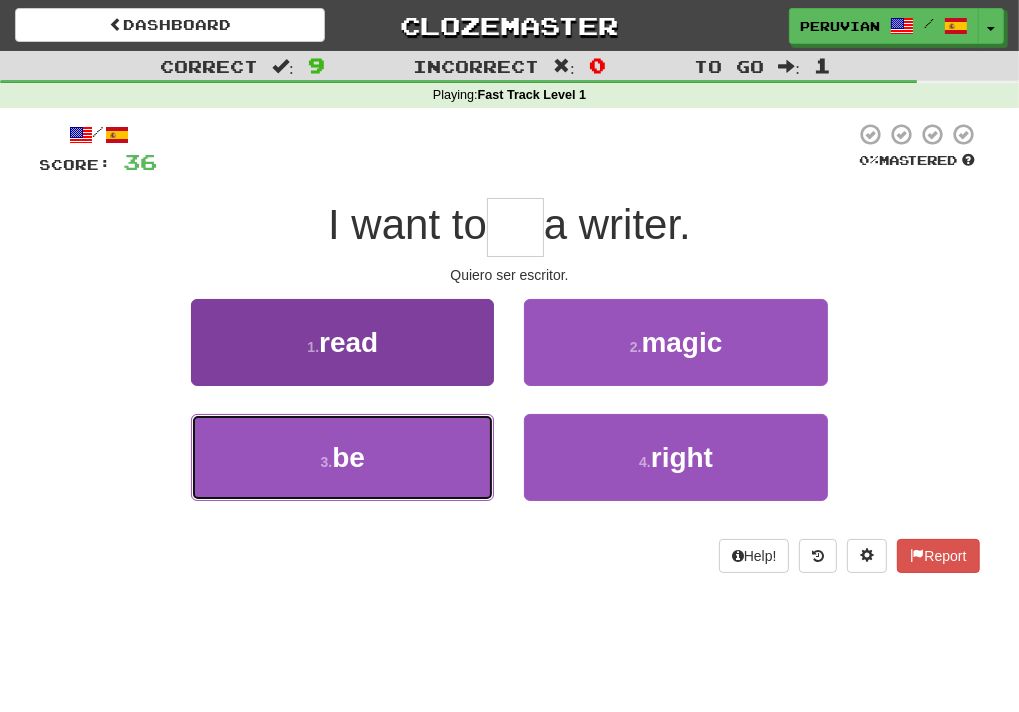 type on "**" 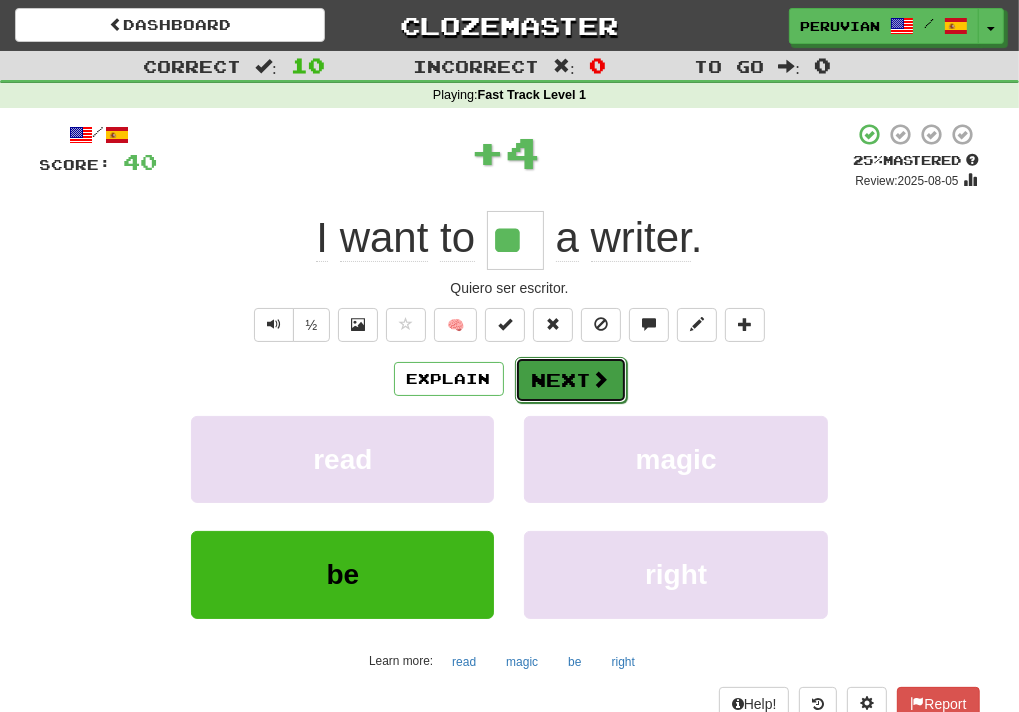 click on "Next" at bounding box center [571, 380] 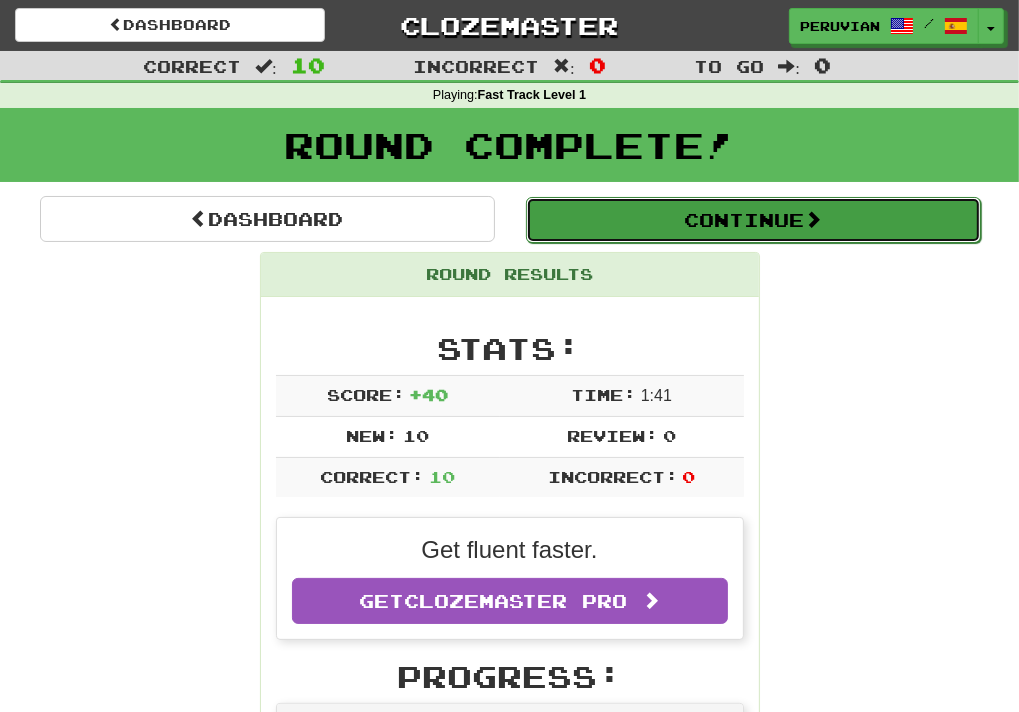 click on "Continue" at bounding box center [753, 220] 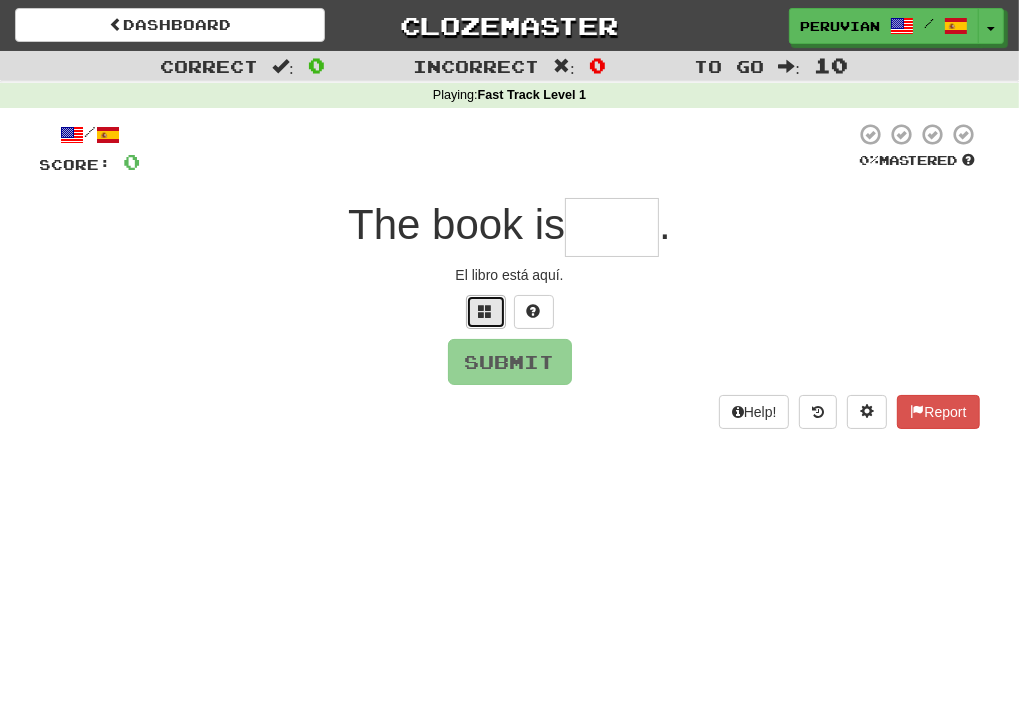 click at bounding box center (486, 312) 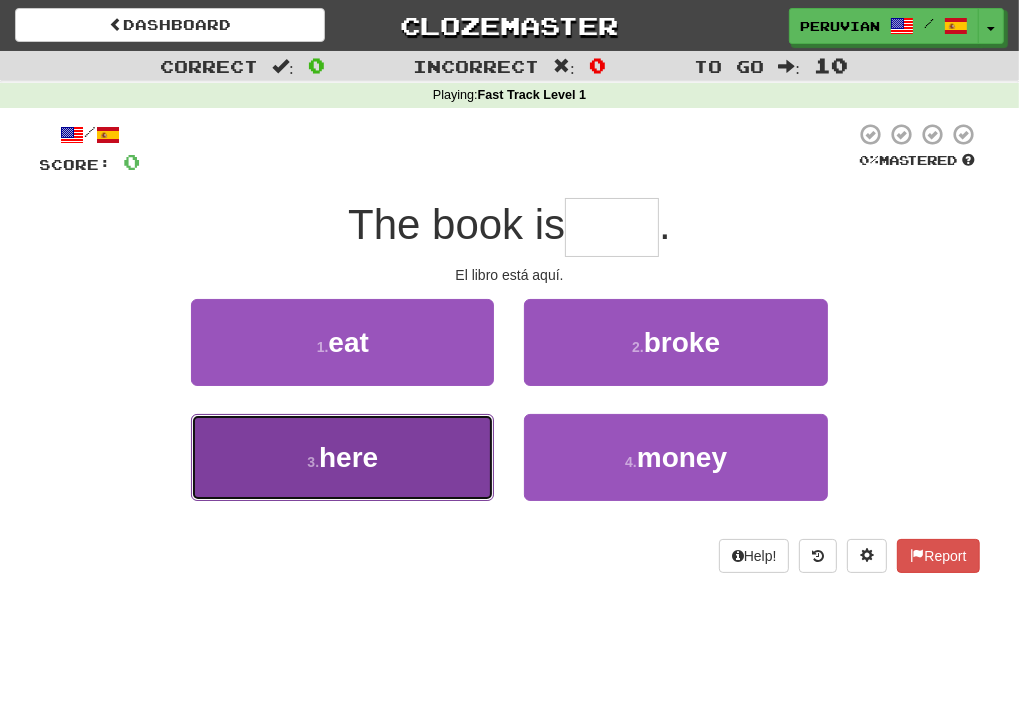 click on "here" at bounding box center (348, 457) 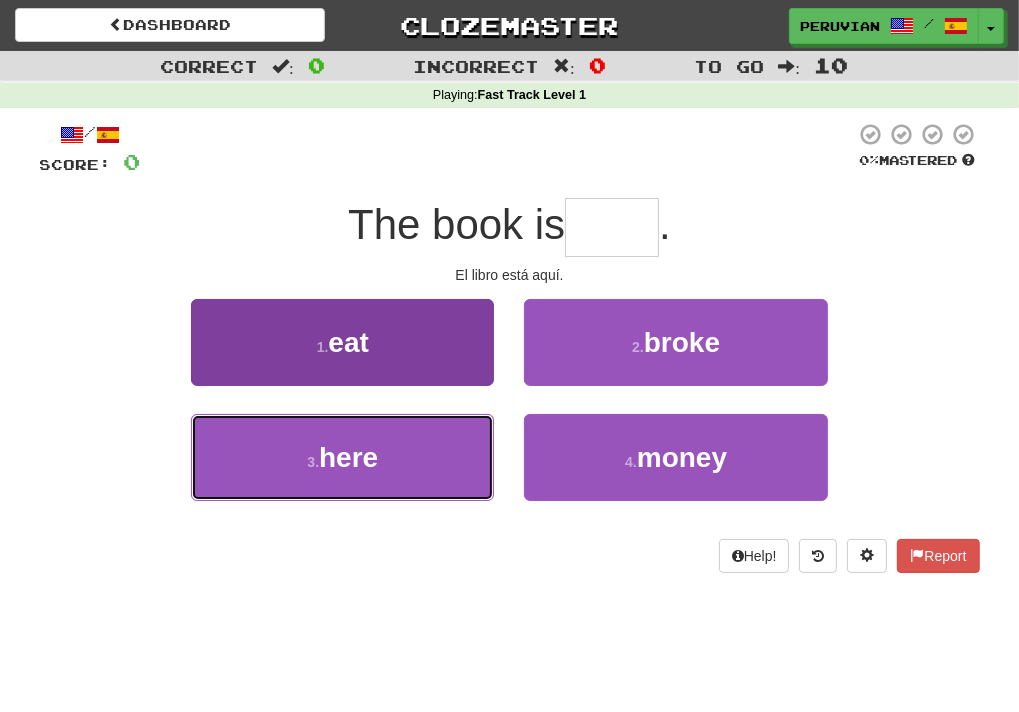 type on "****" 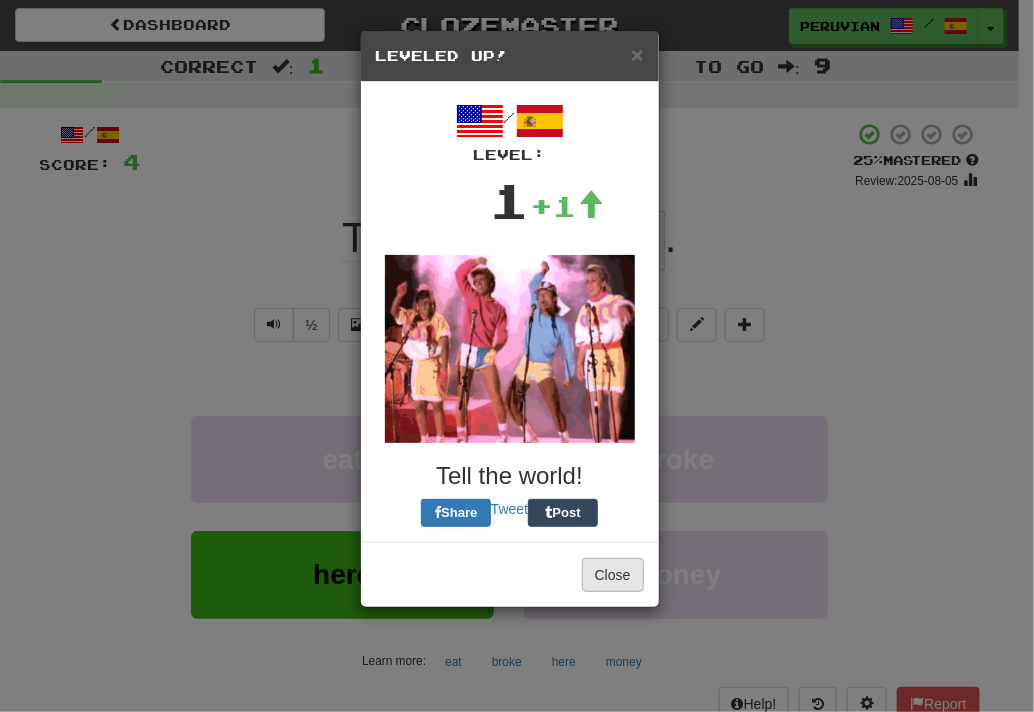 click on "Close" at bounding box center (510, 574) 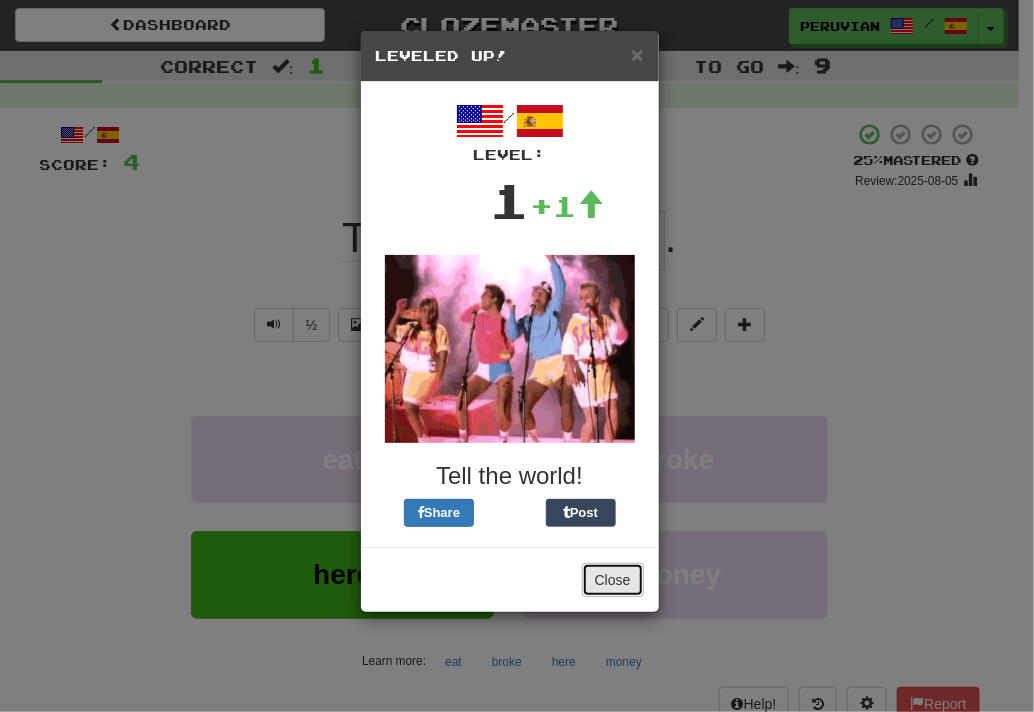 click on "Close" at bounding box center [613, 580] 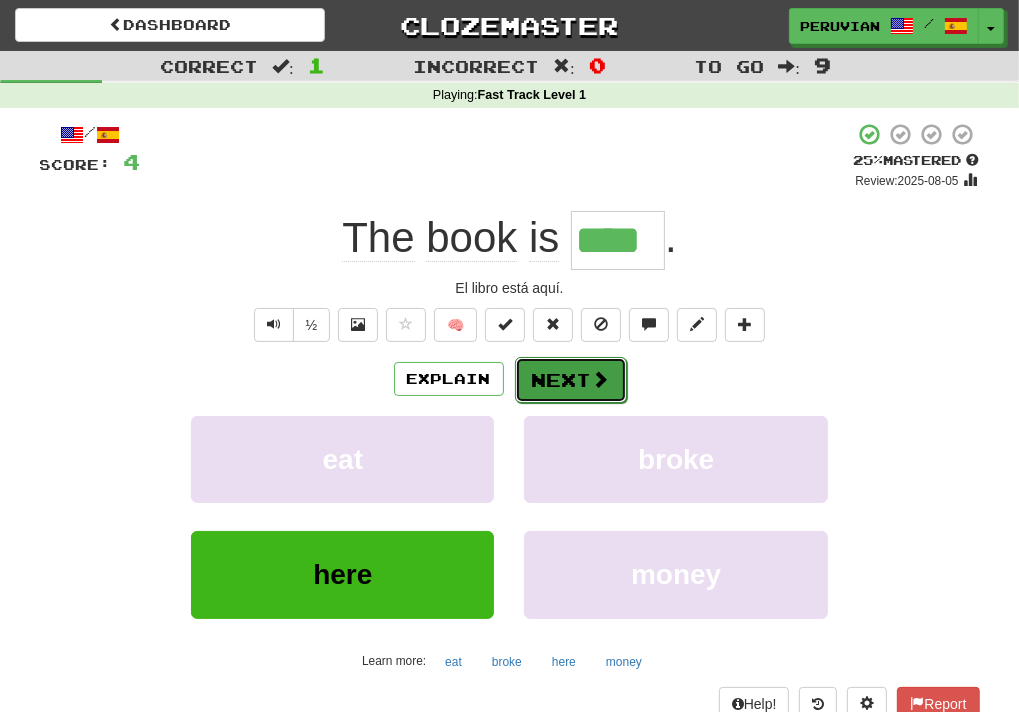 click on "Next" at bounding box center (571, 380) 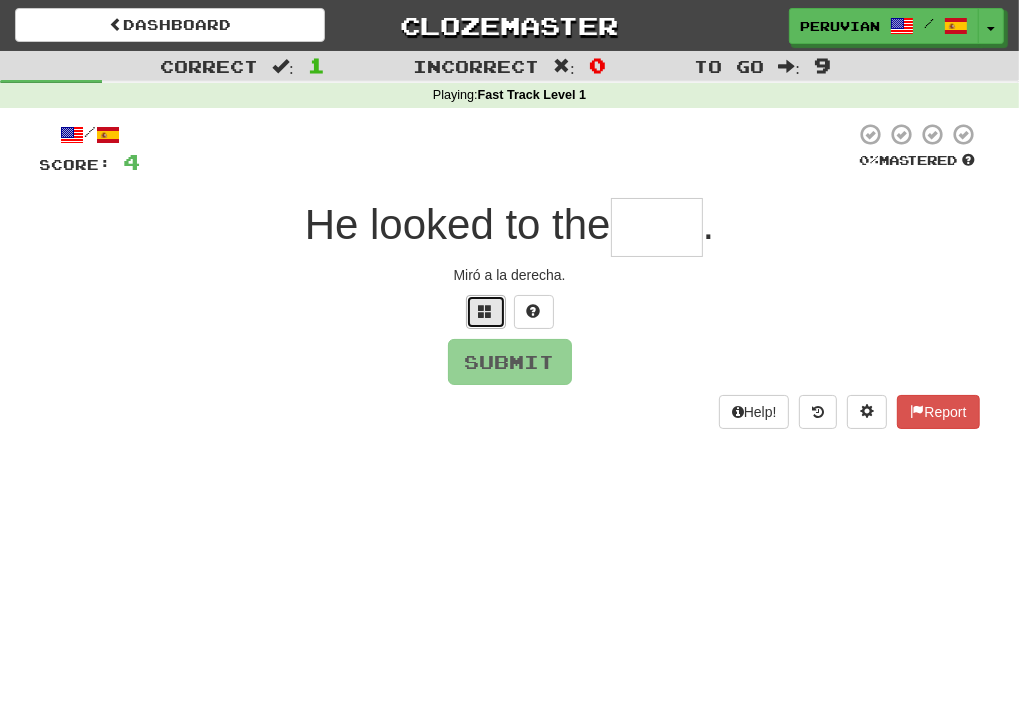 click at bounding box center (486, 312) 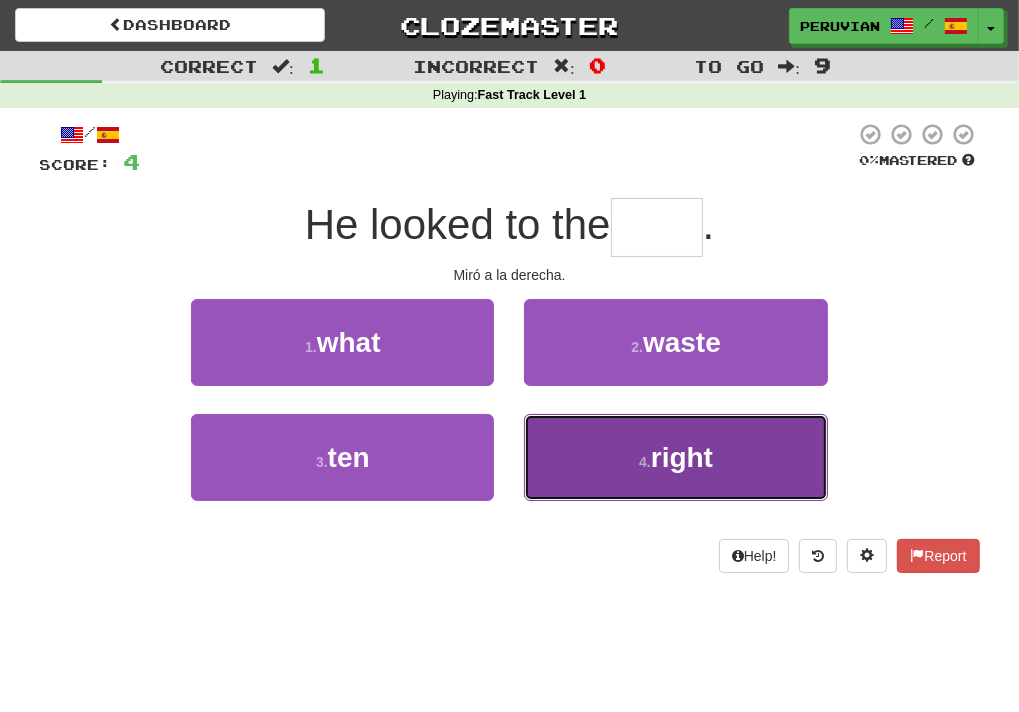 click on "4 .  right" at bounding box center [675, 457] 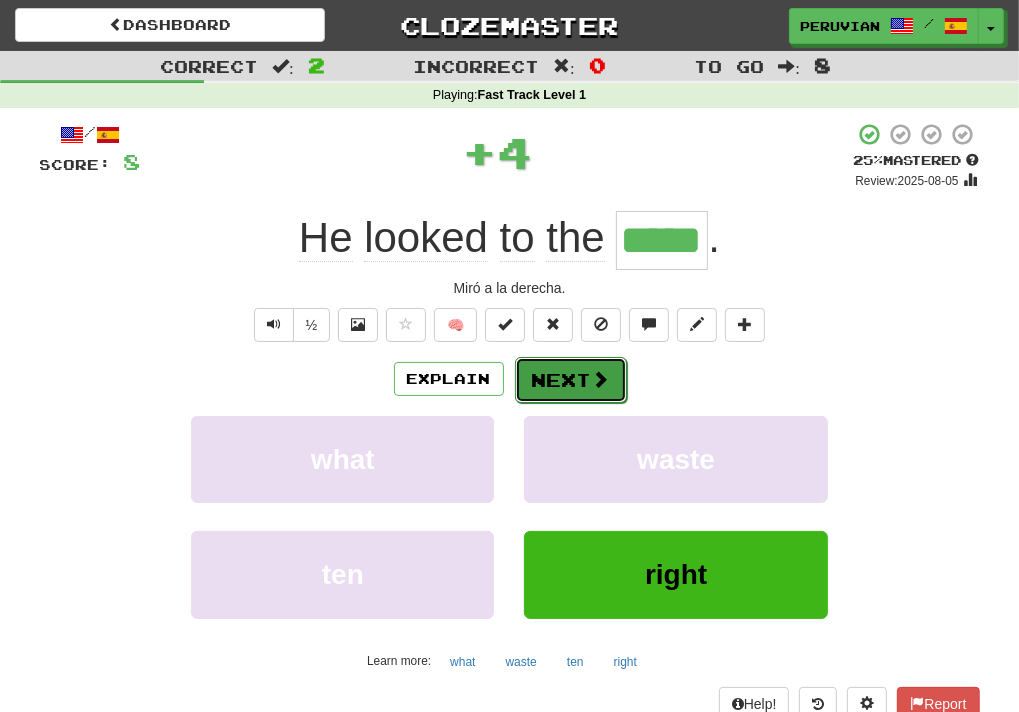 click on "Next" at bounding box center [571, 380] 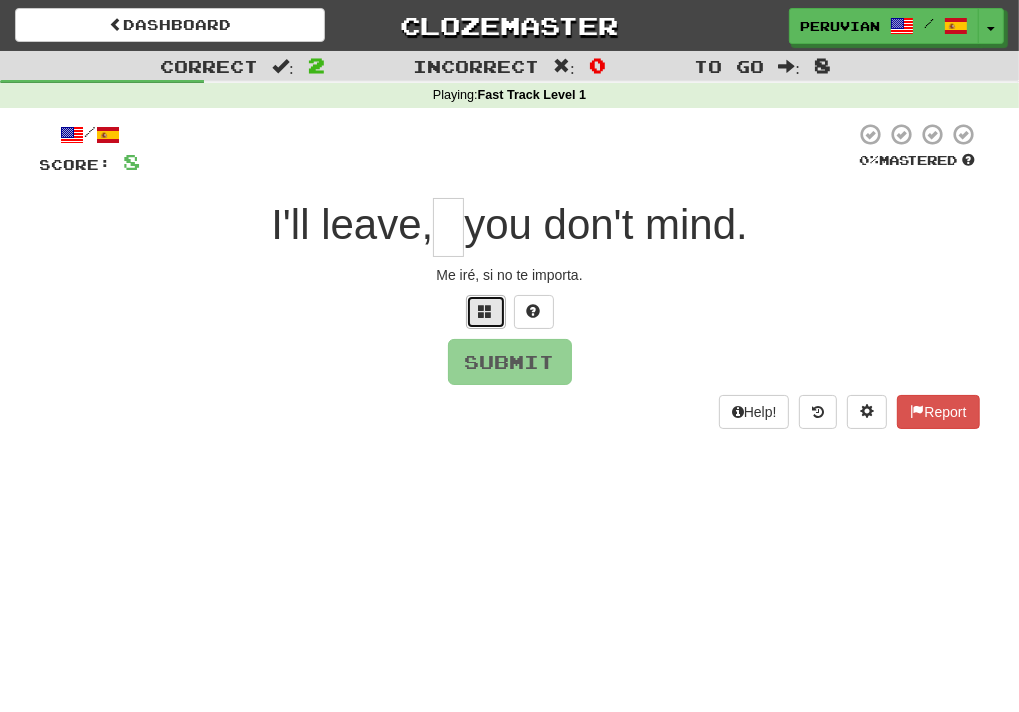 click at bounding box center [486, 311] 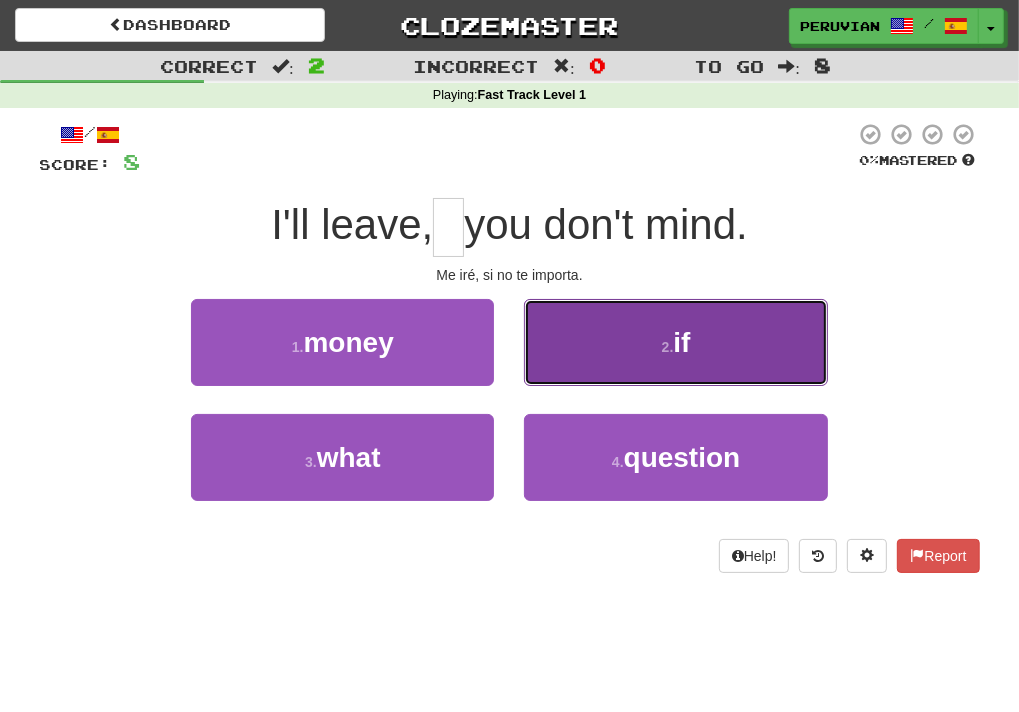 click on "2 ." at bounding box center [668, 347] 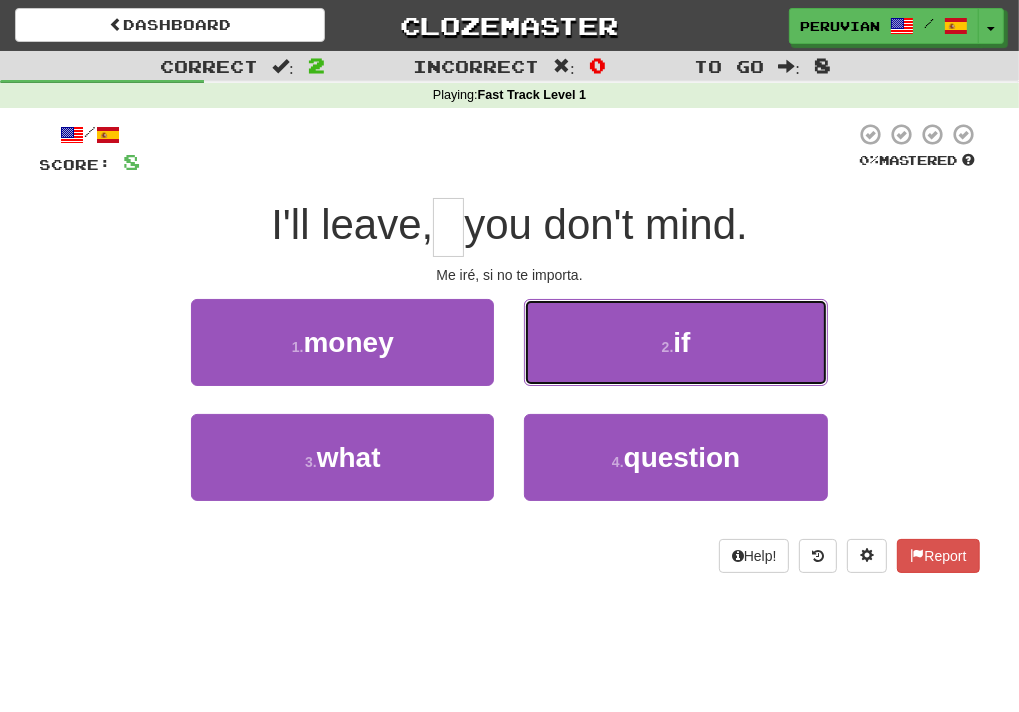 type on "**" 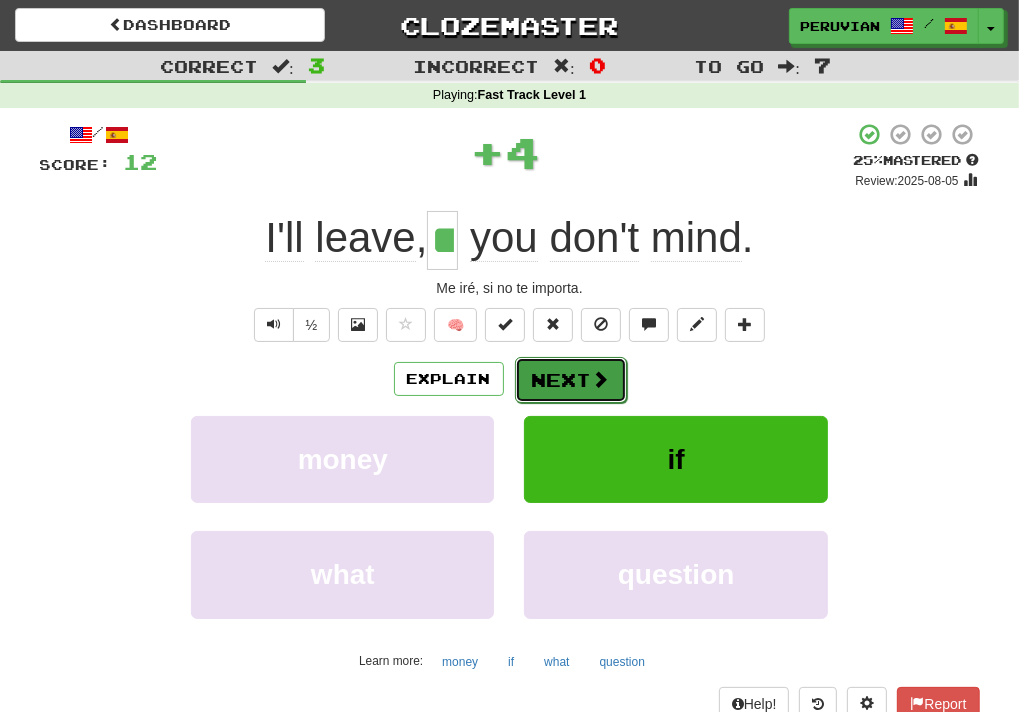 click at bounding box center (601, 379) 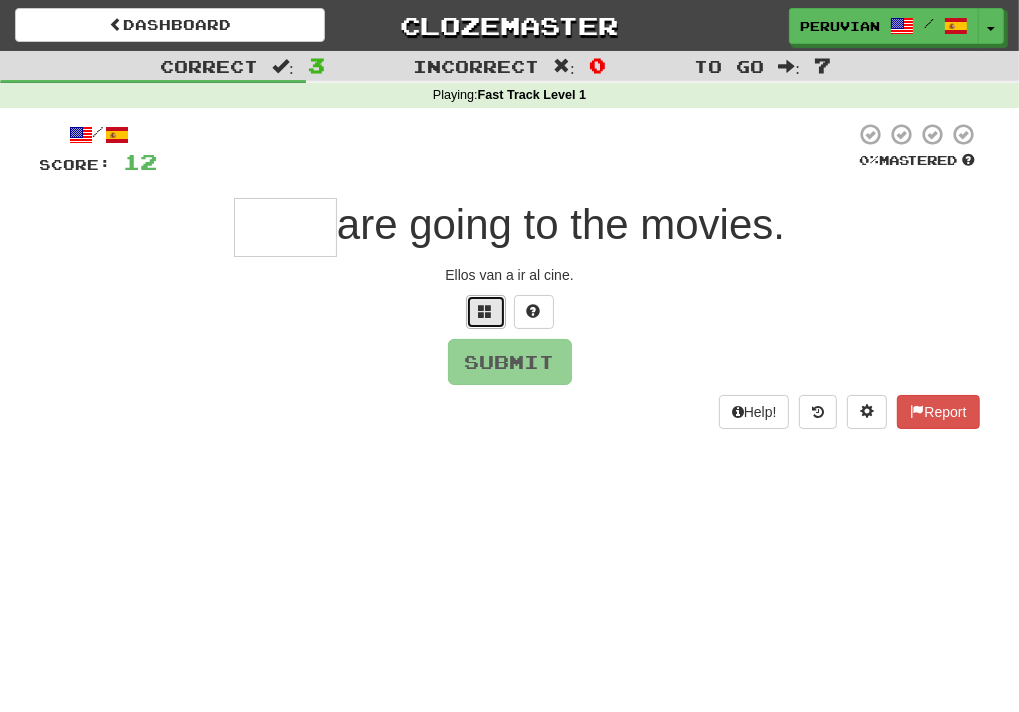 click at bounding box center (486, 312) 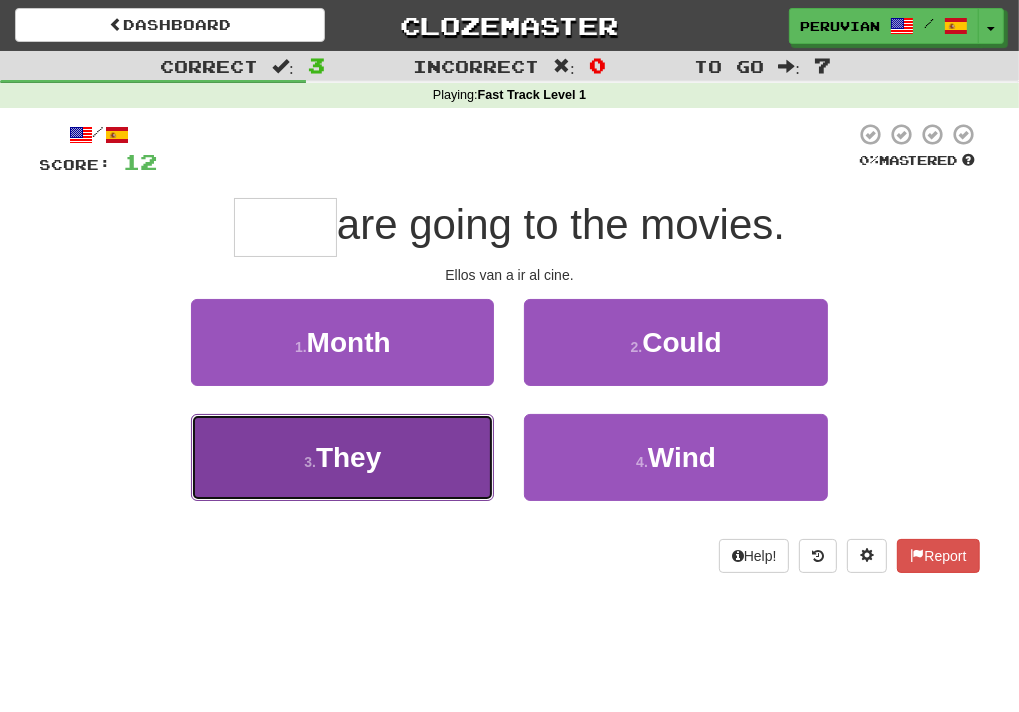 click on "They" at bounding box center (348, 457) 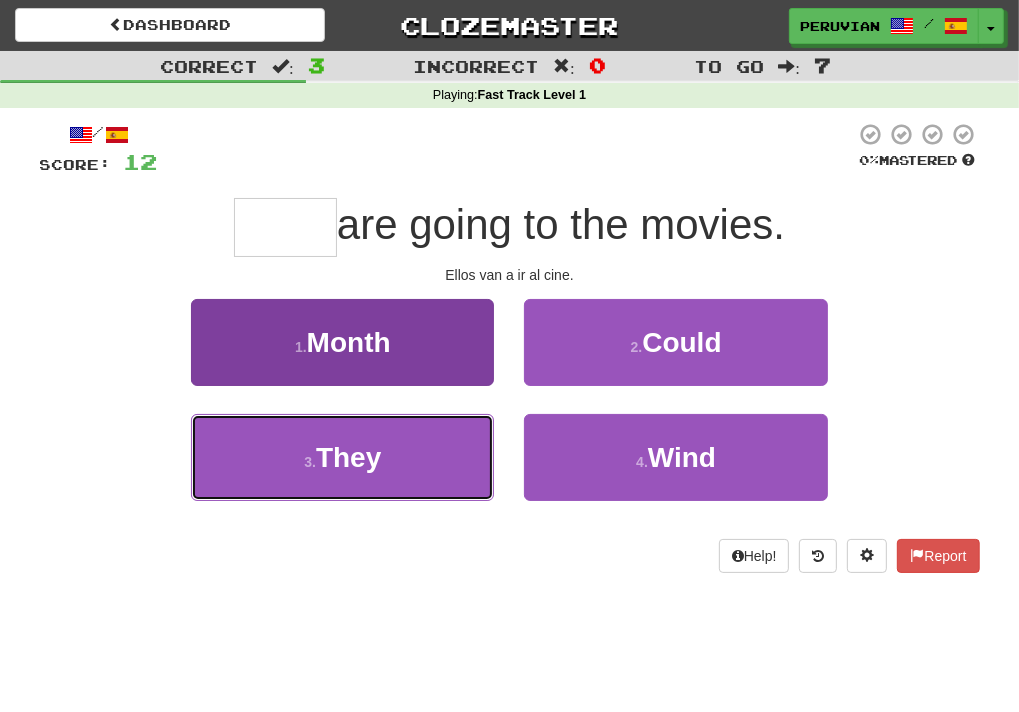 type on "****" 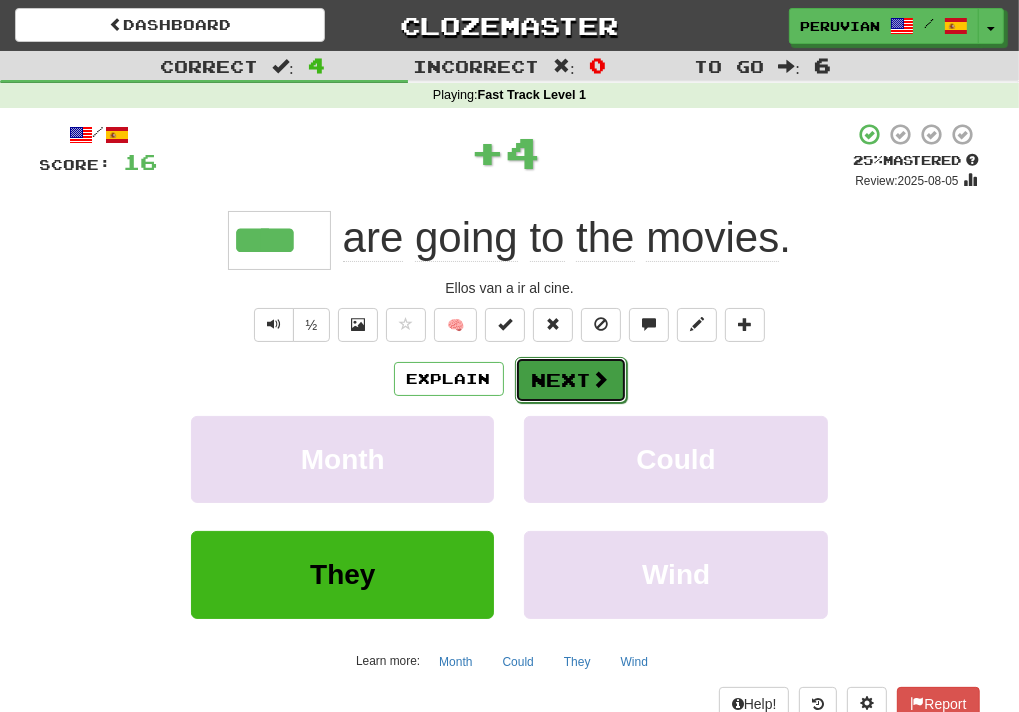 click on "Next" at bounding box center (571, 380) 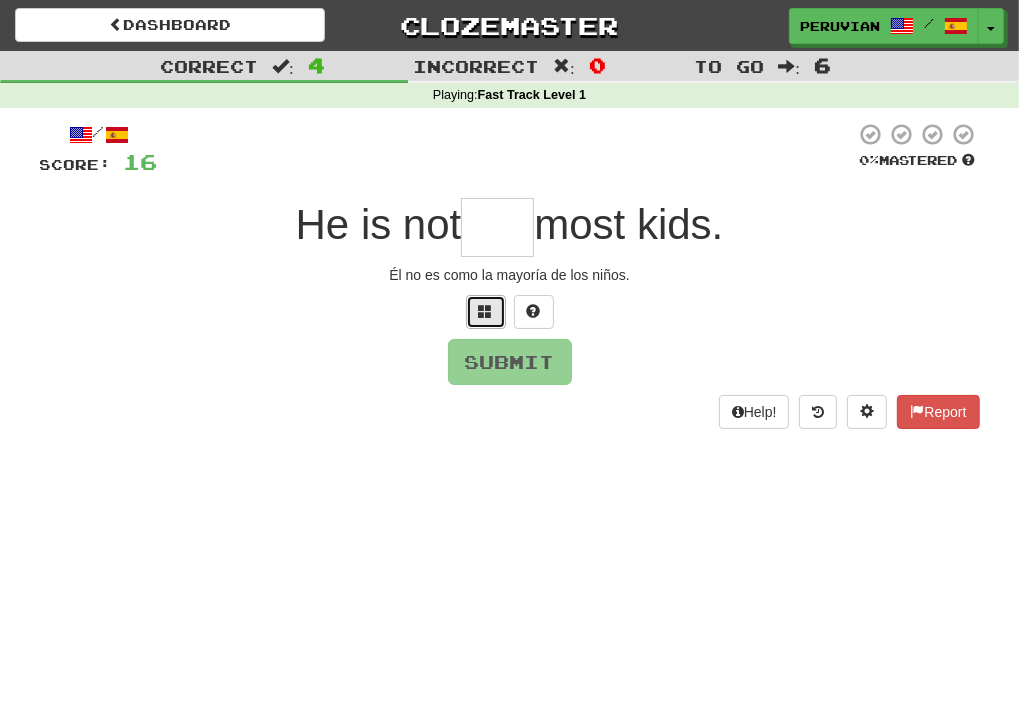 click at bounding box center [486, 311] 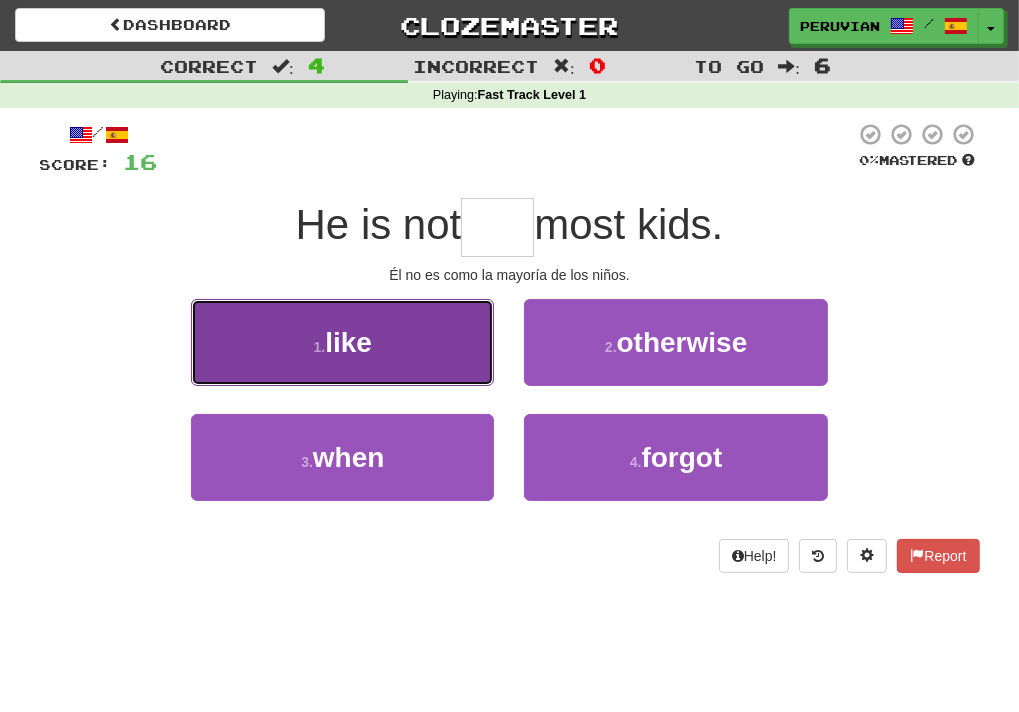 click on "like" at bounding box center [348, 342] 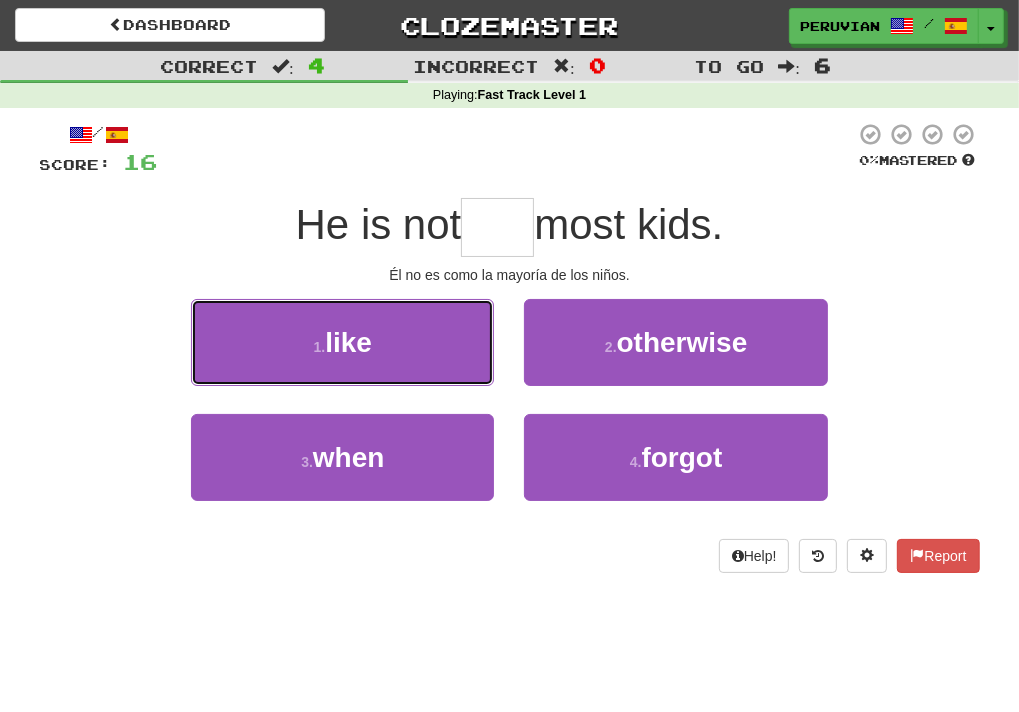 type on "****" 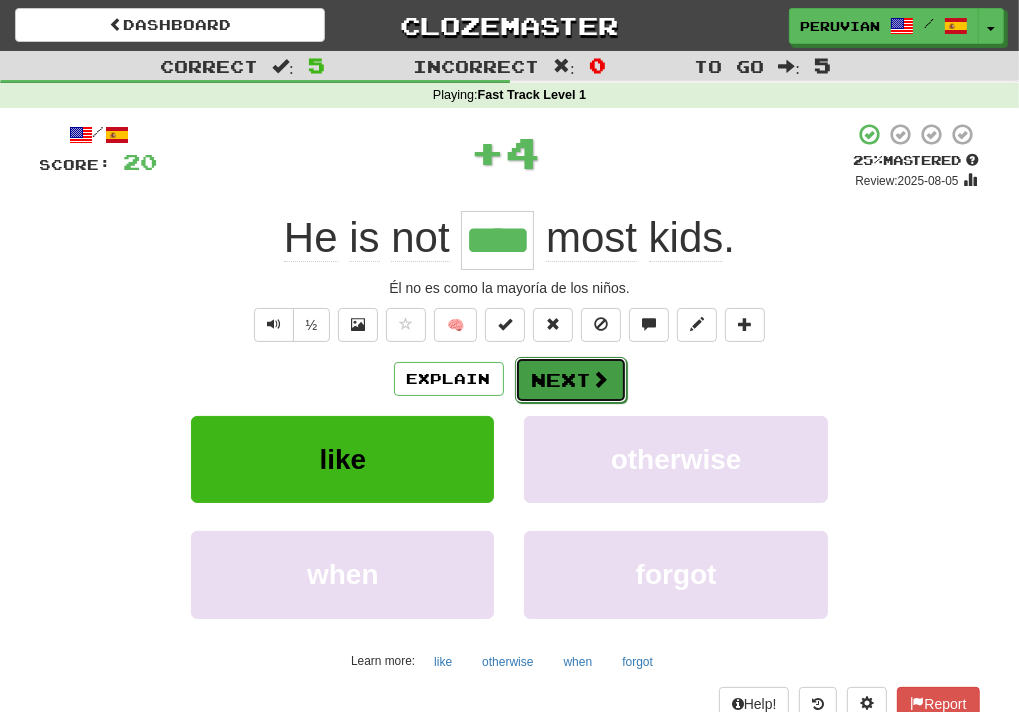 click on "Next" at bounding box center (571, 380) 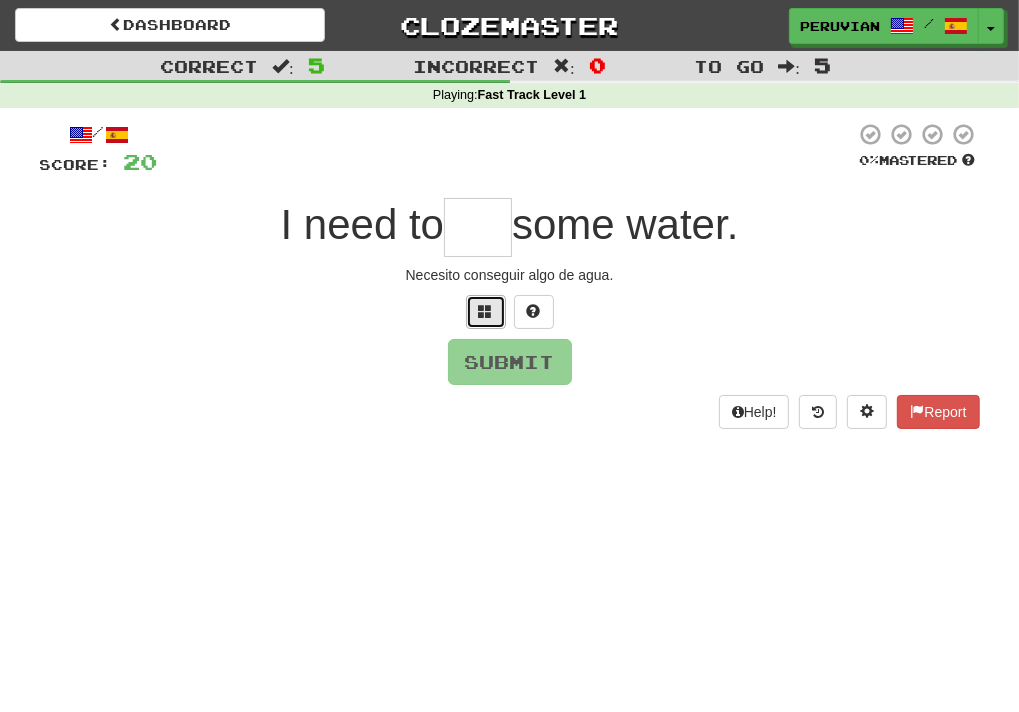 click at bounding box center (486, 311) 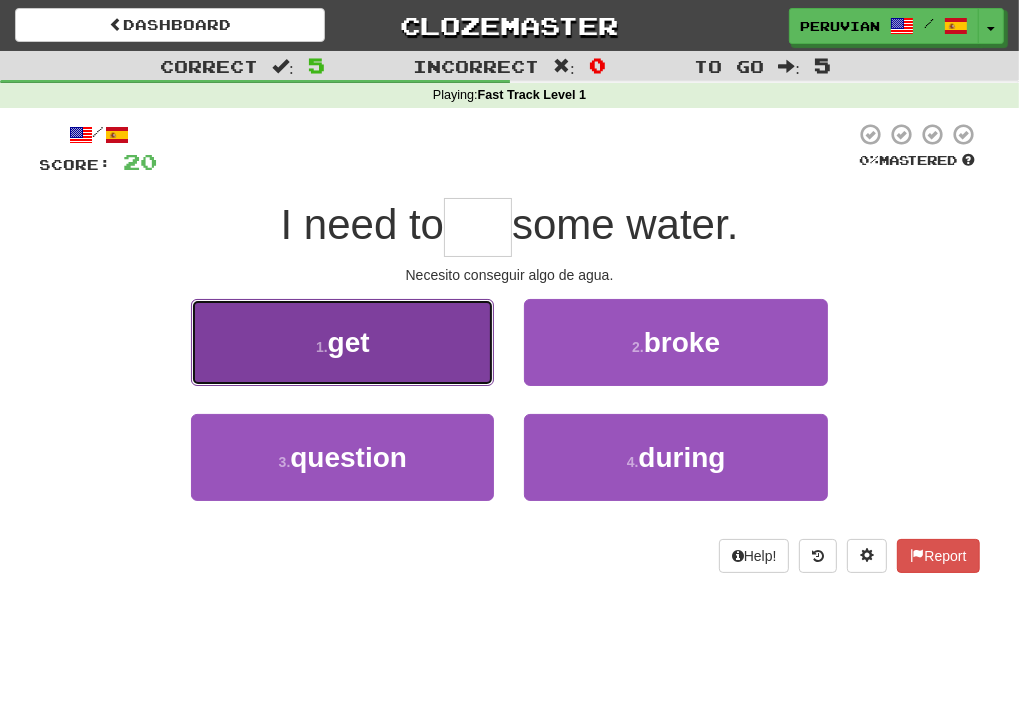 click on "get" at bounding box center (349, 342) 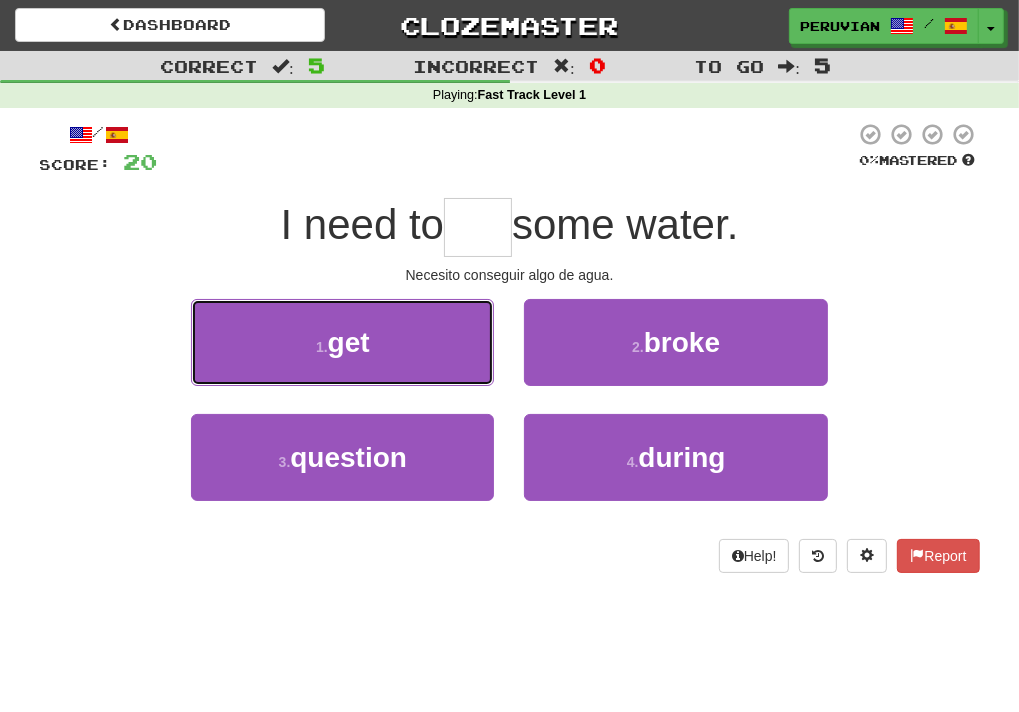 type on "***" 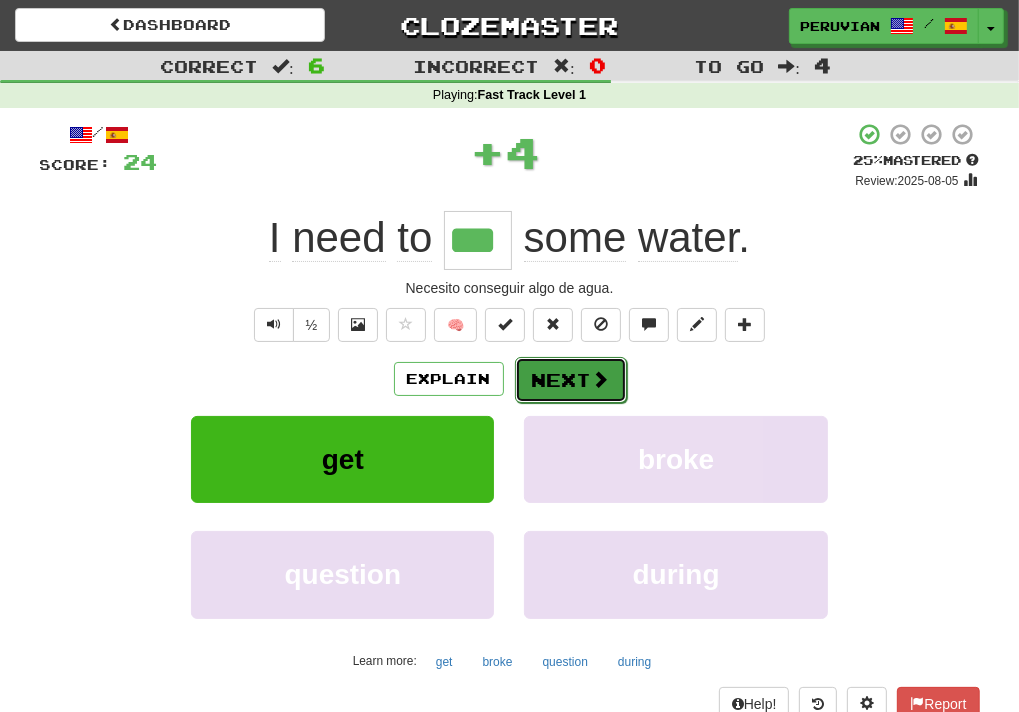 click on "Next" at bounding box center (571, 380) 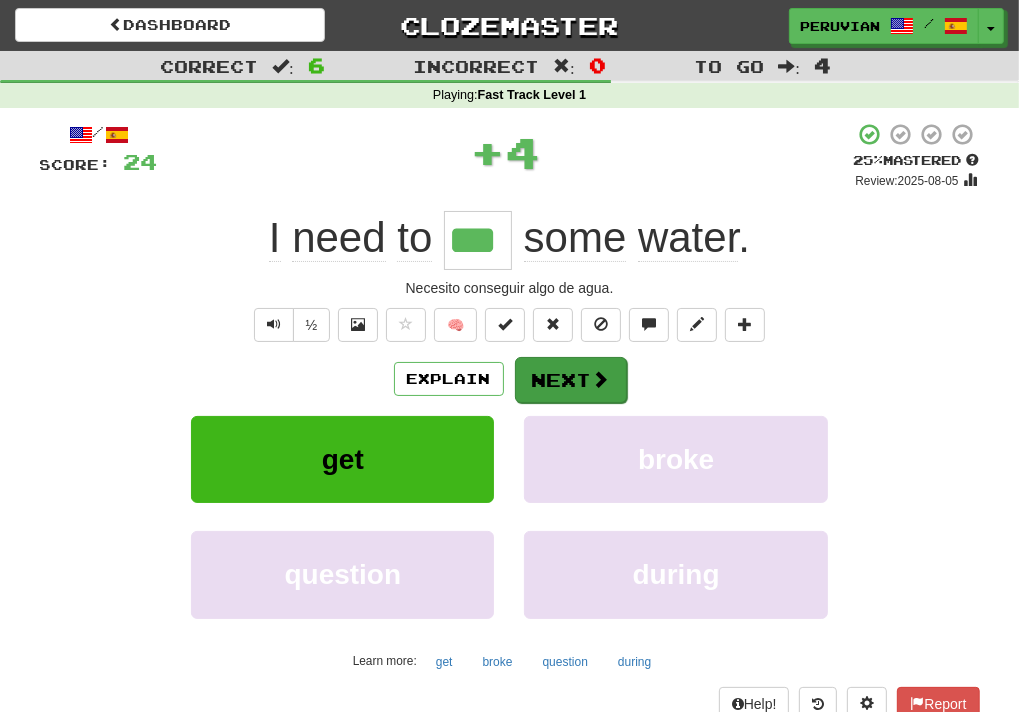 type 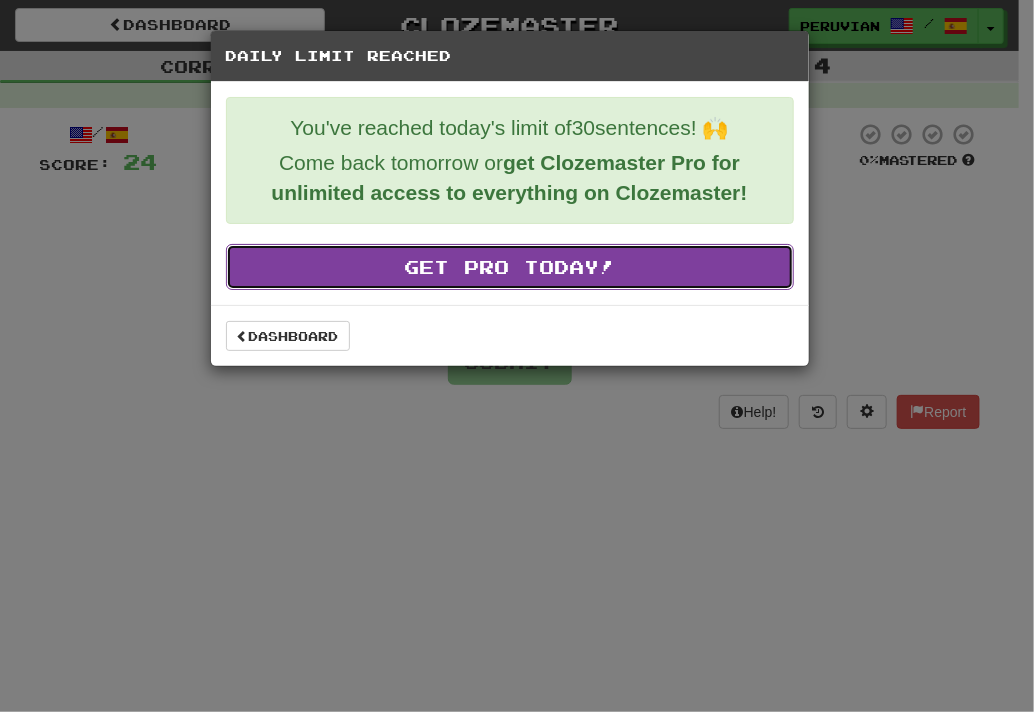 click on "Get Pro Today!" at bounding box center (510, 267) 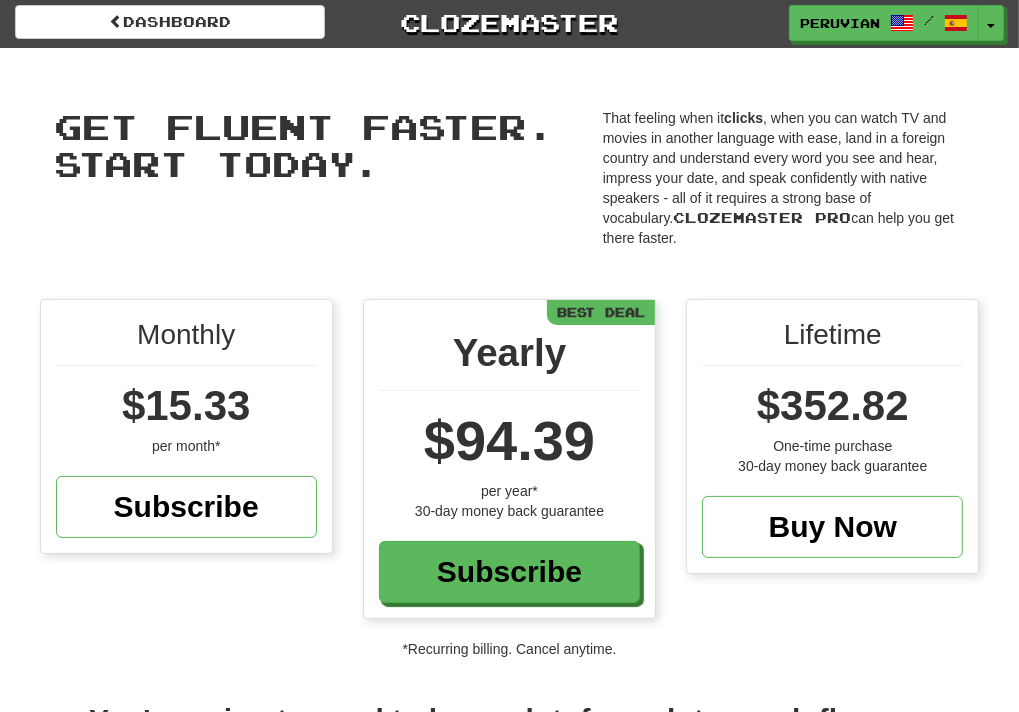 scroll, scrollTop: 0, scrollLeft: 0, axis: both 